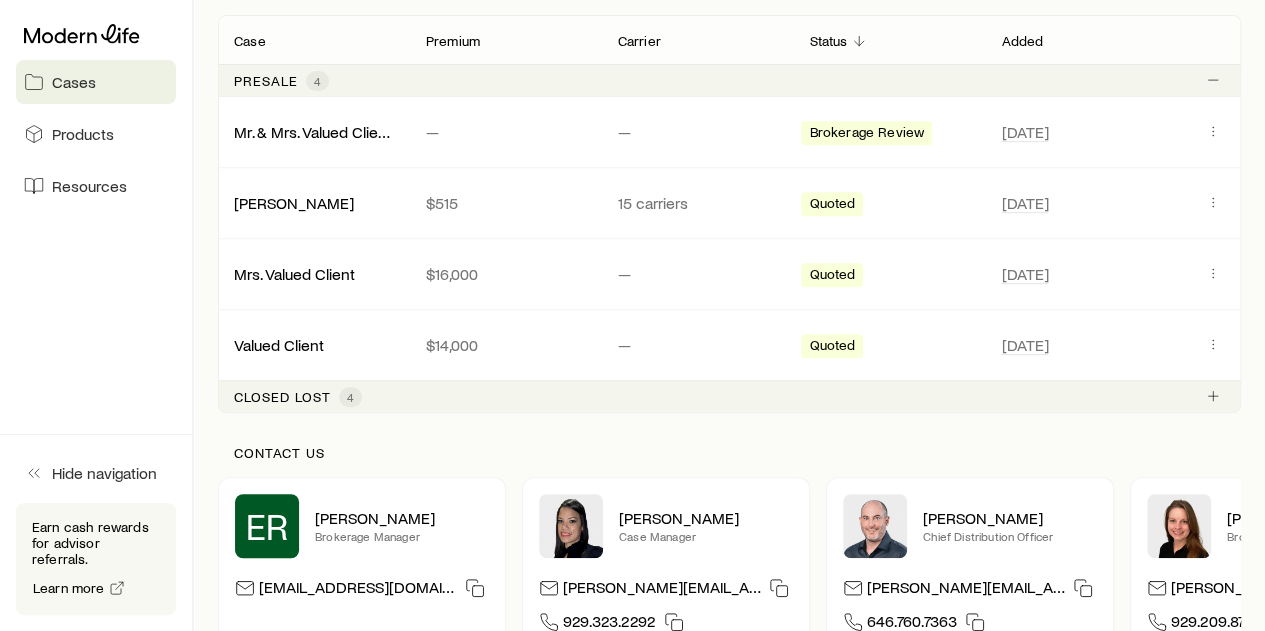 scroll, scrollTop: 374, scrollLeft: 0, axis: vertical 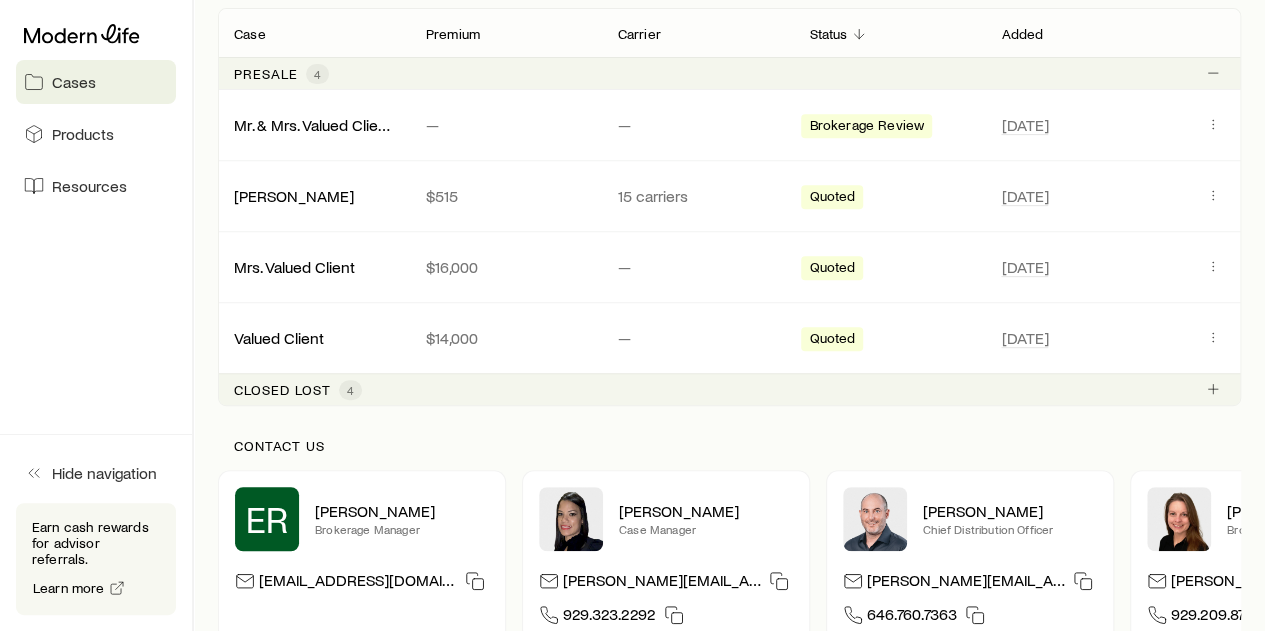 click on "Cases" at bounding box center [74, 82] 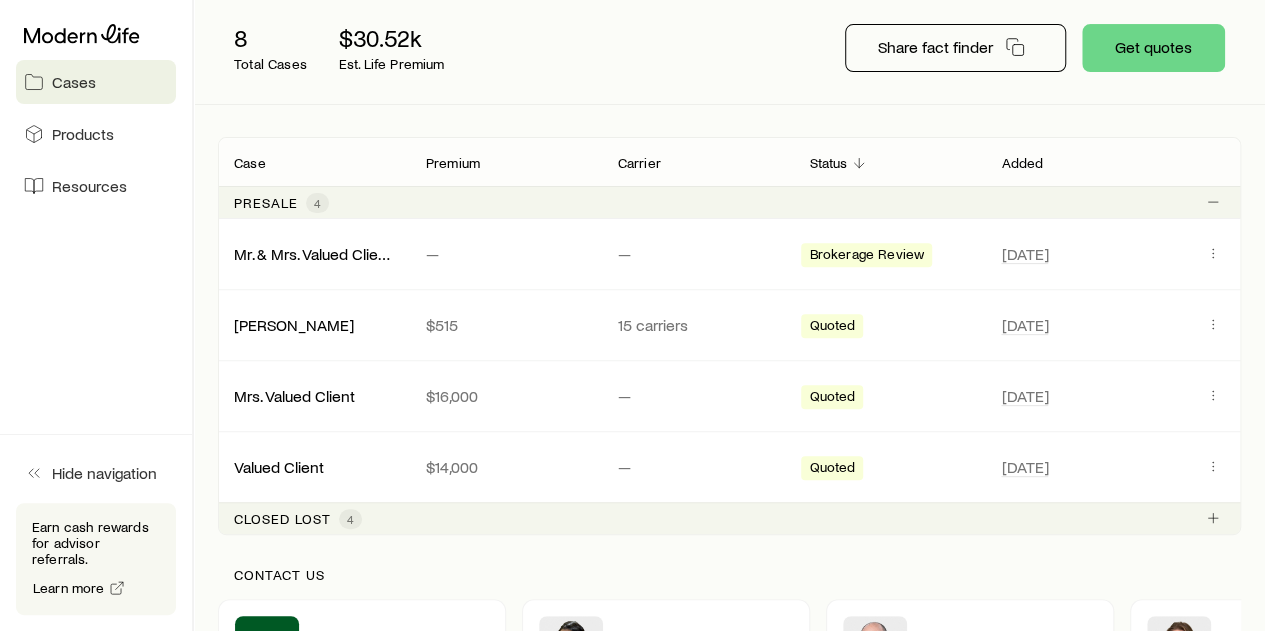 scroll, scrollTop: 244, scrollLeft: 0, axis: vertical 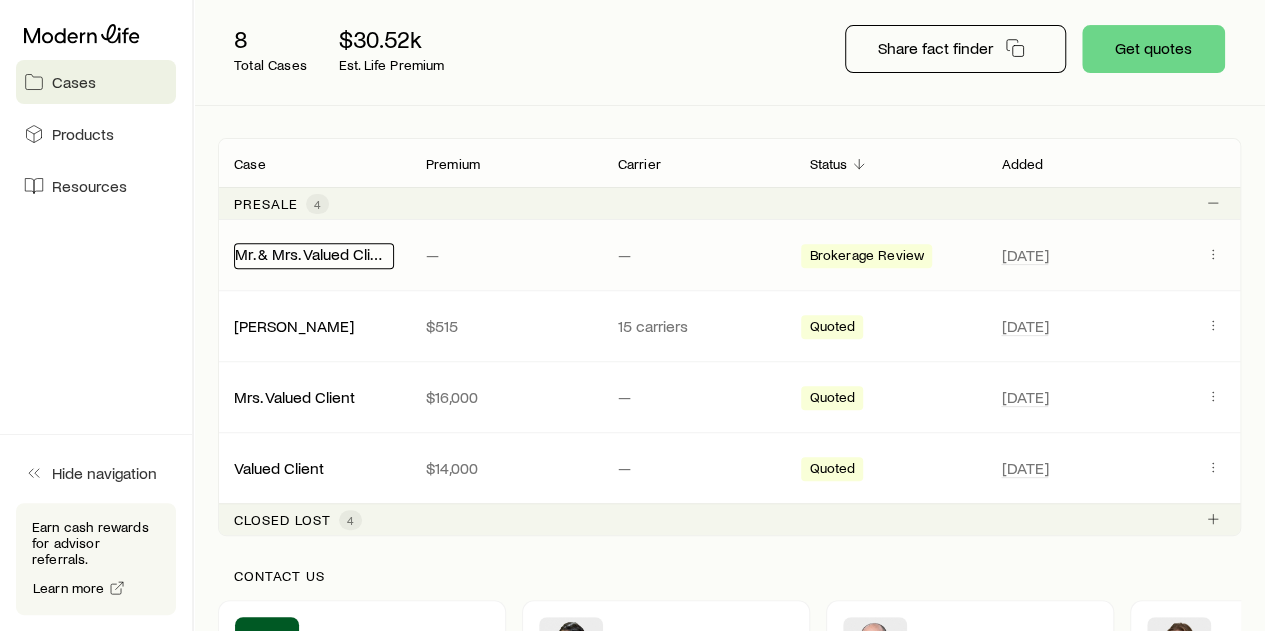 click on "Mr. & Mrs. Valued Client +1" at bounding box center (323, 253) 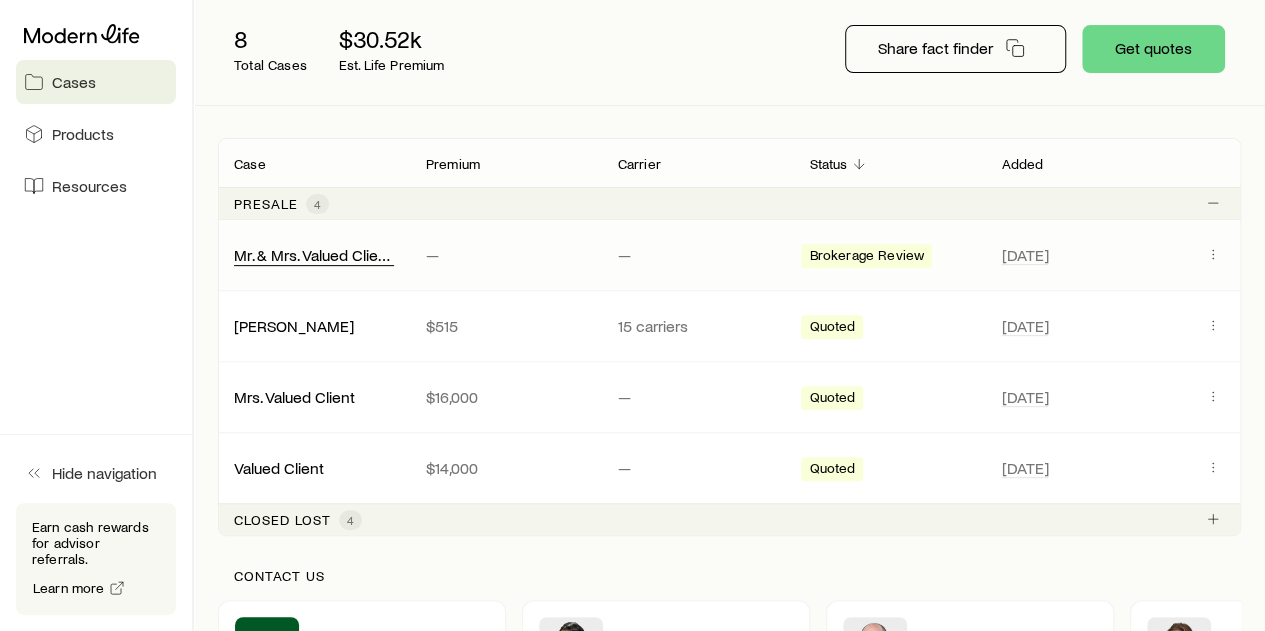 scroll, scrollTop: 0, scrollLeft: 0, axis: both 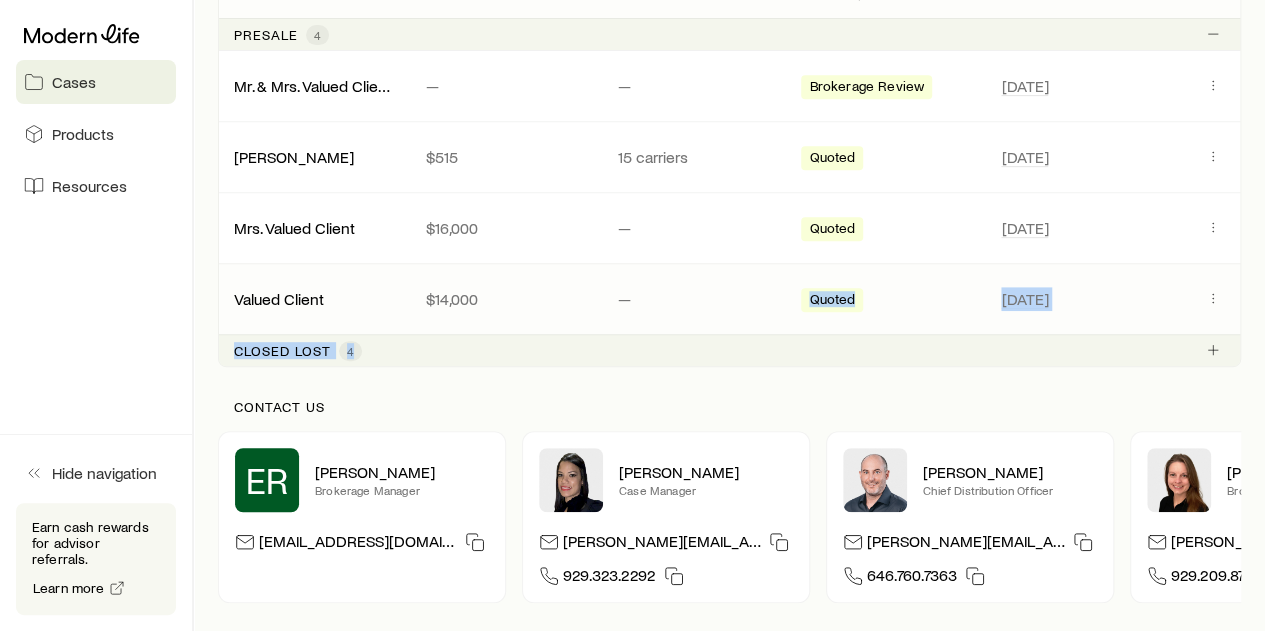 drag, startPoint x: 637, startPoint y: 348, endPoint x: 676, endPoint y: 297, distance: 64.202805 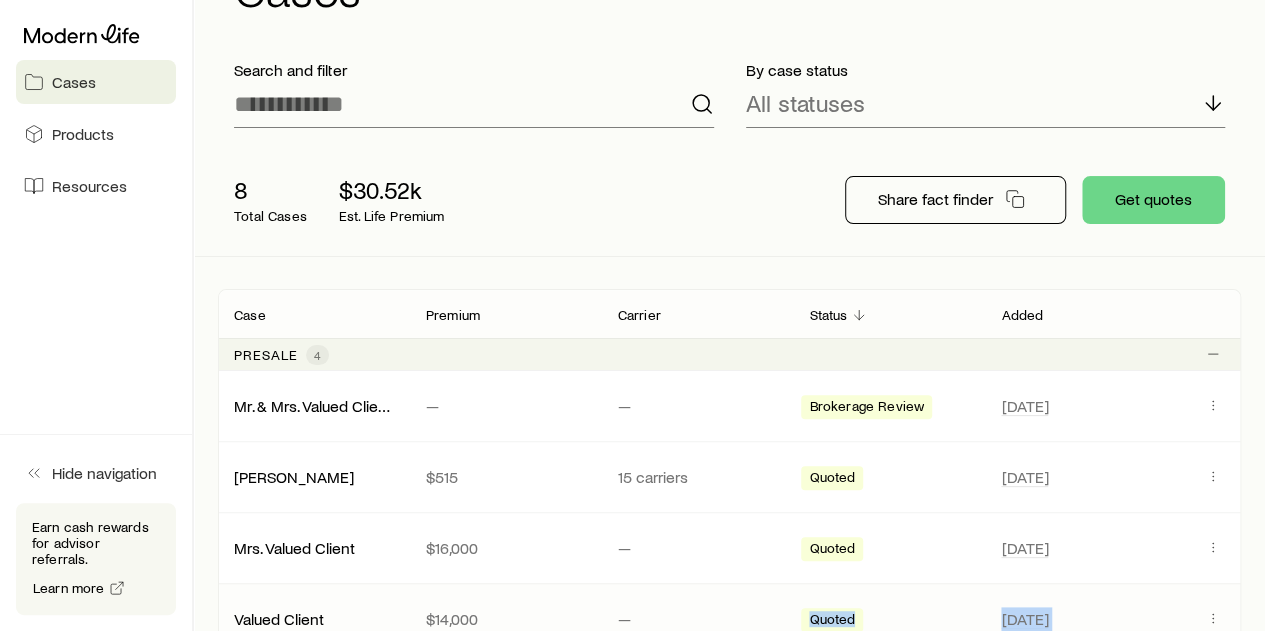 scroll, scrollTop: 92, scrollLeft: 0, axis: vertical 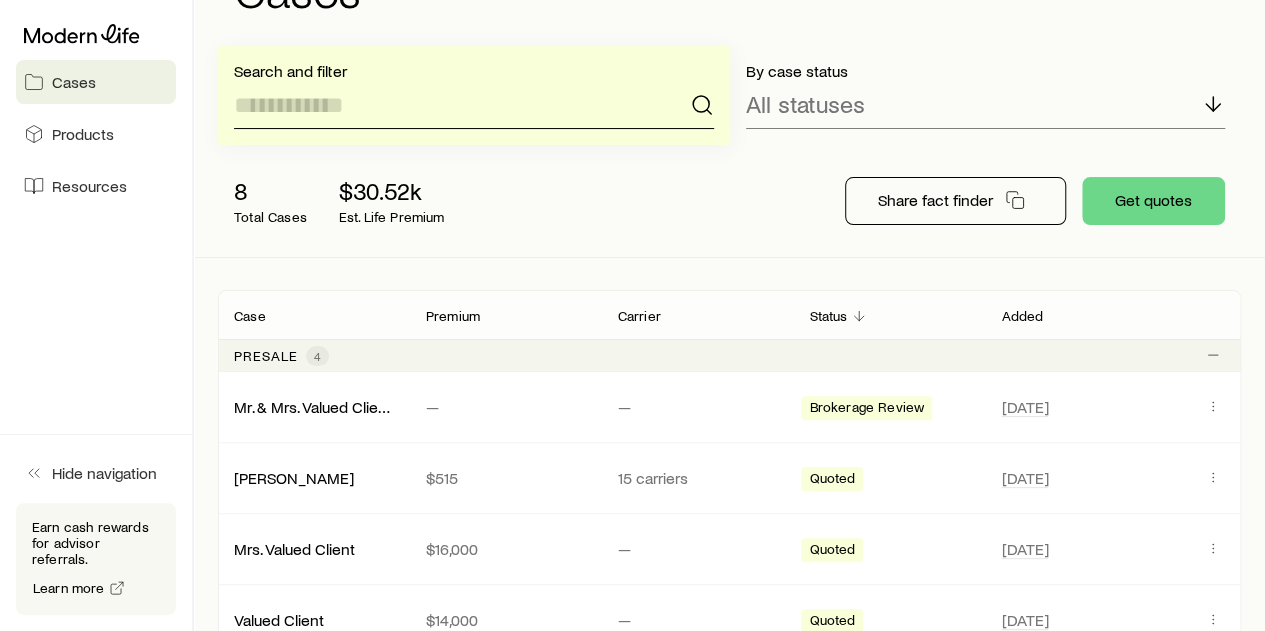 click at bounding box center [474, 105] 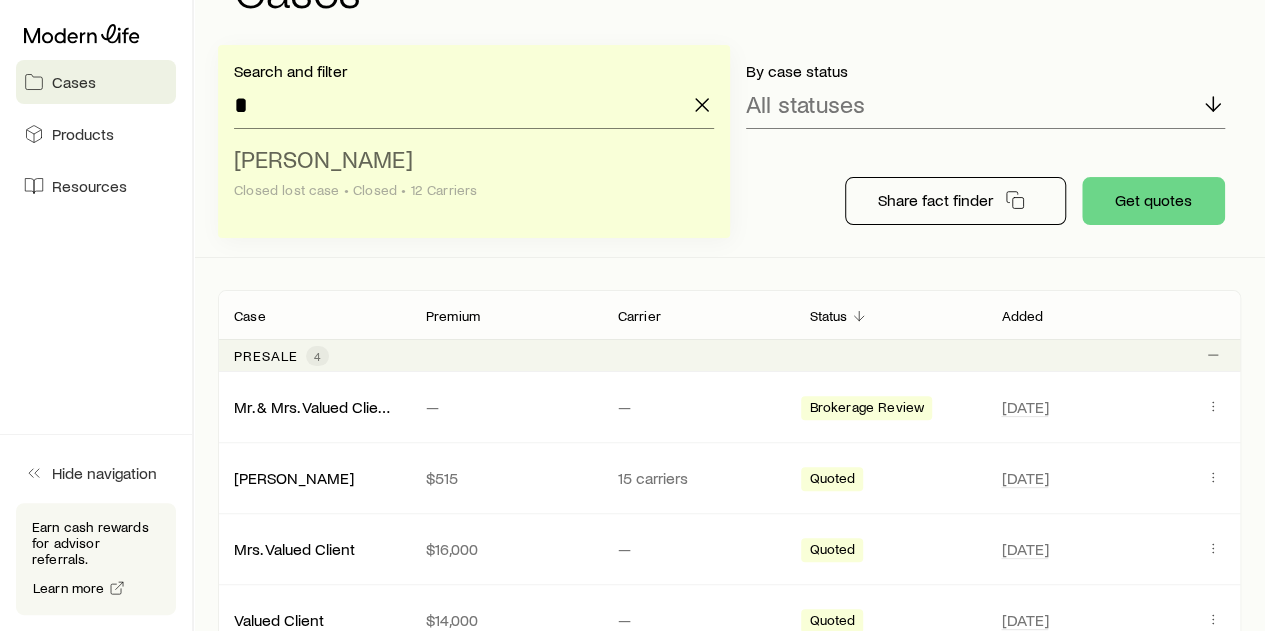 click on "[PERSON_NAME]" at bounding box center (323, 158) 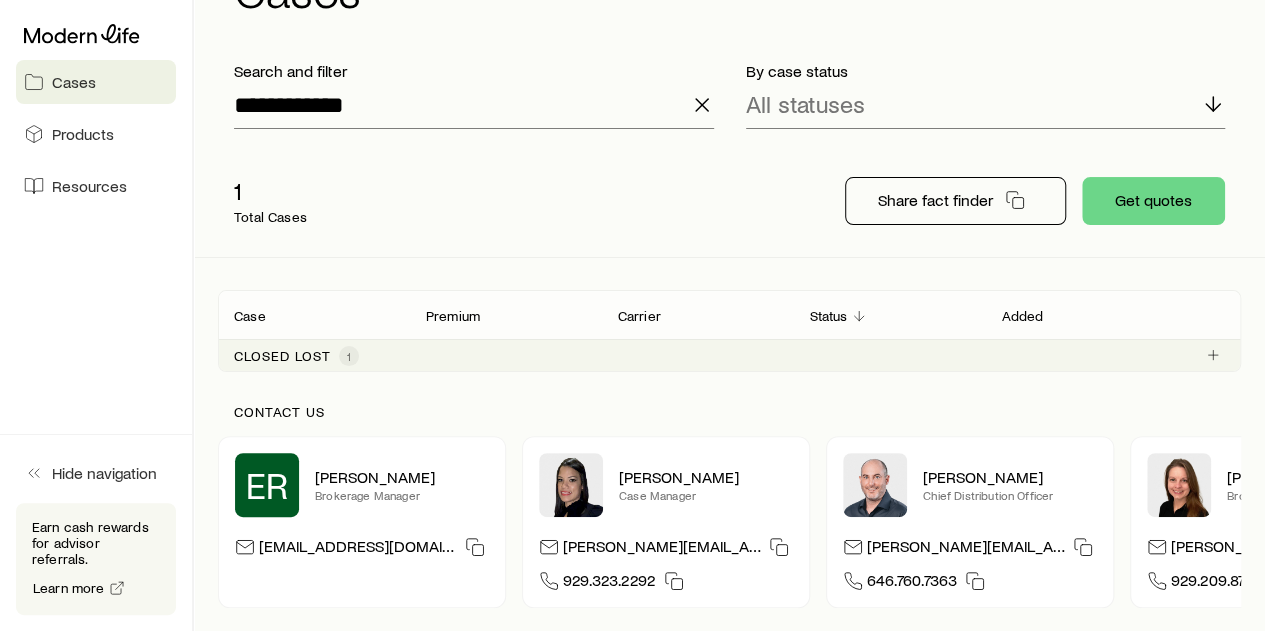 click on "Total Cases" at bounding box center (270, 217) 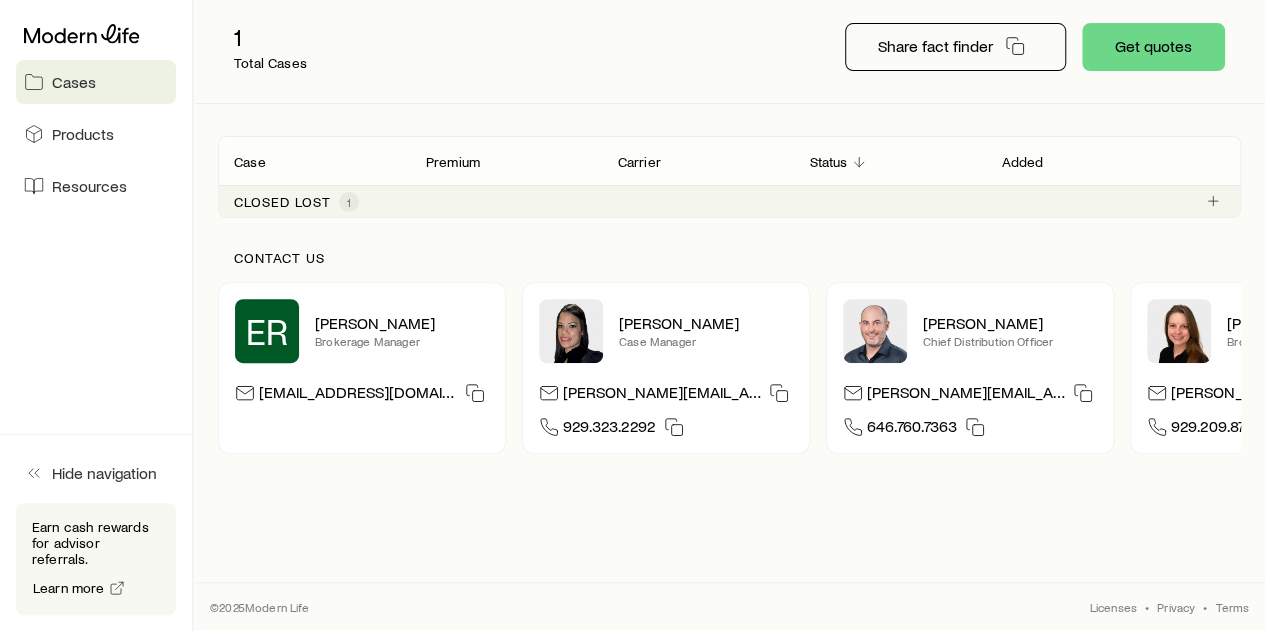 scroll, scrollTop: 0, scrollLeft: 0, axis: both 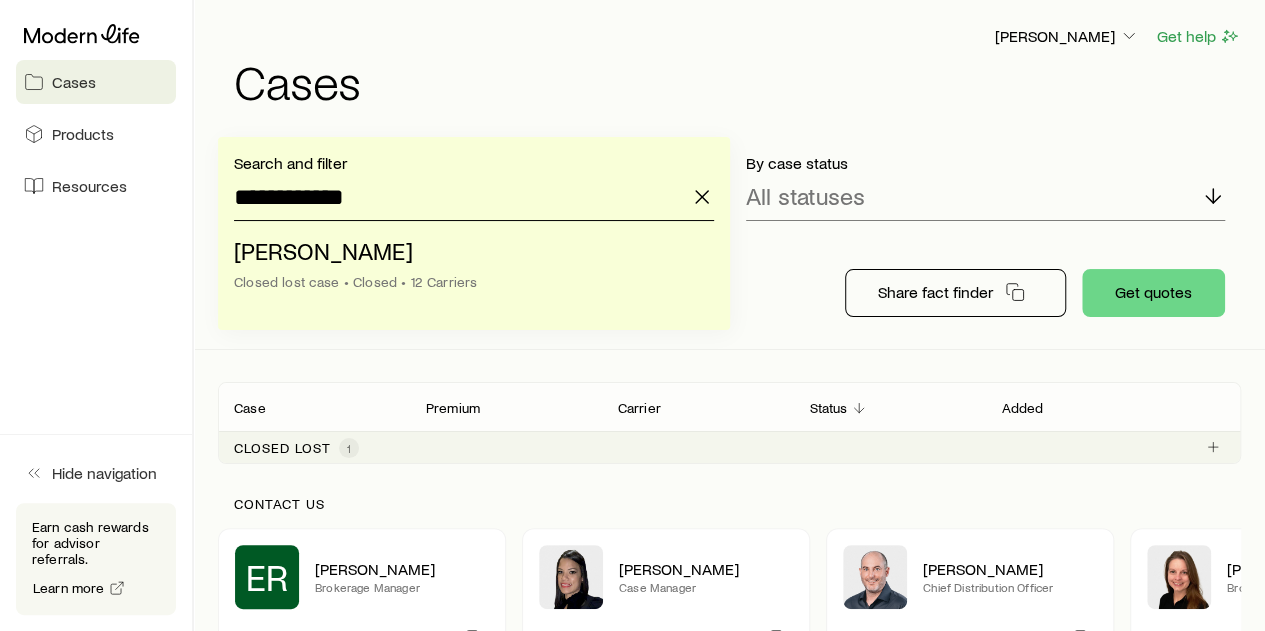 click on "**********" at bounding box center [474, 197] 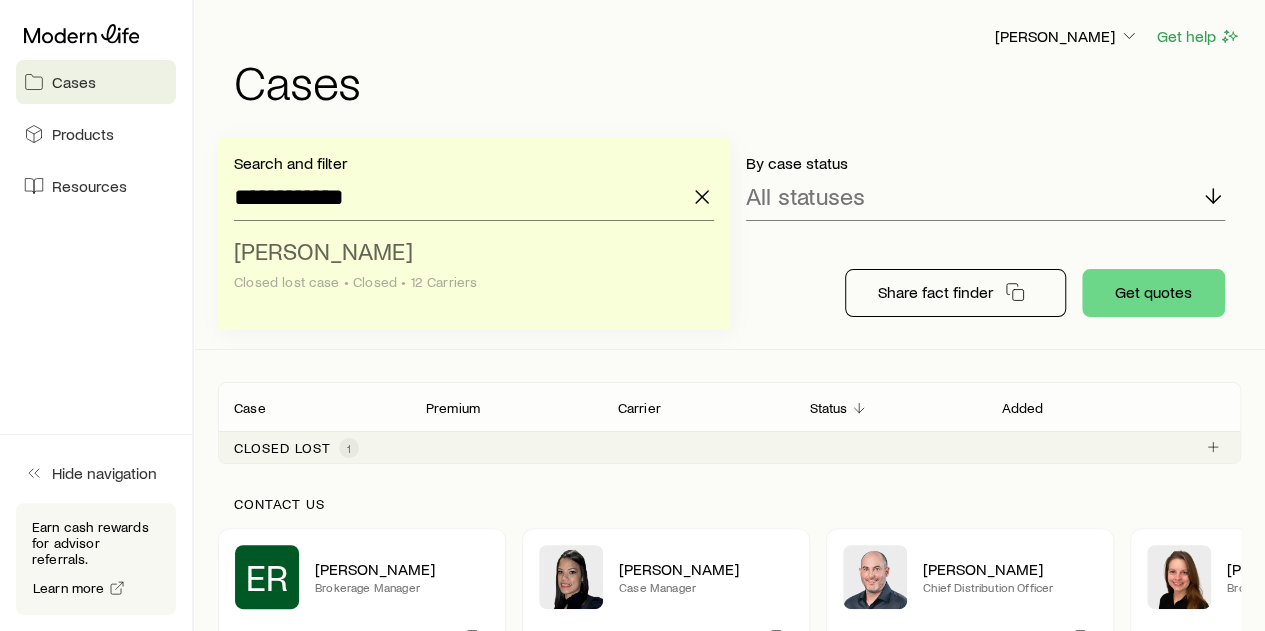 click on "[PERSON_NAME]" at bounding box center [323, 250] 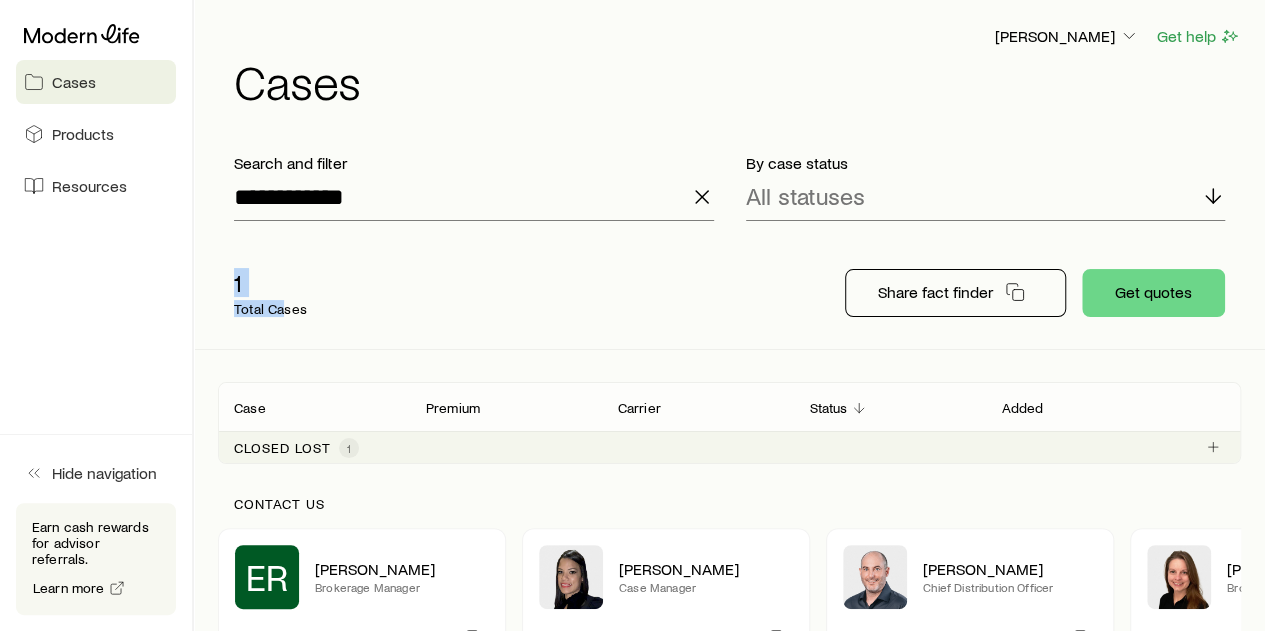 drag, startPoint x: 283, startPoint y: 315, endPoint x: 934, endPoint y: 226, distance: 657.05554 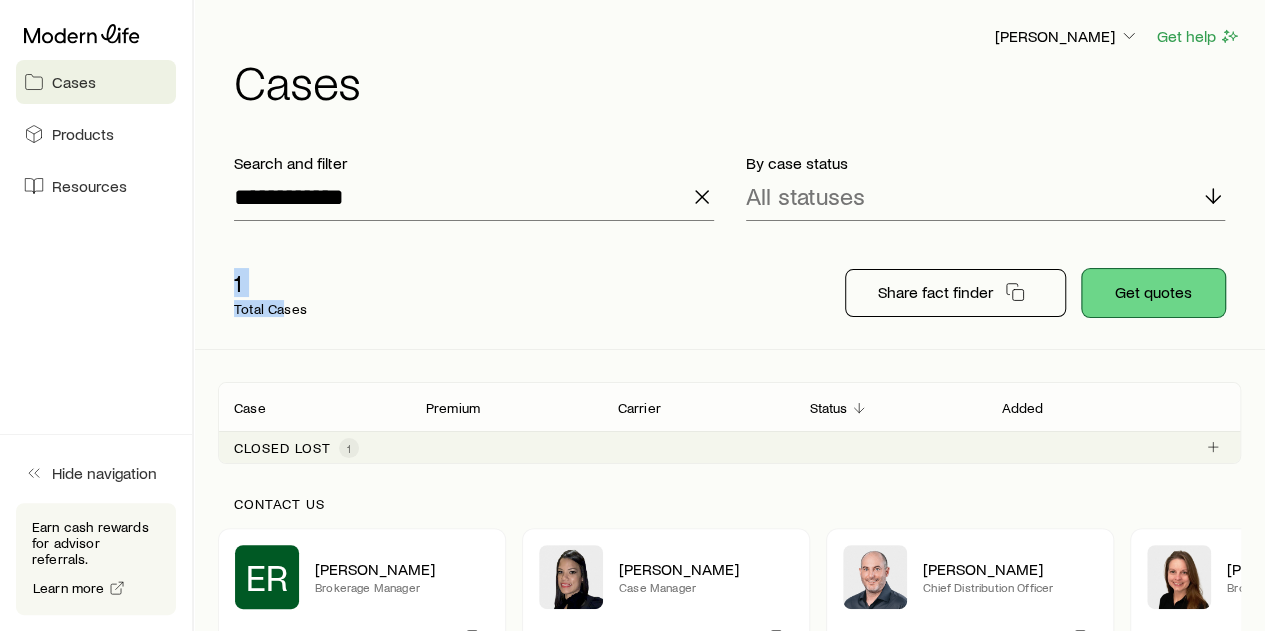 click on "Get quotes" at bounding box center [1153, 293] 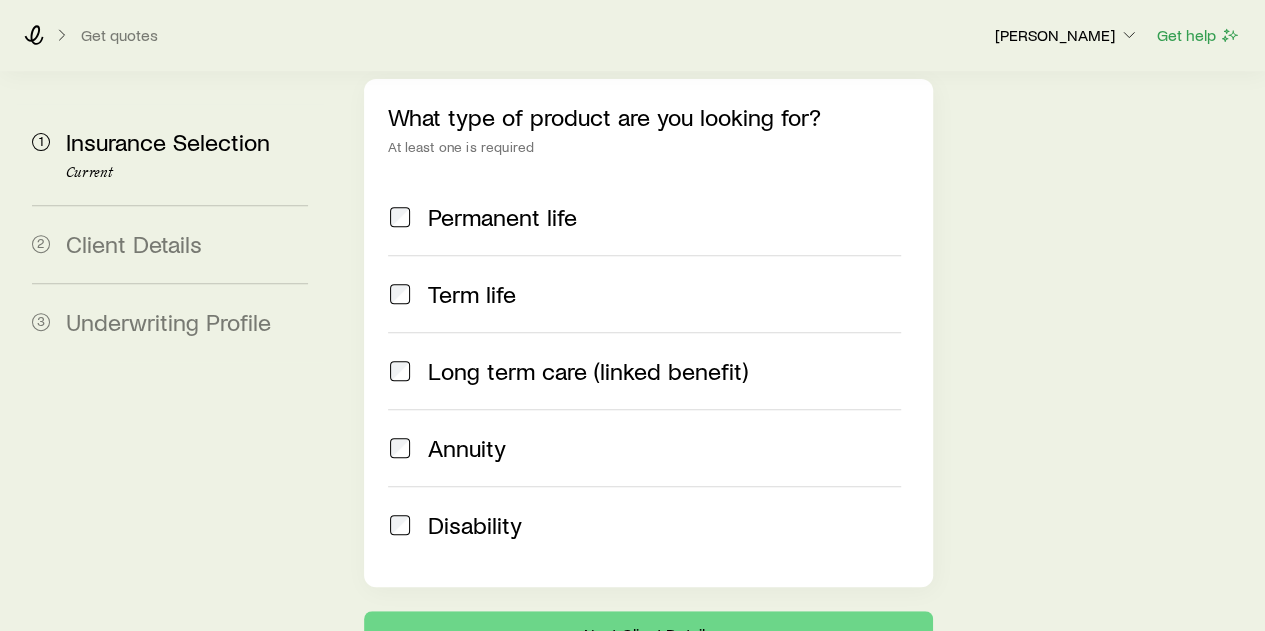 scroll, scrollTop: 322, scrollLeft: 0, axis: vertical 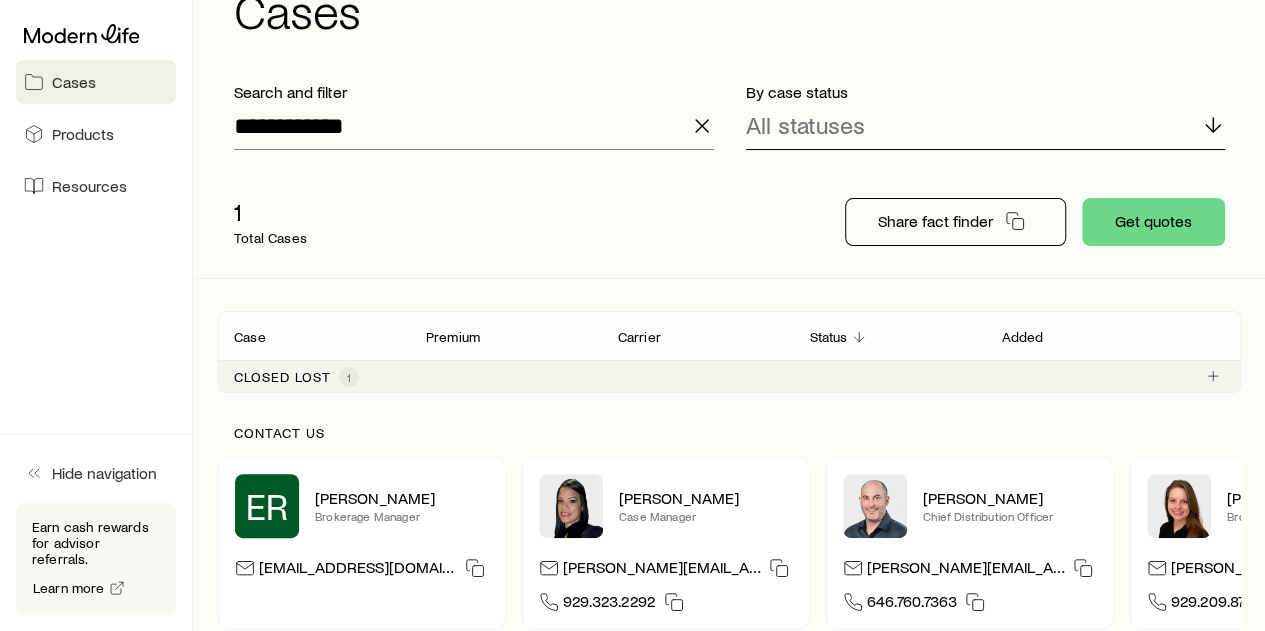 click 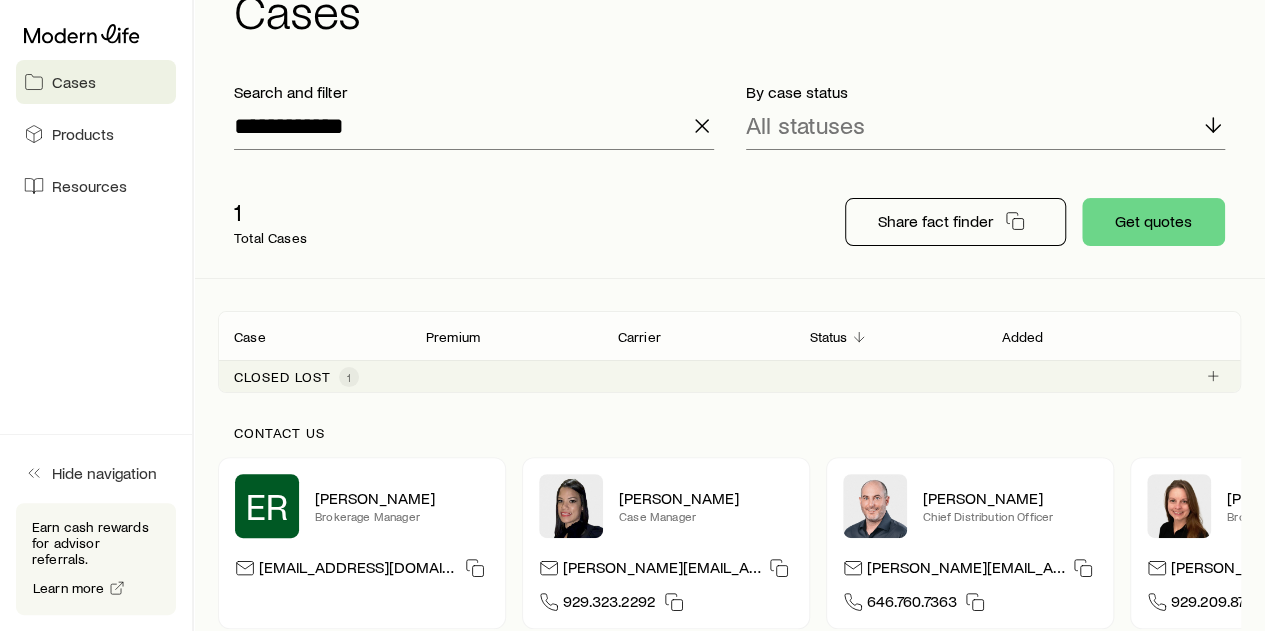click on "1 Total Cases" at bounding box center [515, 222] 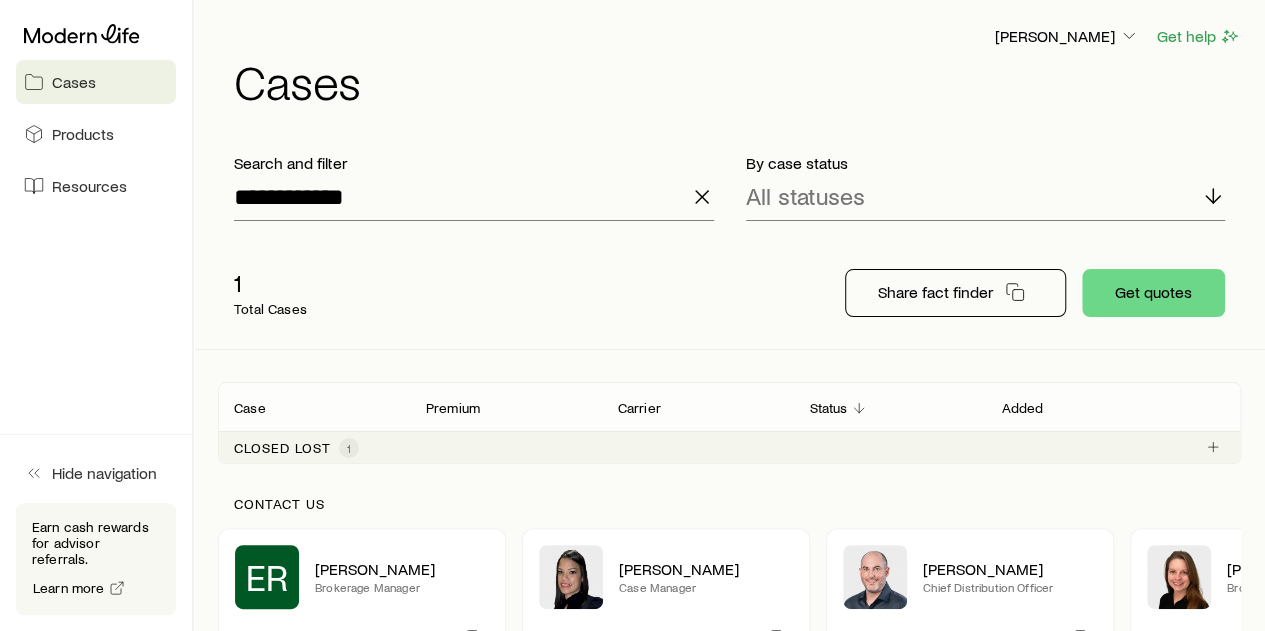 click on "Cases" at bounding box center [74, 82] 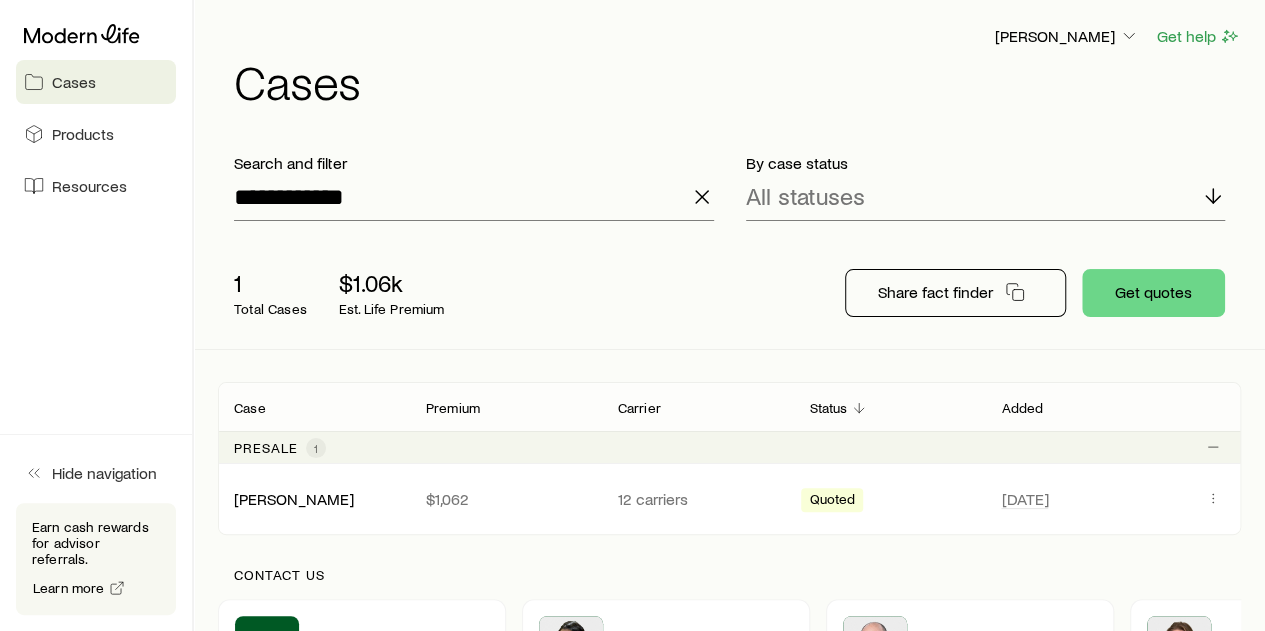 scroll, scrollTop: 206, scrollLeft: 0, axis: vertical 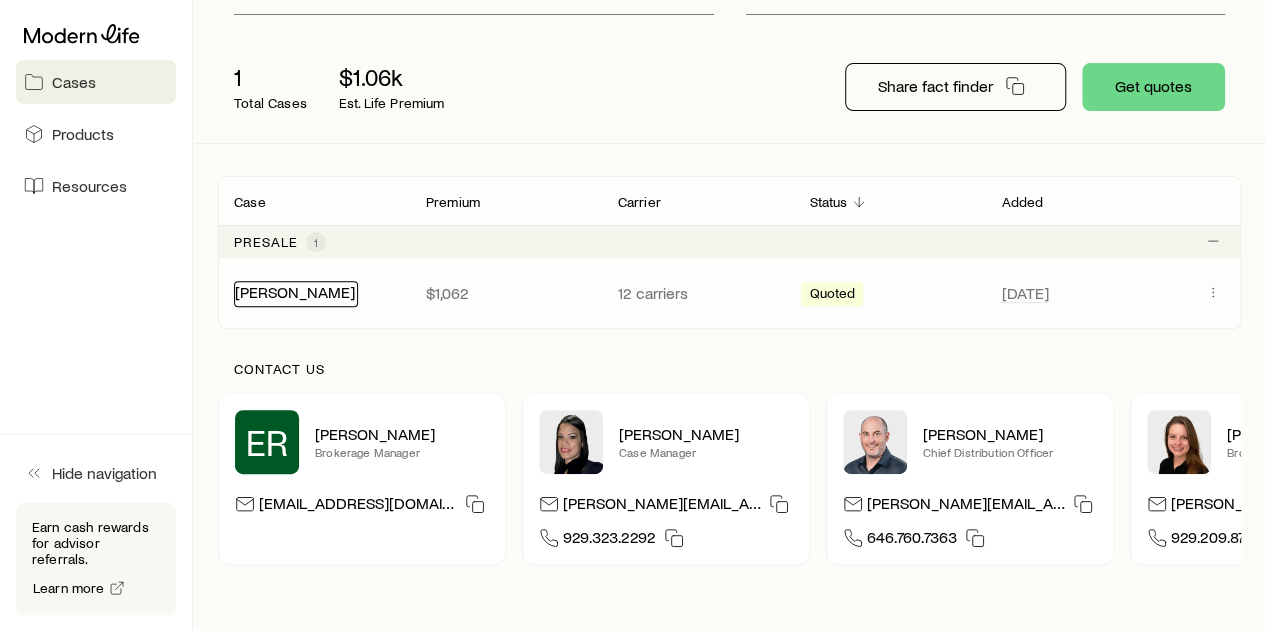 click on "[PERSON_NAME]" at bounding box center (295, 291) 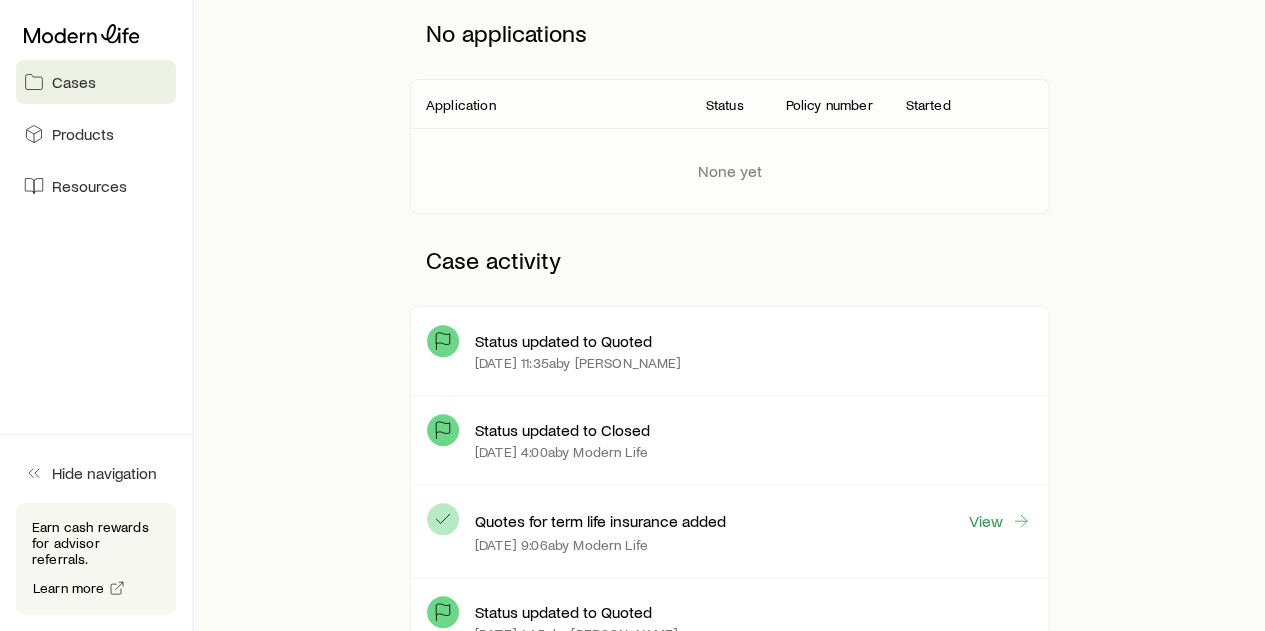 scroll, scrollTop: 314, scrollLeft: 0, axis: vertical 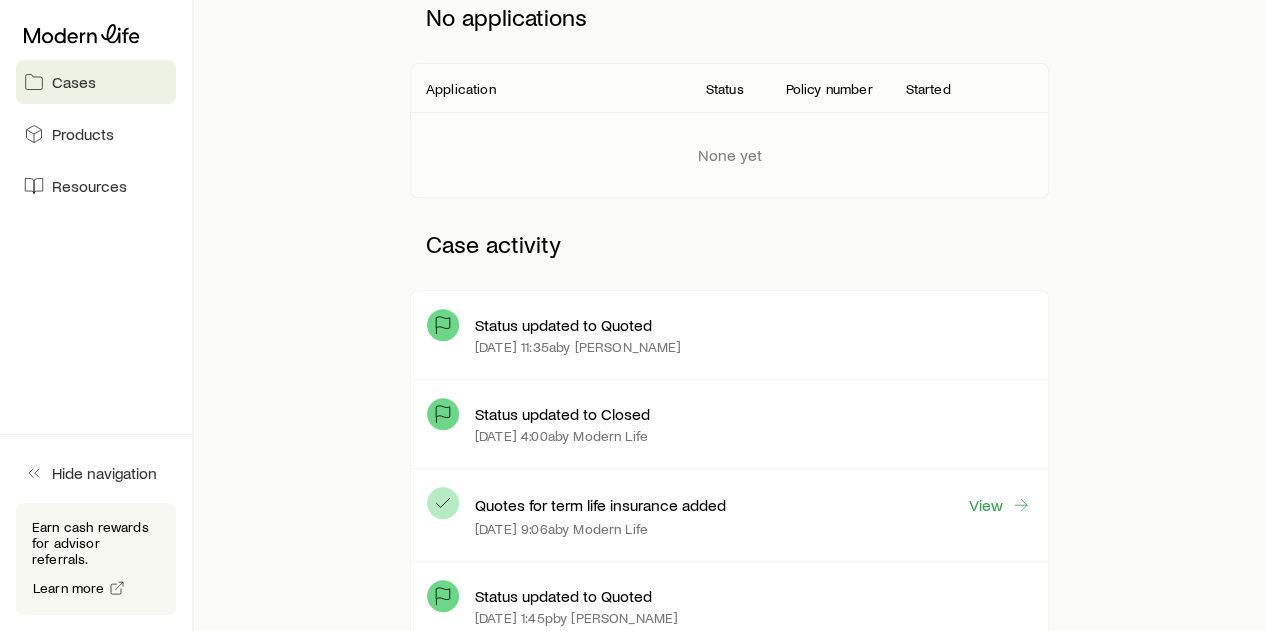 click on "Status updated to Quoted" at bounding box center (563, 325) 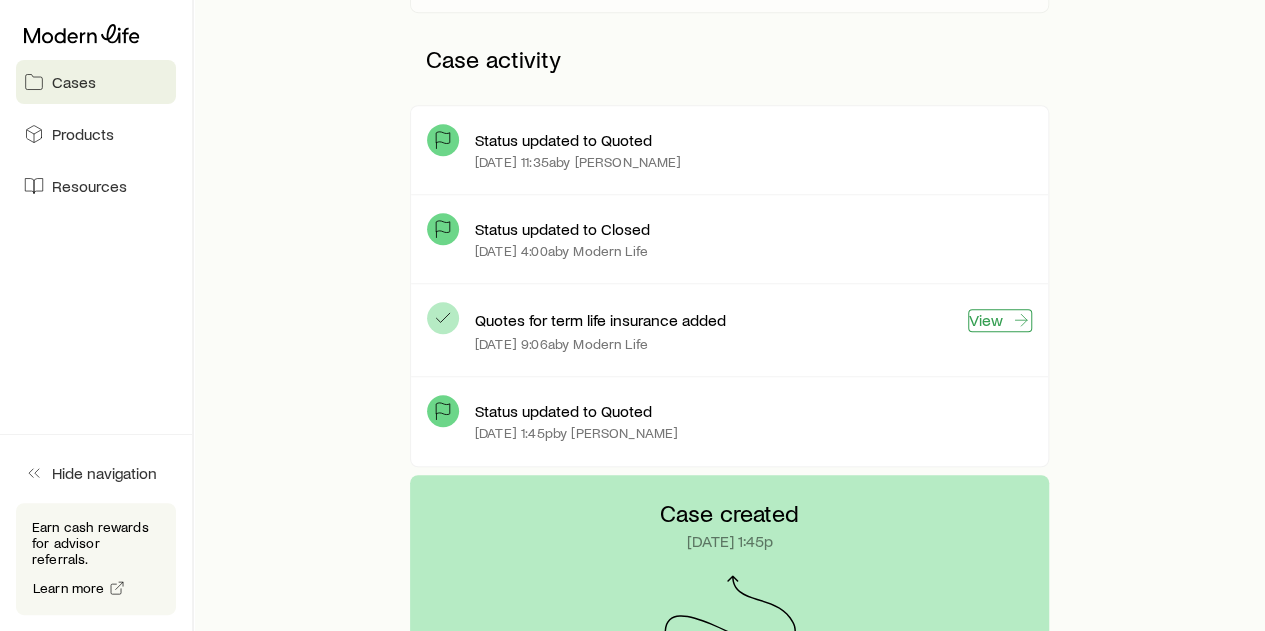 click on "View" at bounding box center [1000, 320] 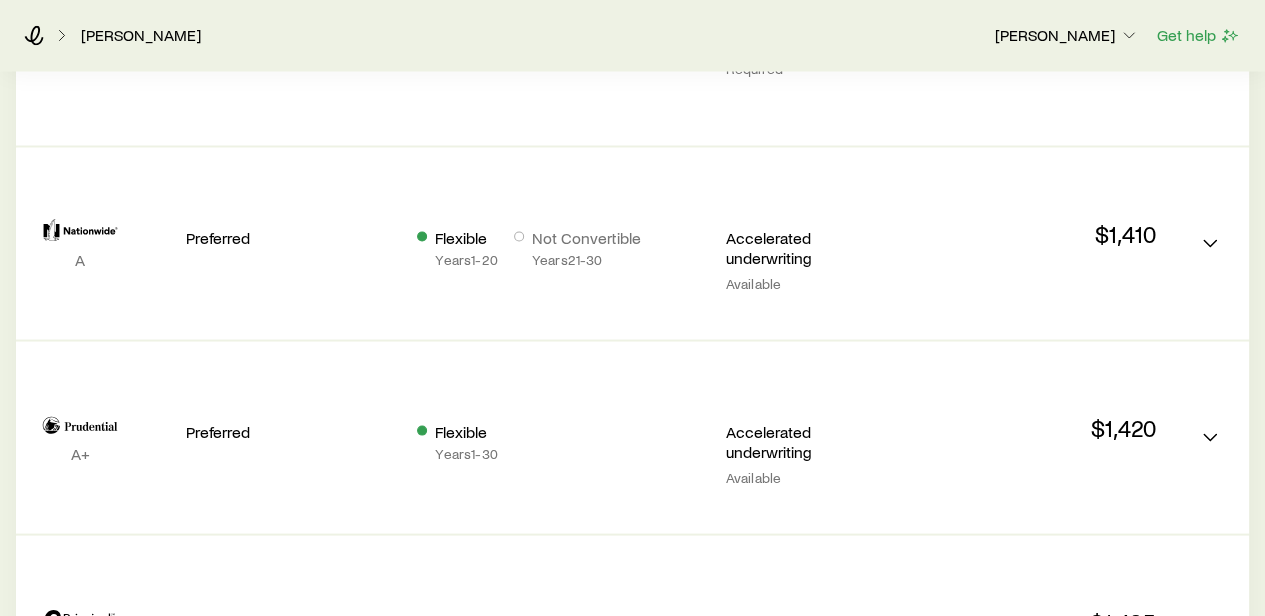 scroll, scrollTop: 1805, scrollLeft: 0, axis: vertical 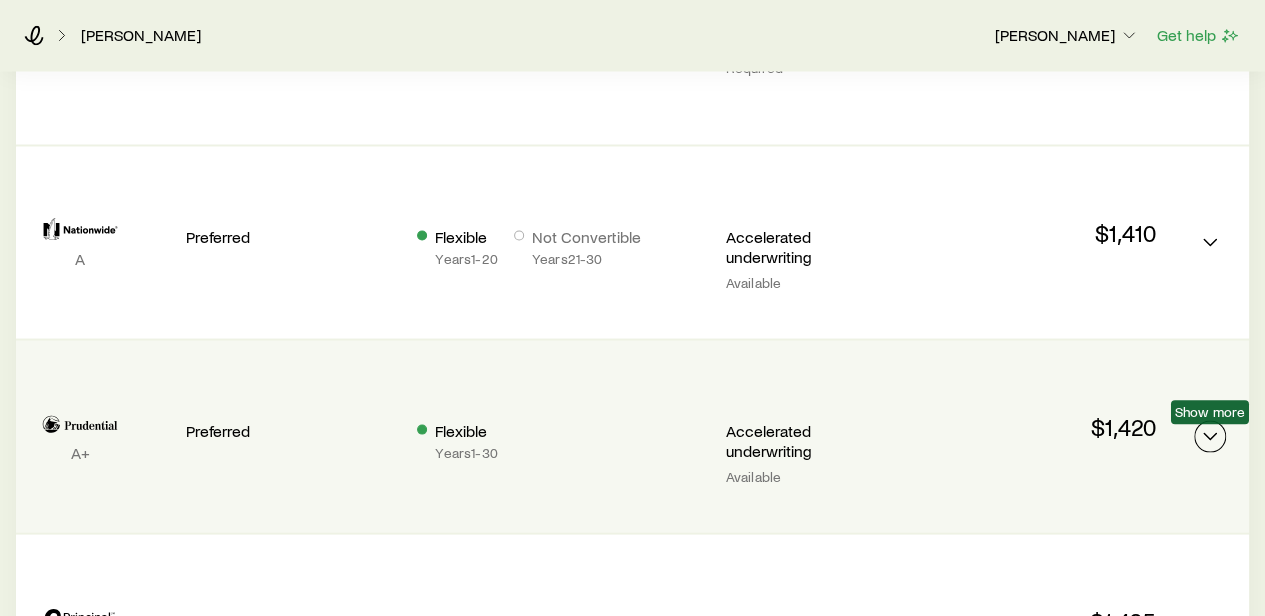 click 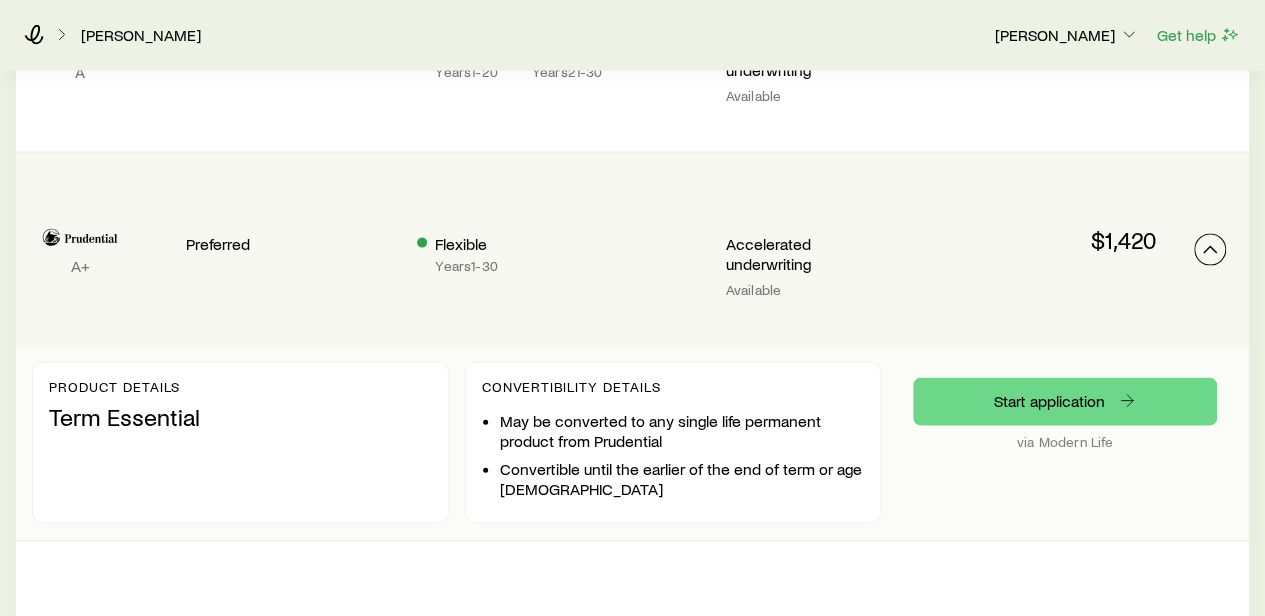 scroll, scrollTop: 1997, scrollLeft: 0, axis: vertical 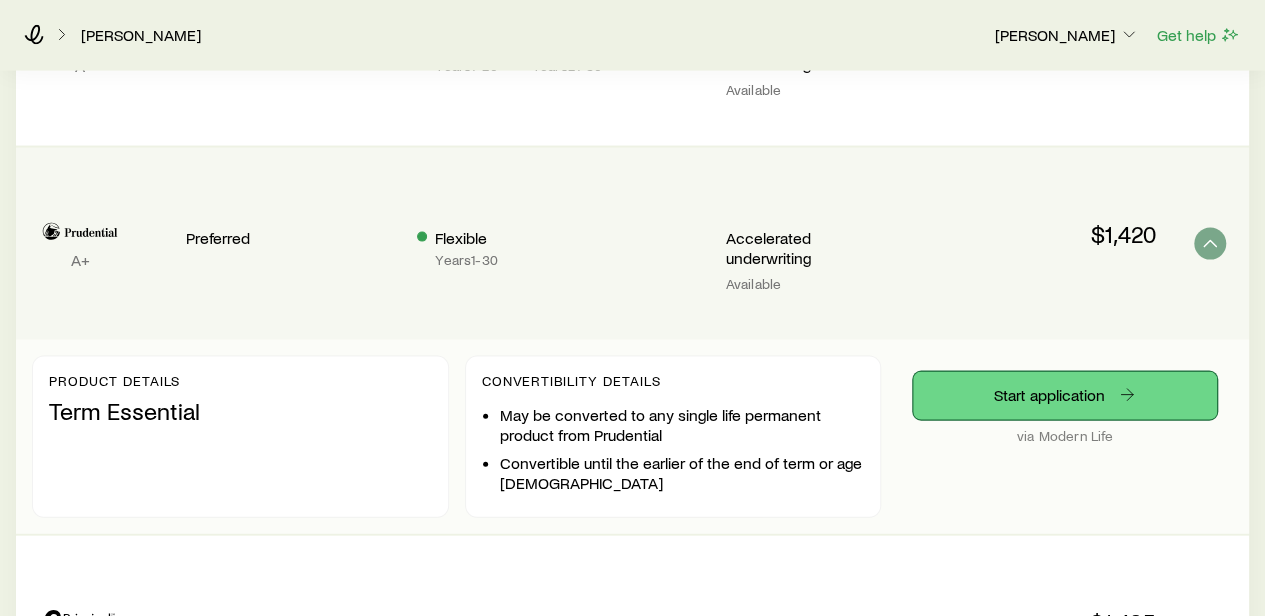 click on "Start application" at bounding box center [1065, 396] 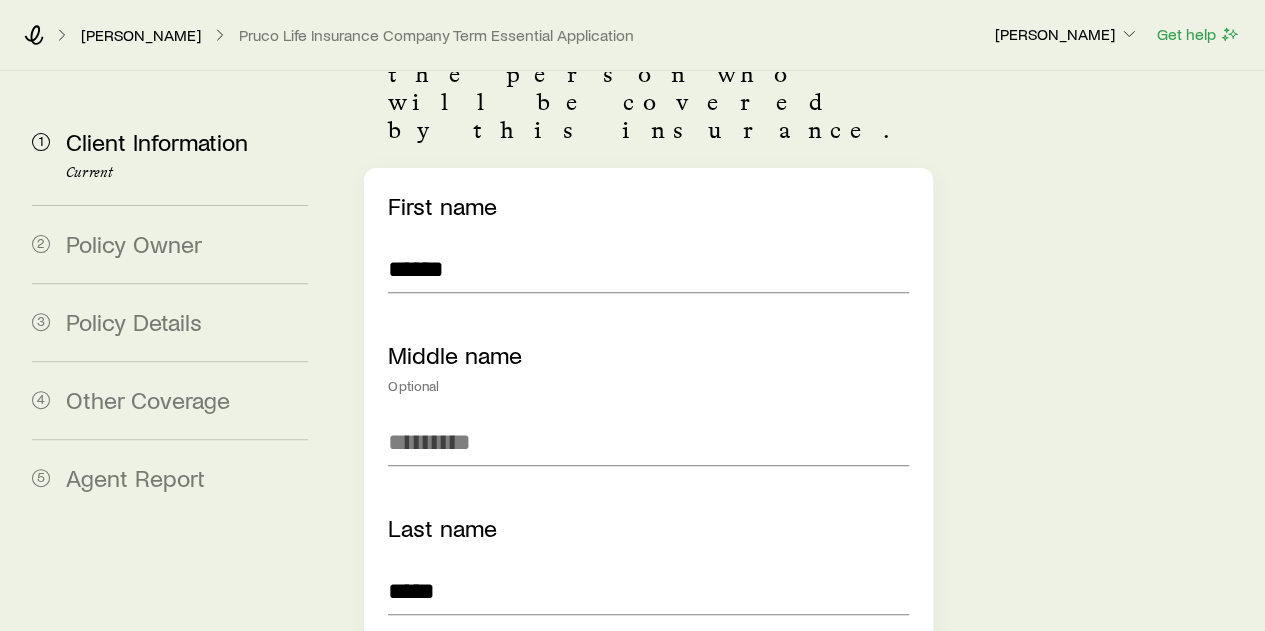 scroll, scrollTop: 250, scrollLeft: 0, axis: vertical 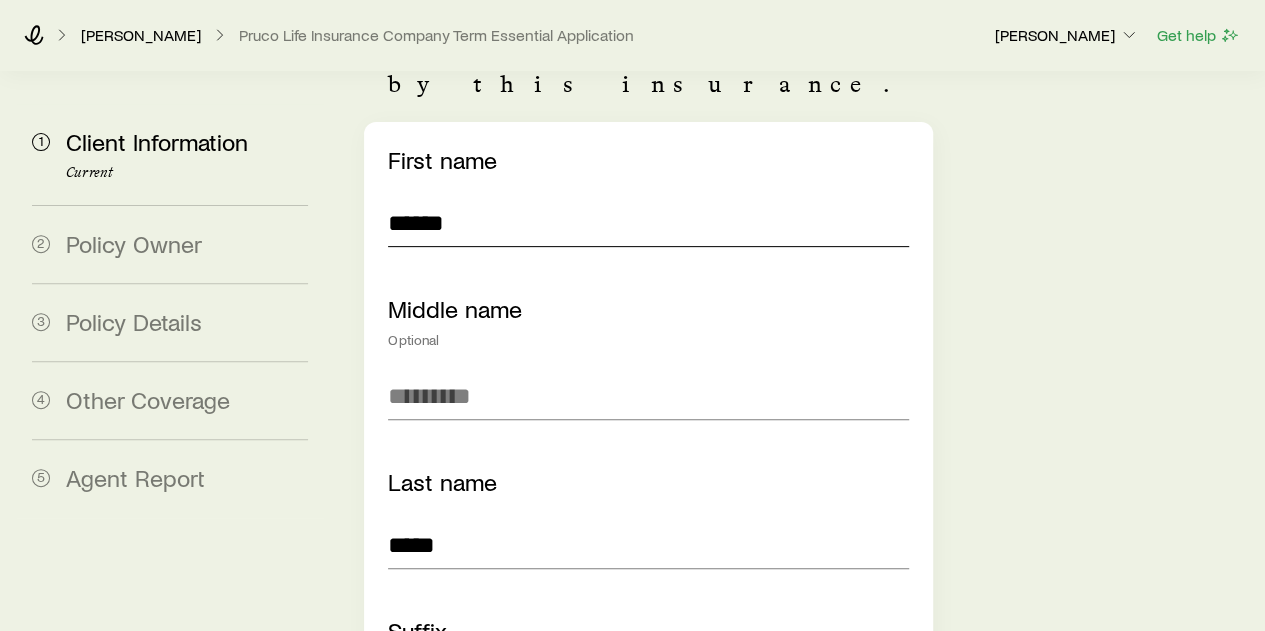 click on "******" at bounding box center (648, 223) 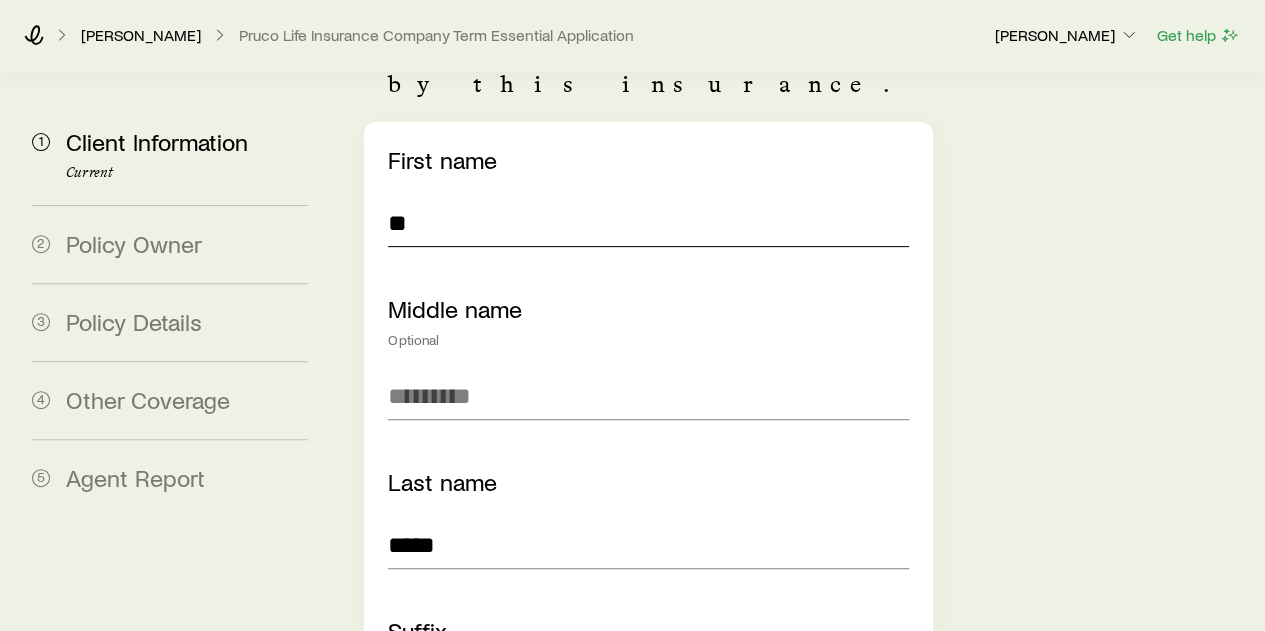 type on "*" 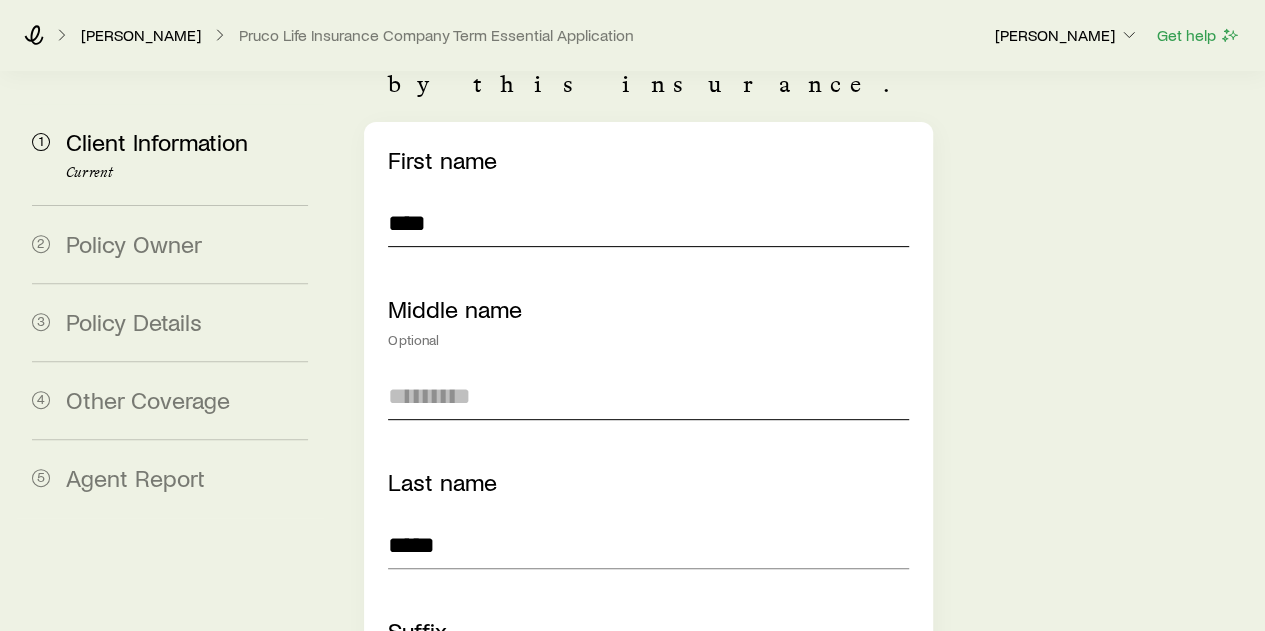 type on "****" 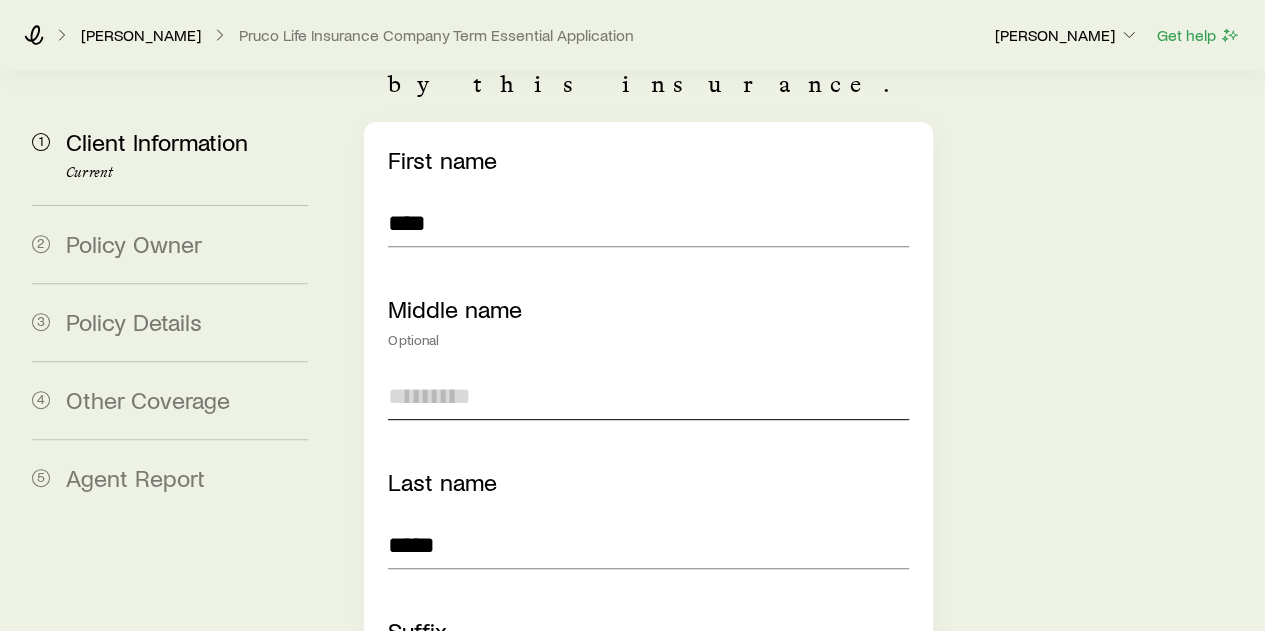click at bounding box center [648, 396] 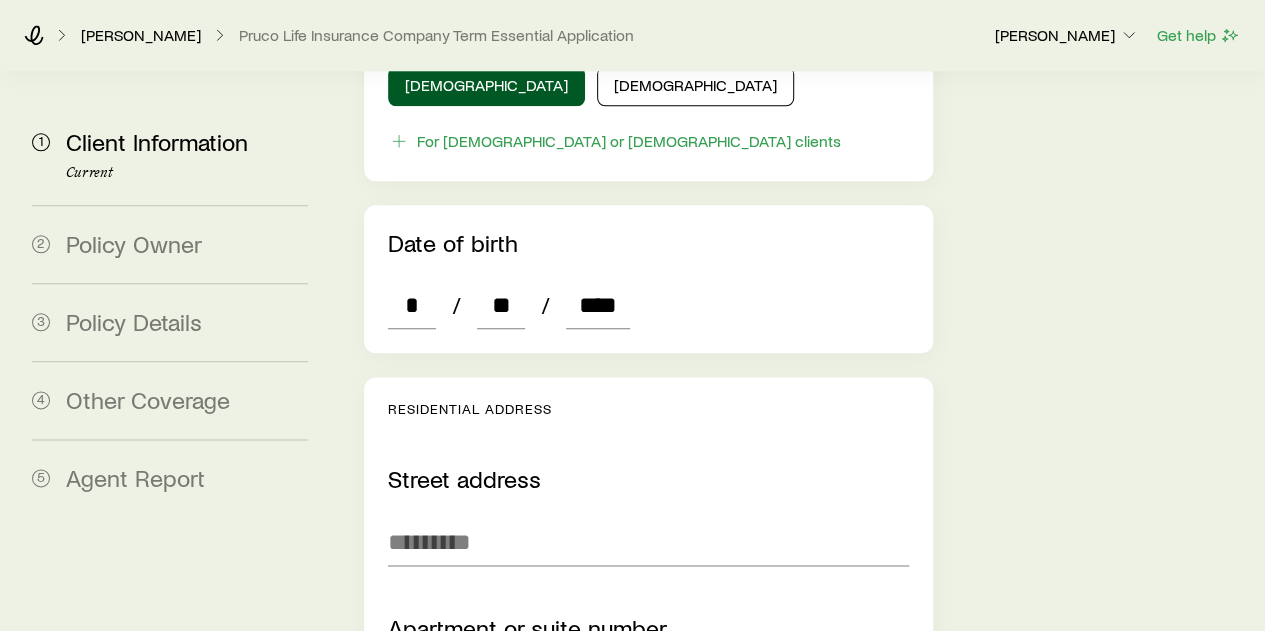 scroll, scrollTop: 1095, scrollLeft: 0, axis: vertical 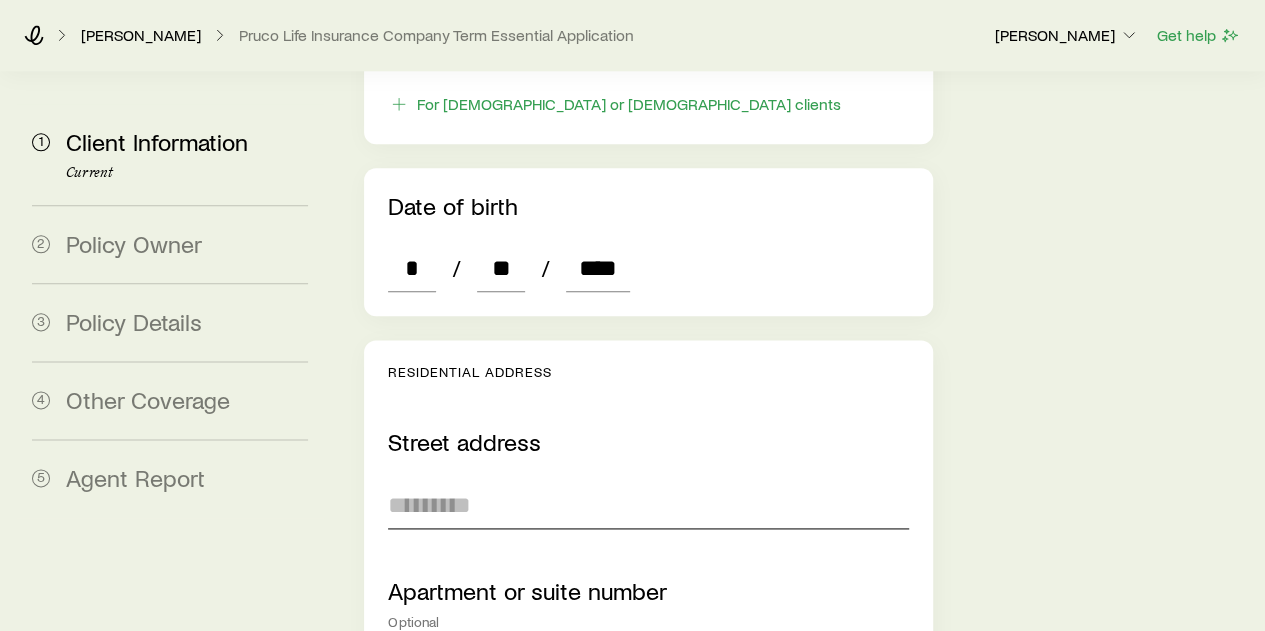 type on "*" 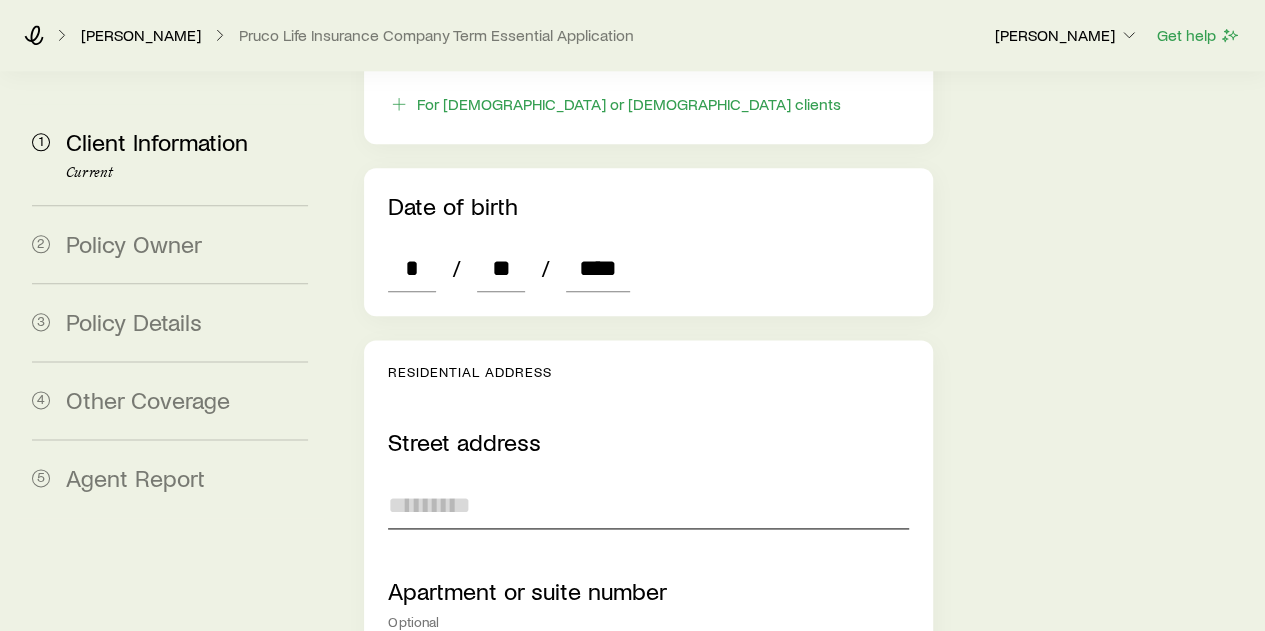 click at bounding box center [648, 505] 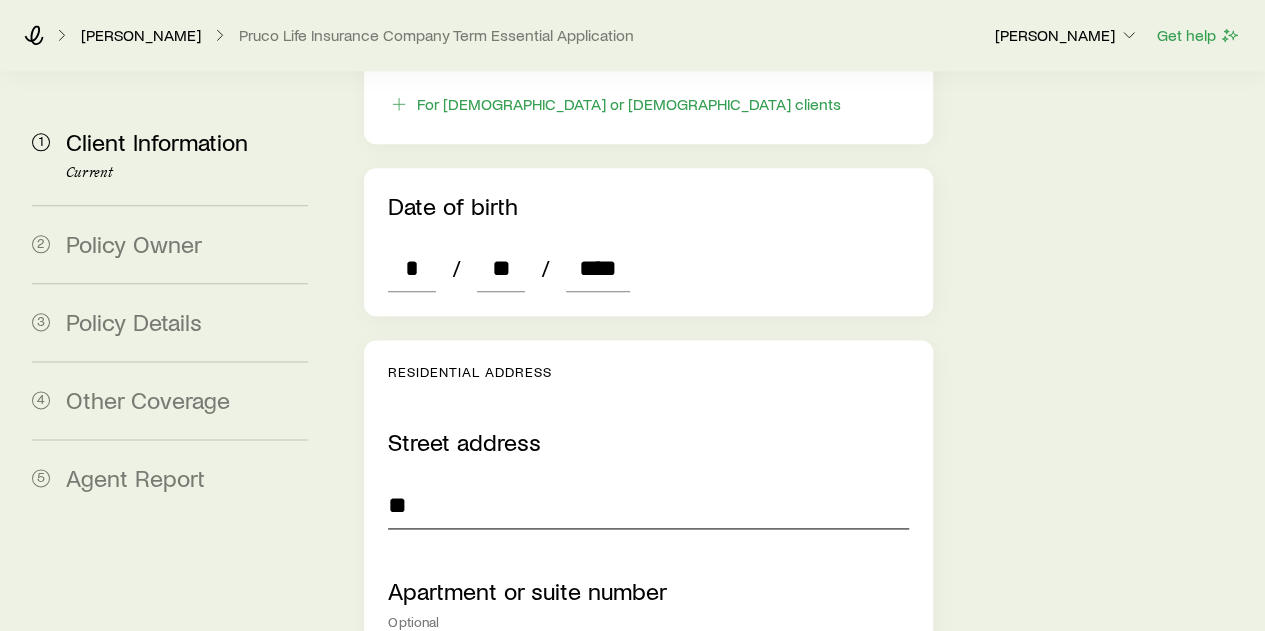 type on "*" 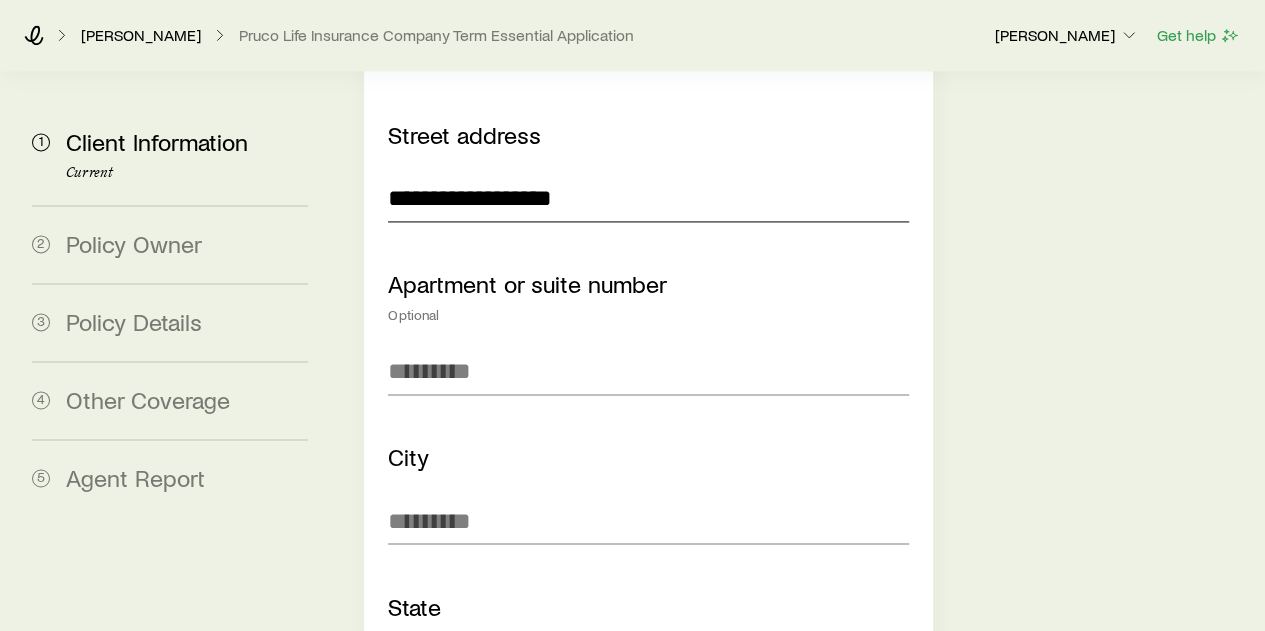 scroll, scrollTop: 1403, scrollLeft: 0, axis: vertical 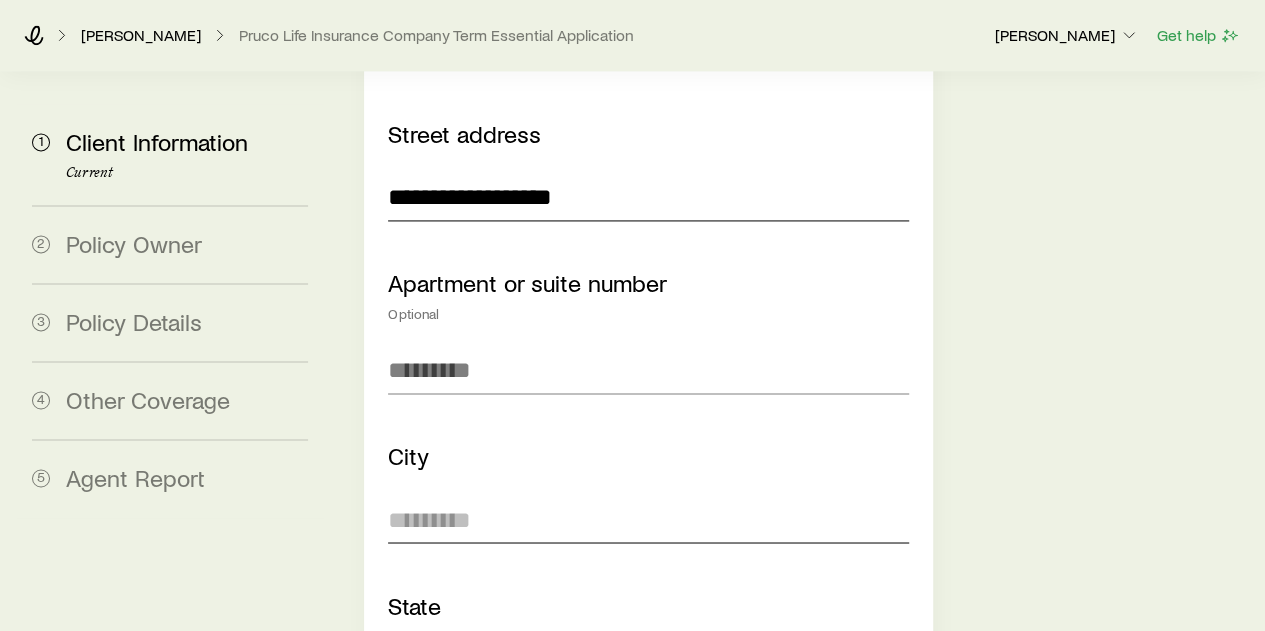 type on "**********" 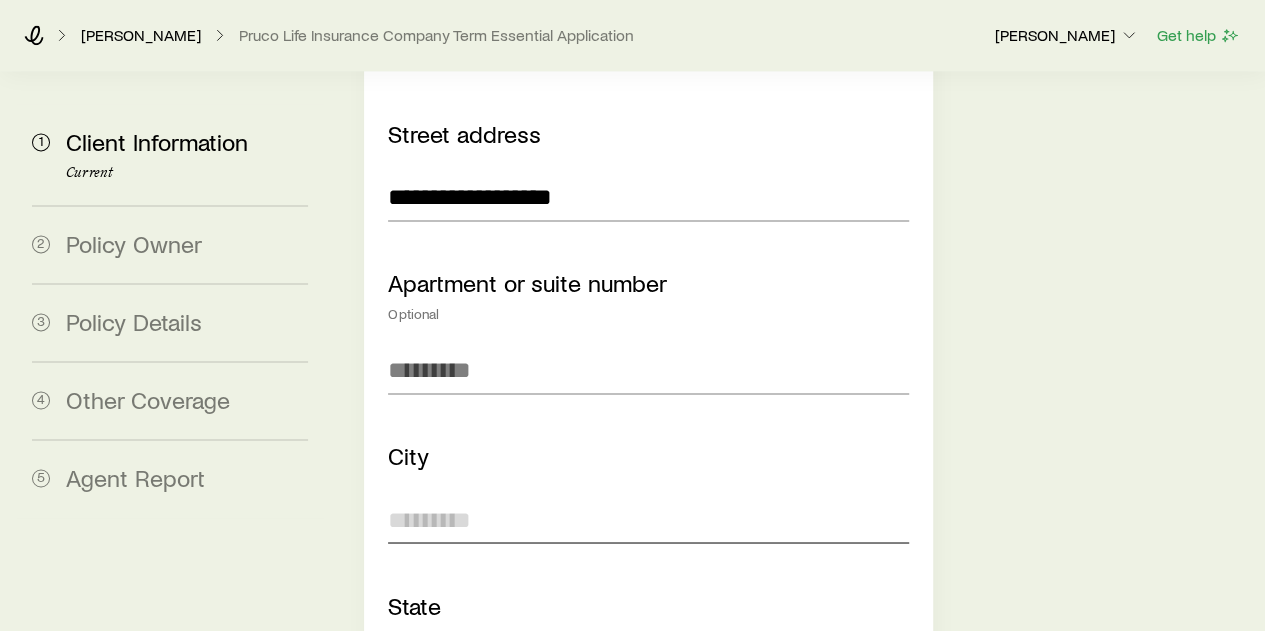 click at bounding box center [648, 519] 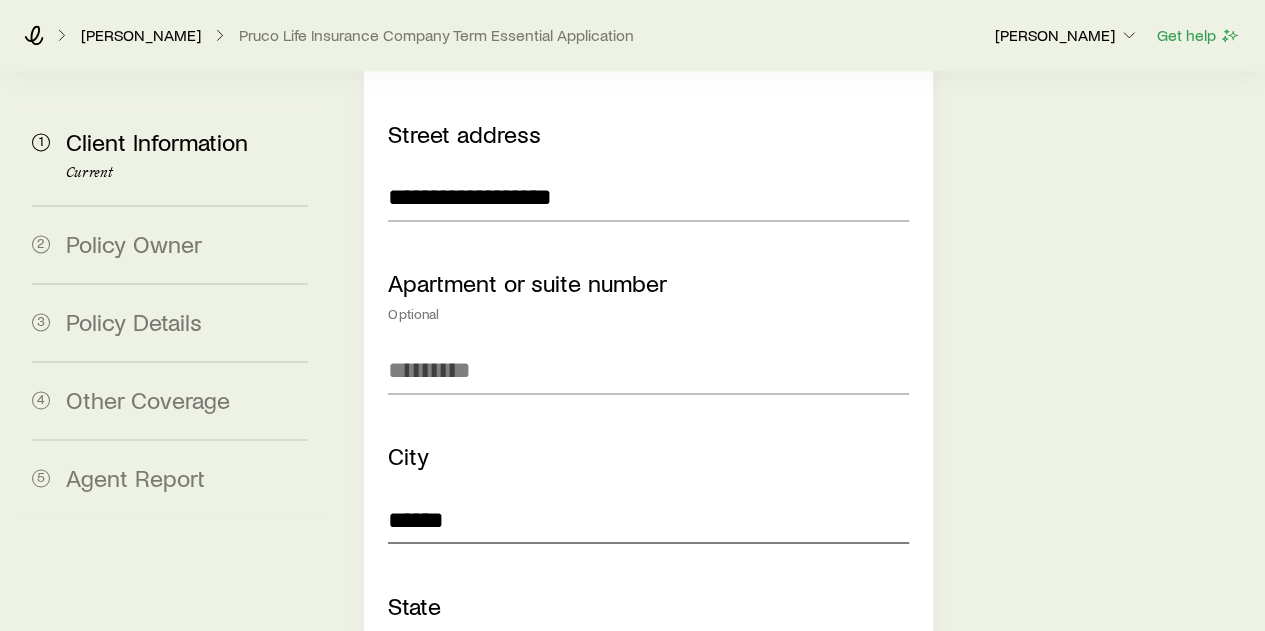 scroll, scrollTop: 1590, scrollLeft: 0, axis: vertical 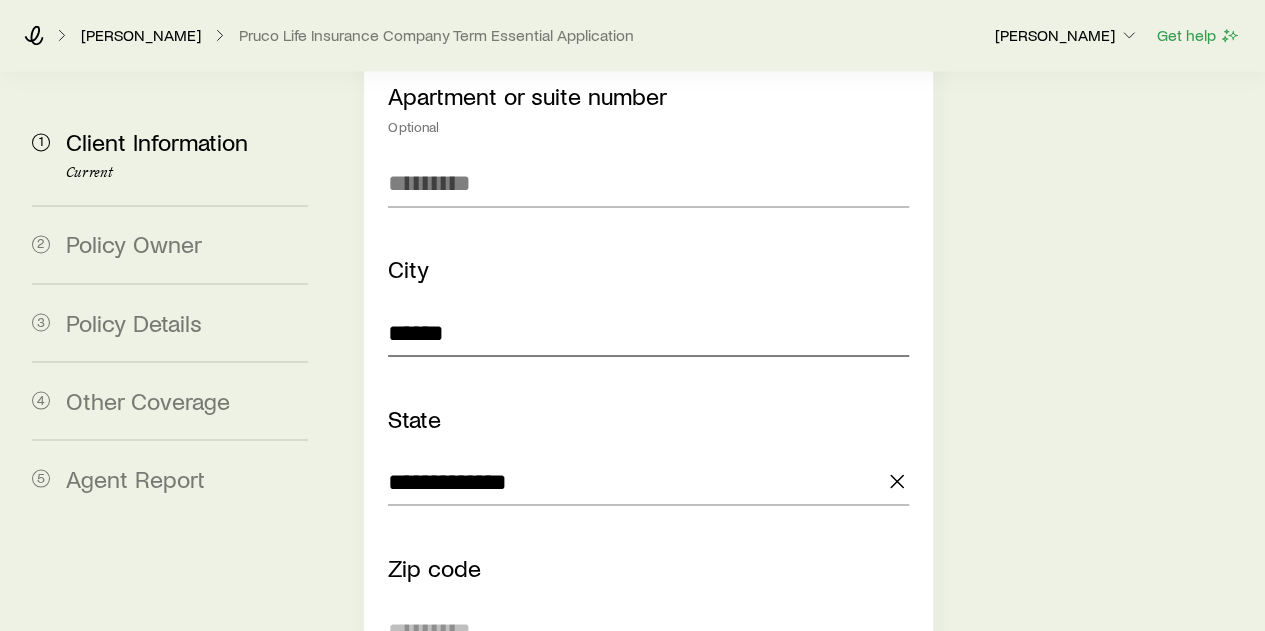 type on "******" 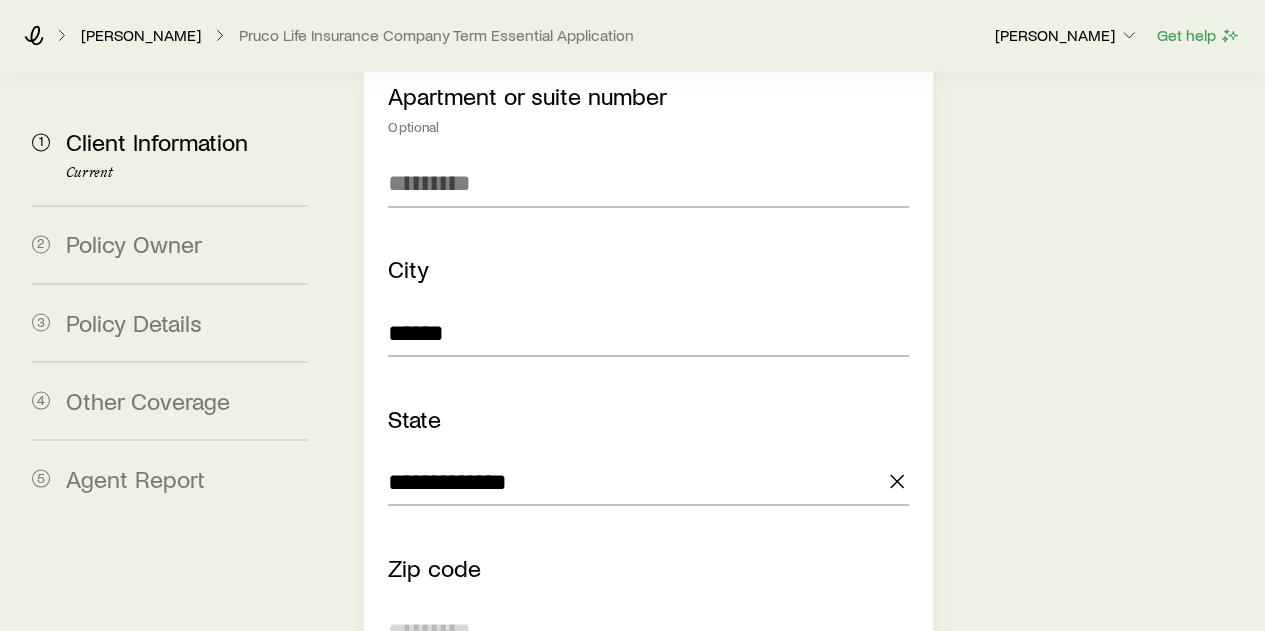 click at bounding box center (648, 630) 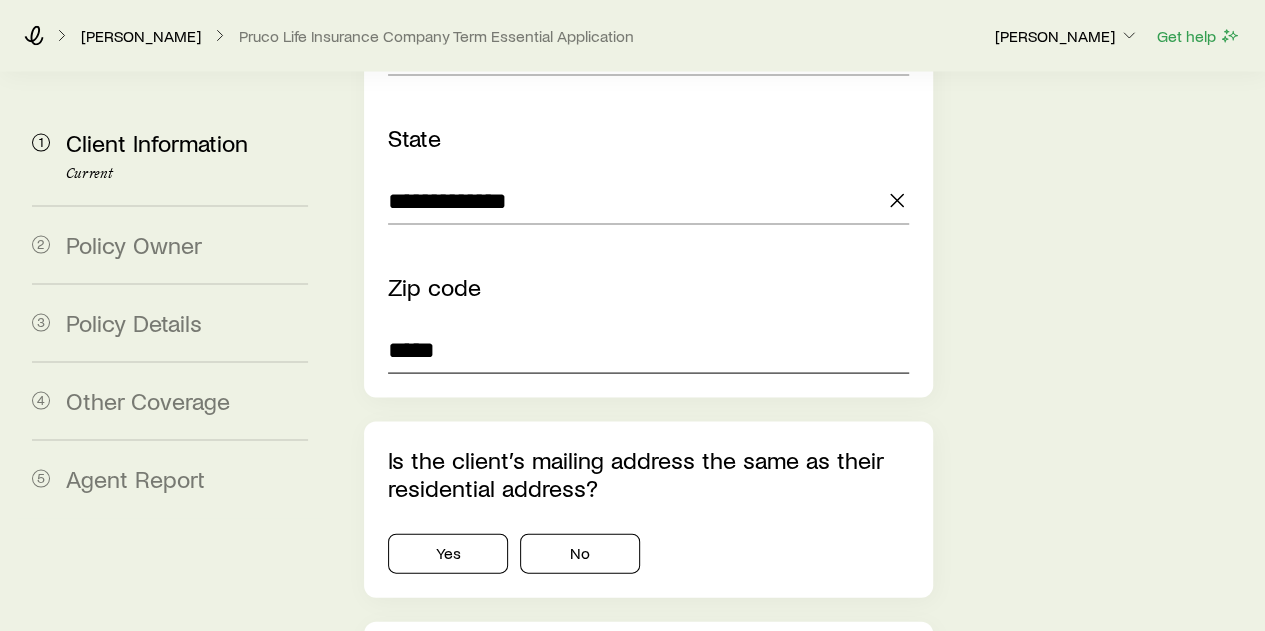 scroll, scrollTop: 1872, scrollLeft: 0, axis: vertical 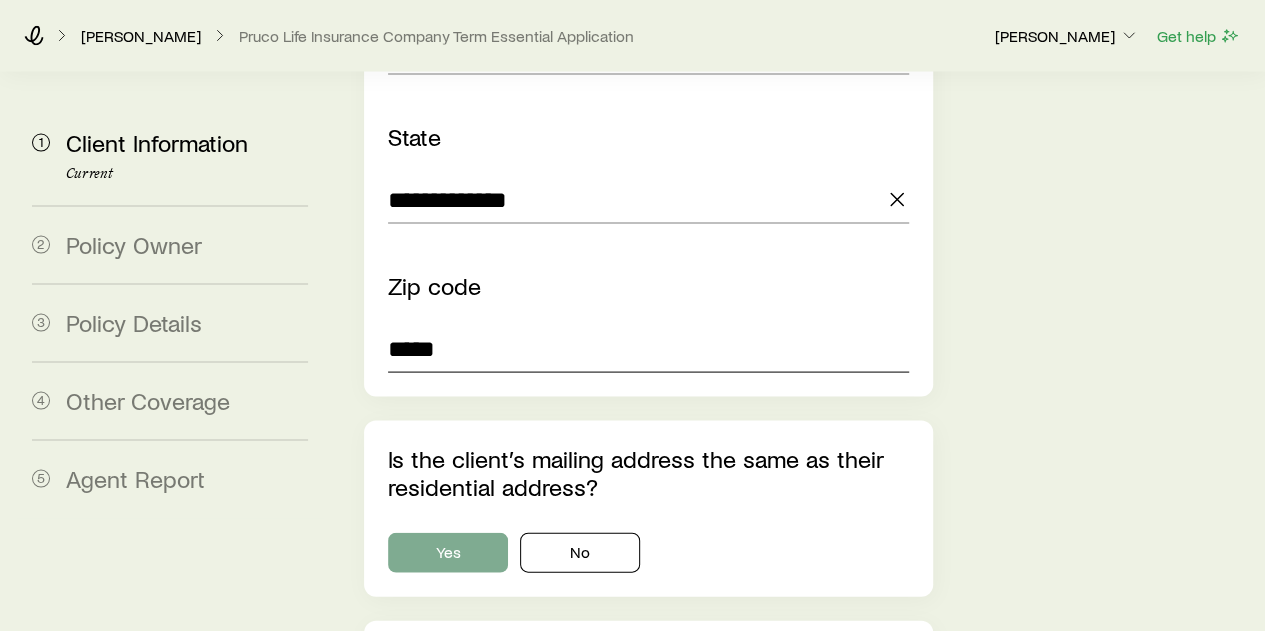 type on "*****" 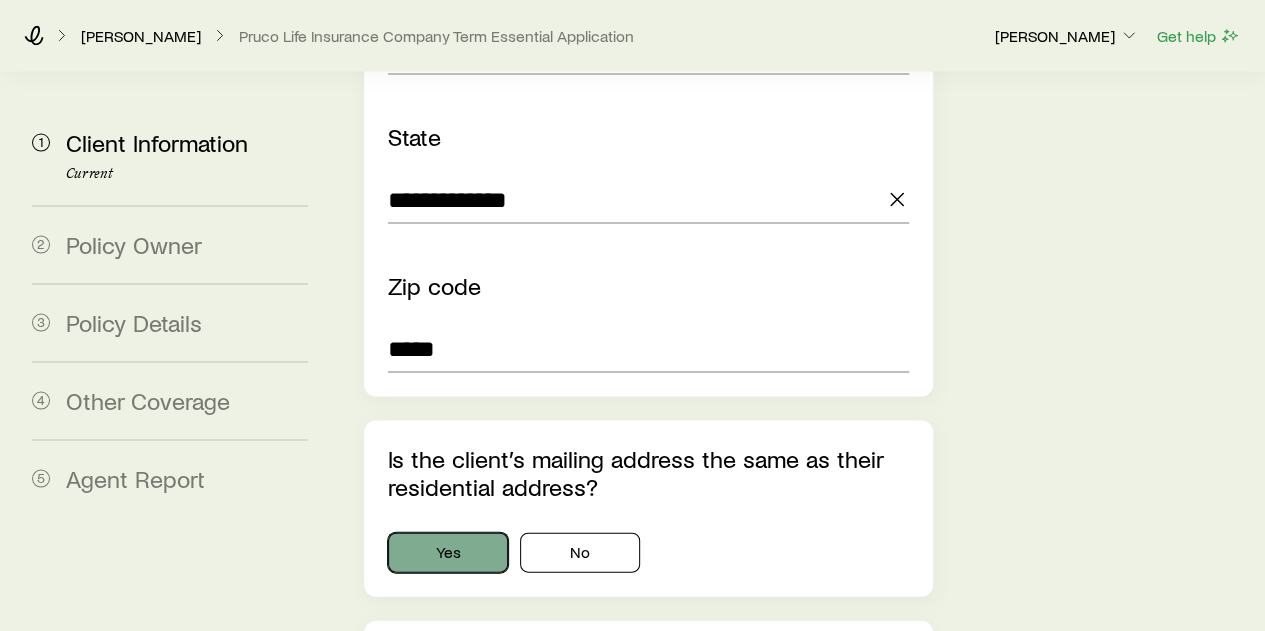 click on "Yes" at bounding box center (448, 552) 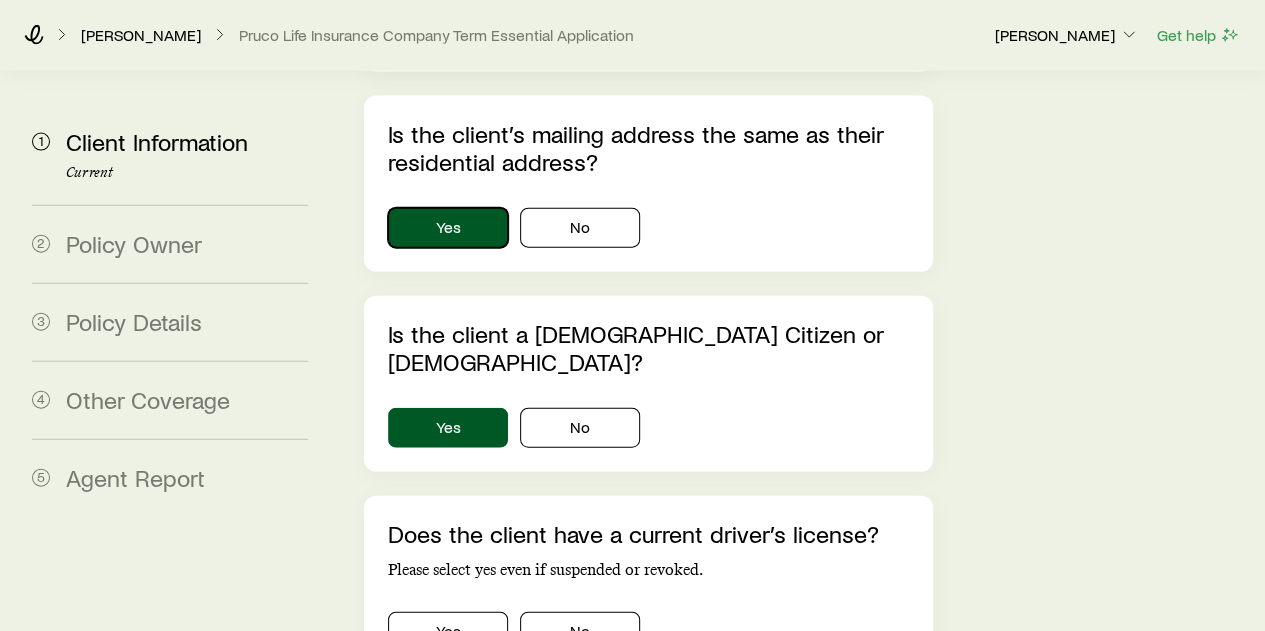scroll, scrollTop: 2224, scrollLeft: 0, axis: vertical 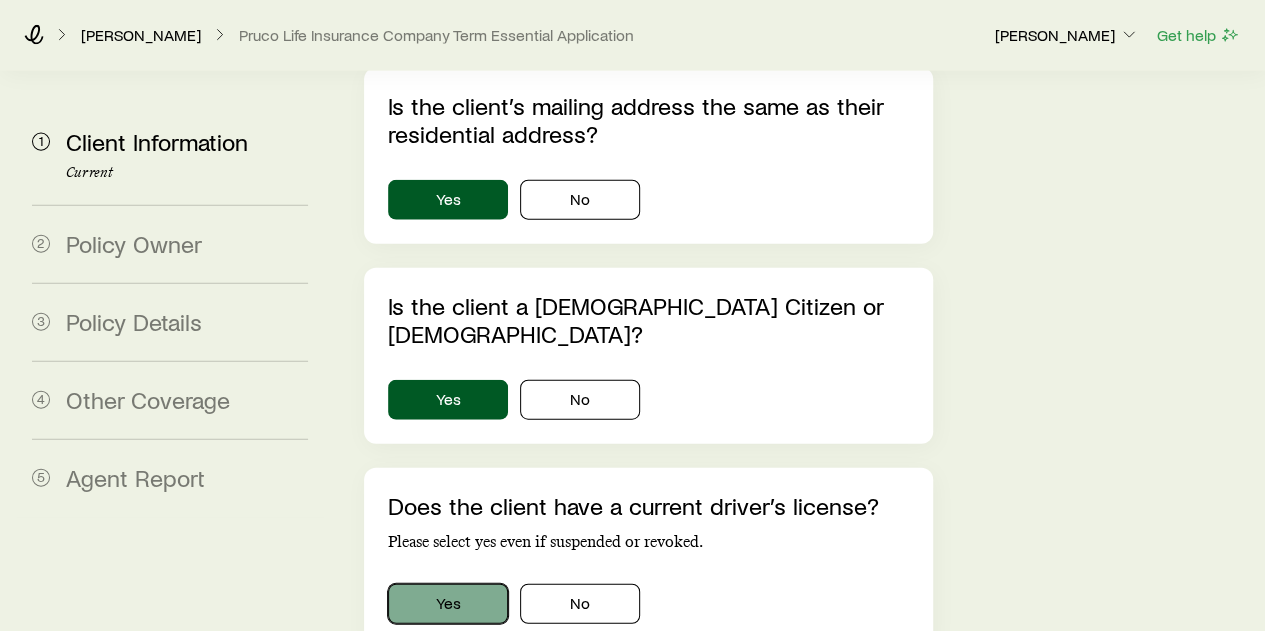 click on "Yes" at bounding box center [448, 604] 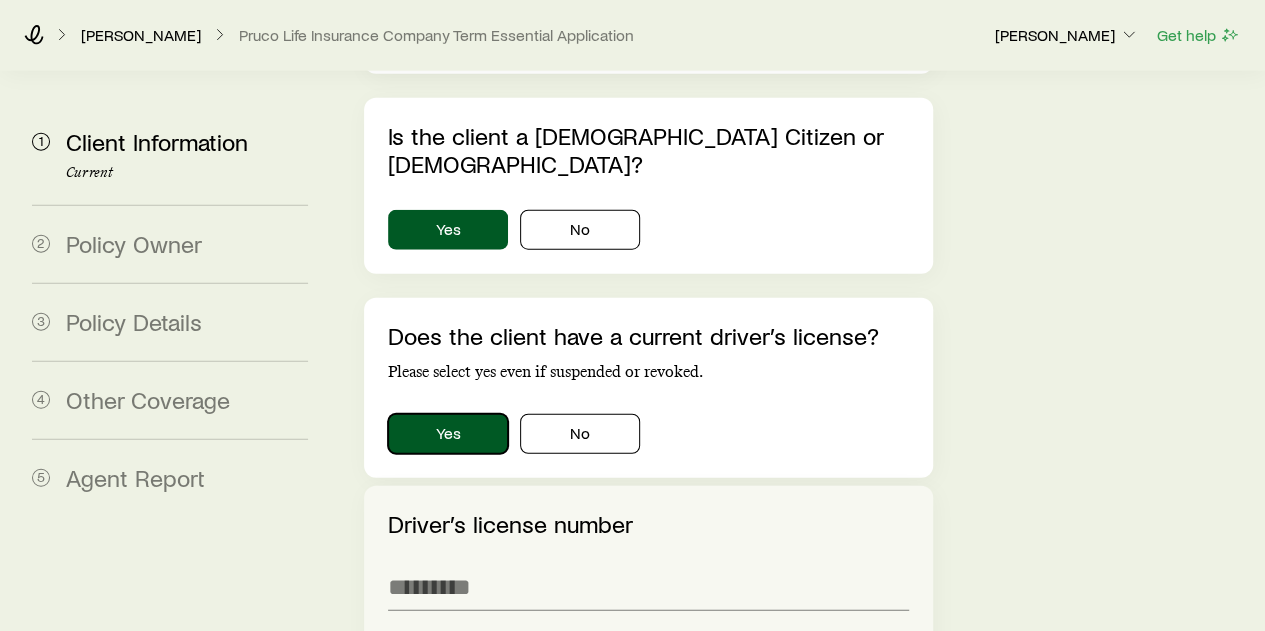 scroll, scrollTop: 2484, scrollLeft: 0, axis: vertical 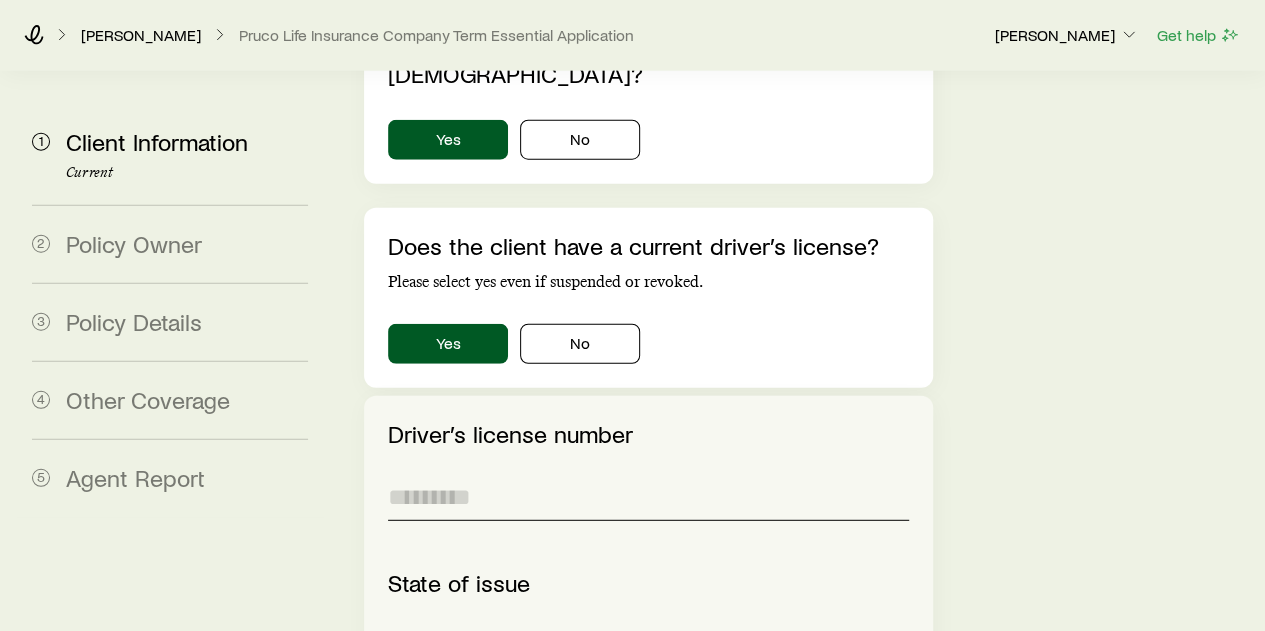click at bounding box center (648, 497) 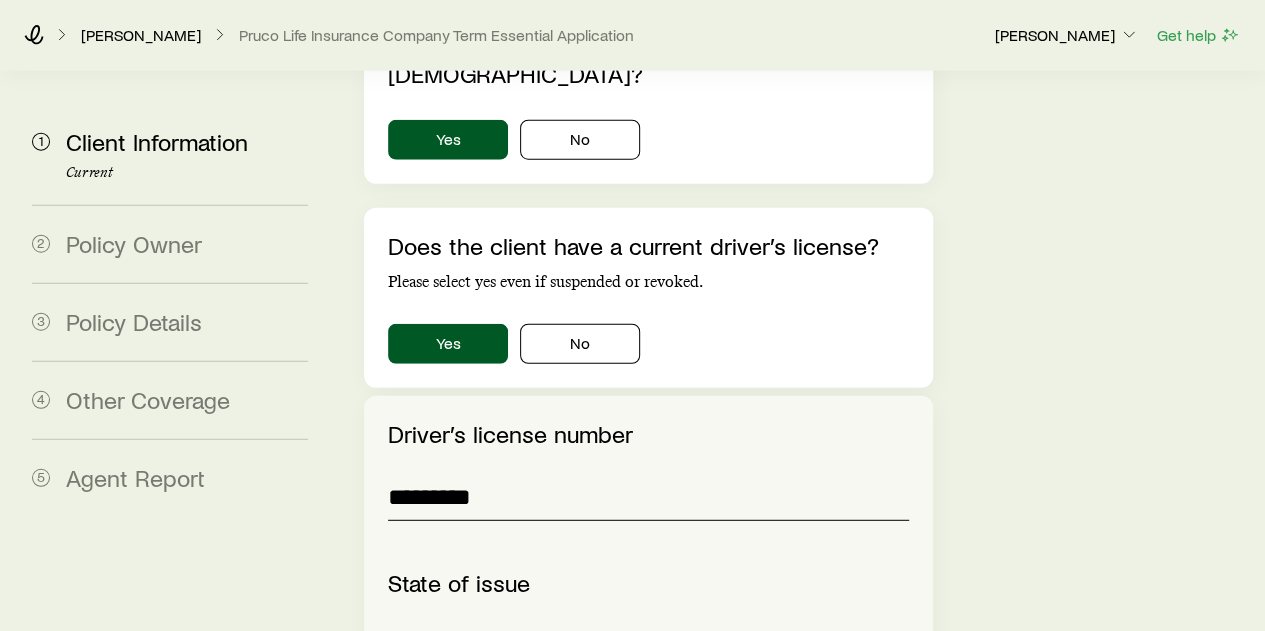 type on "*********" 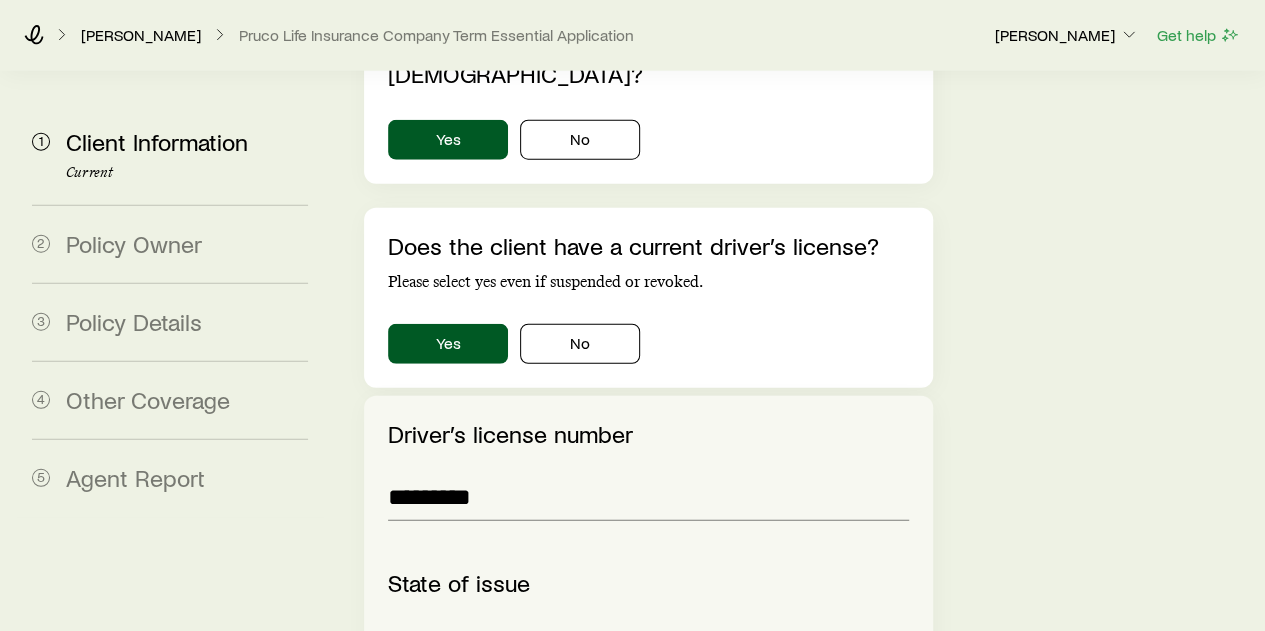 click at bounding box center [648, 646] 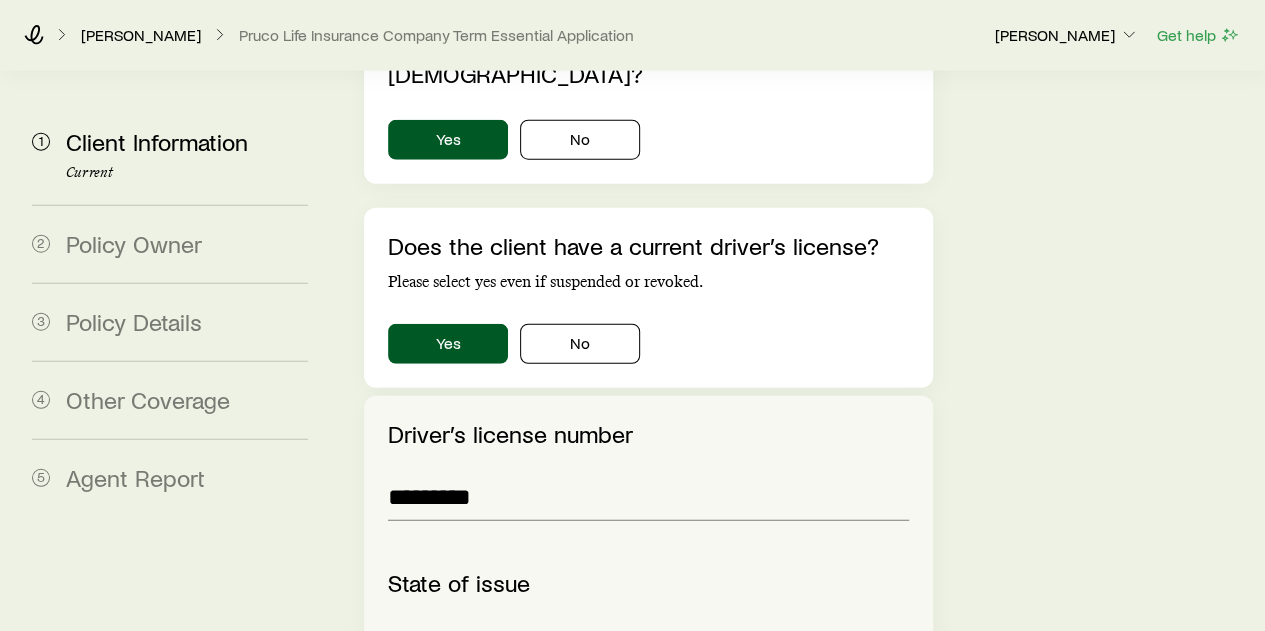 click on "Colorado (CO)" at bounding box center [569, 699] 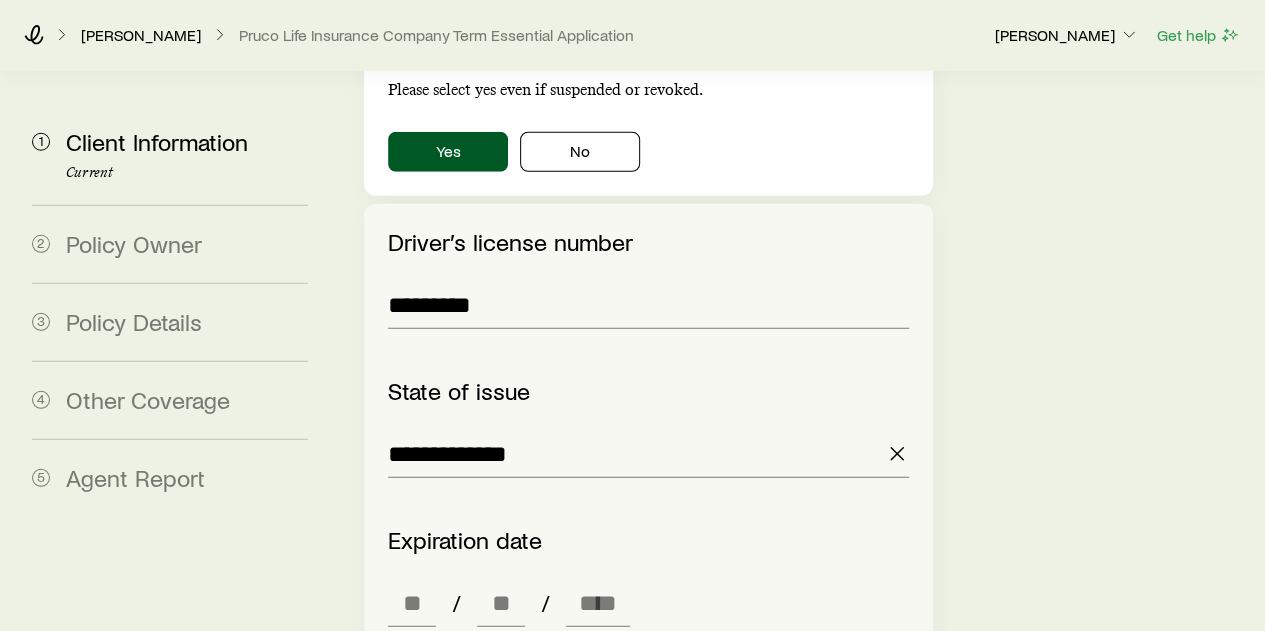 scroll, scrollTop: 2677, scrollLeft: 0, axis: vertical 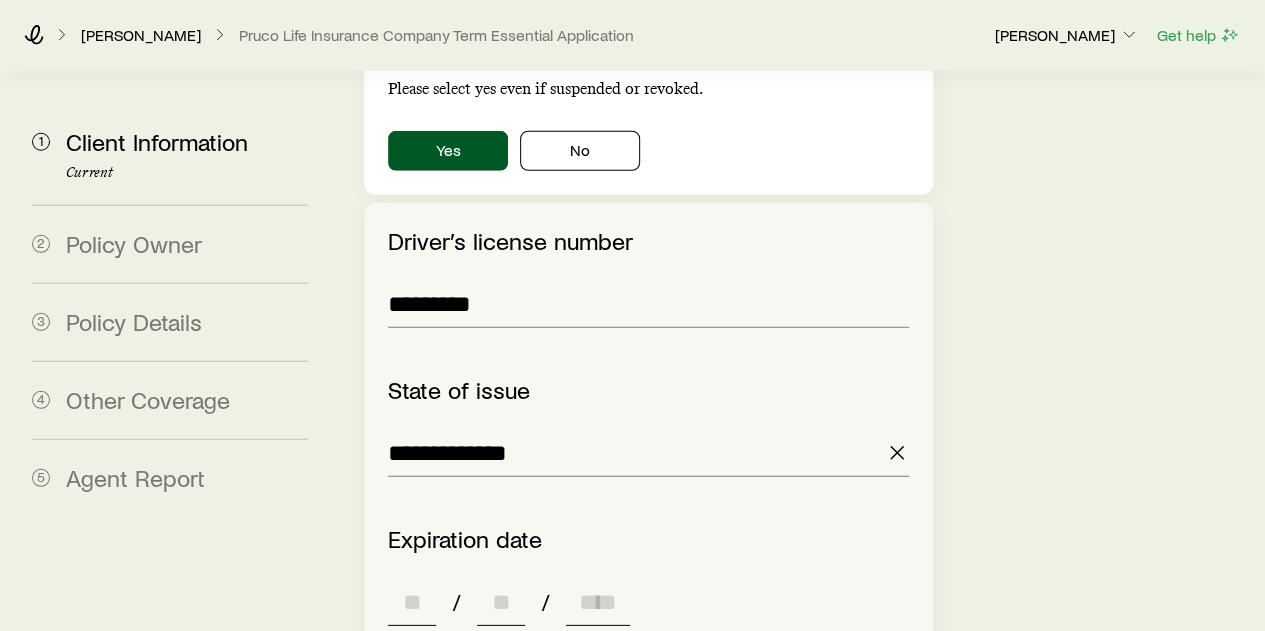 click at bounding box center (412, 602) 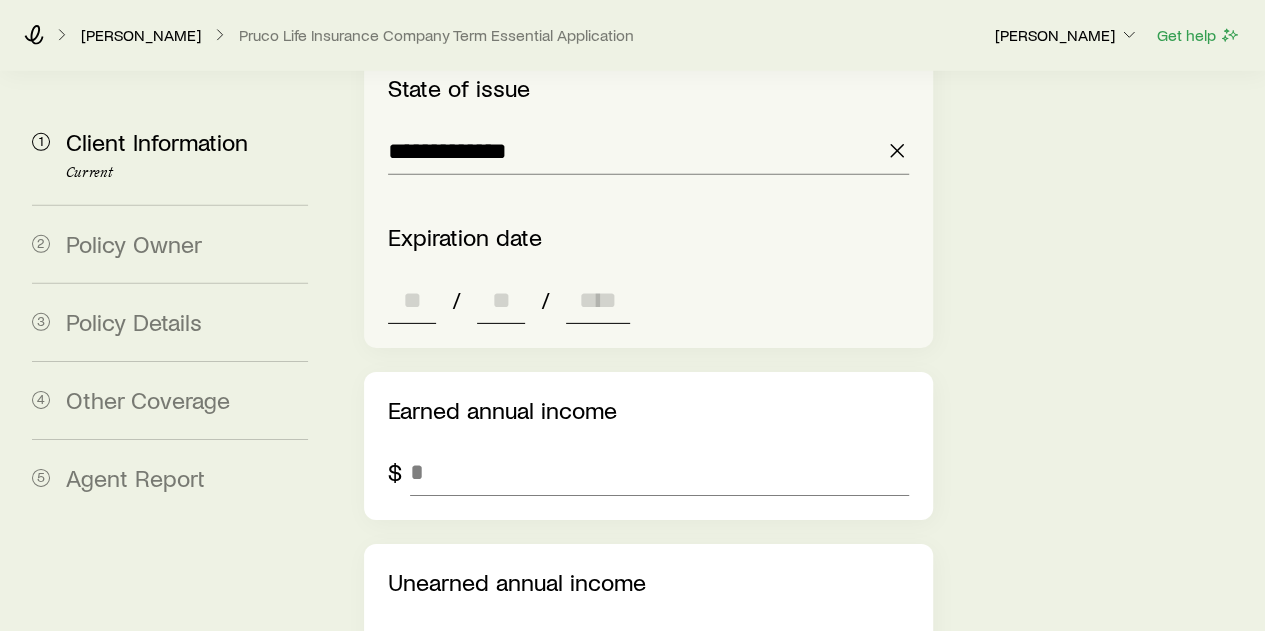 scroll, scrollTop: 2980, scrollLeft: 0, axis: vertical 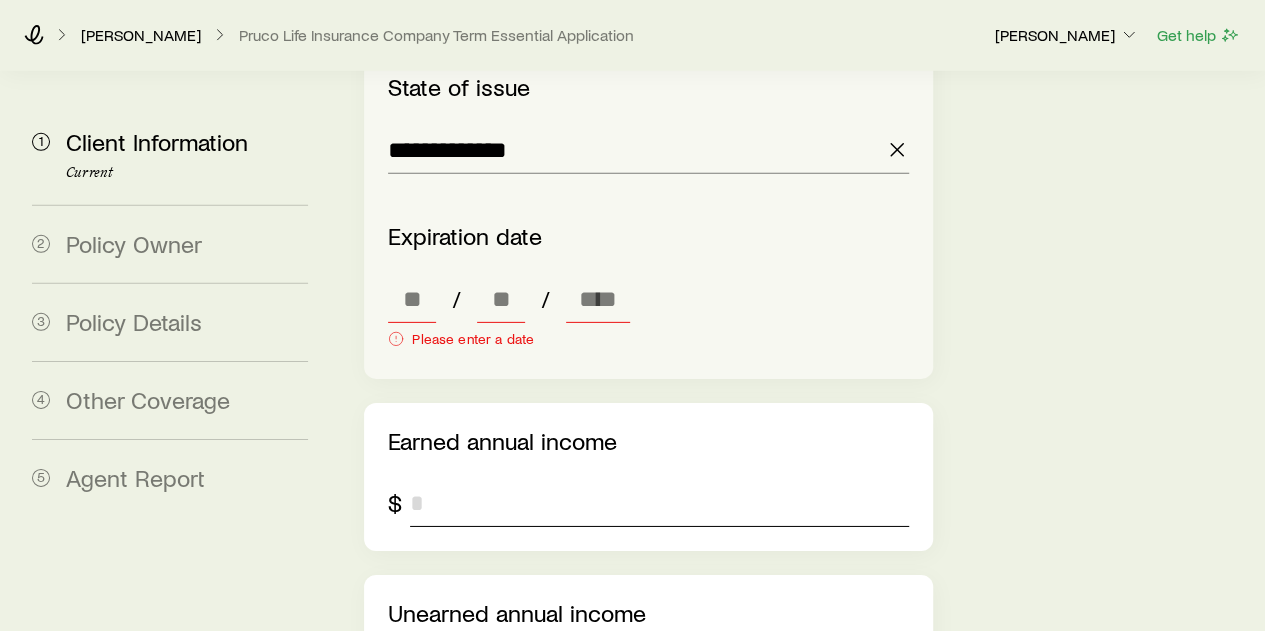 click at bounding box center [659, 503] 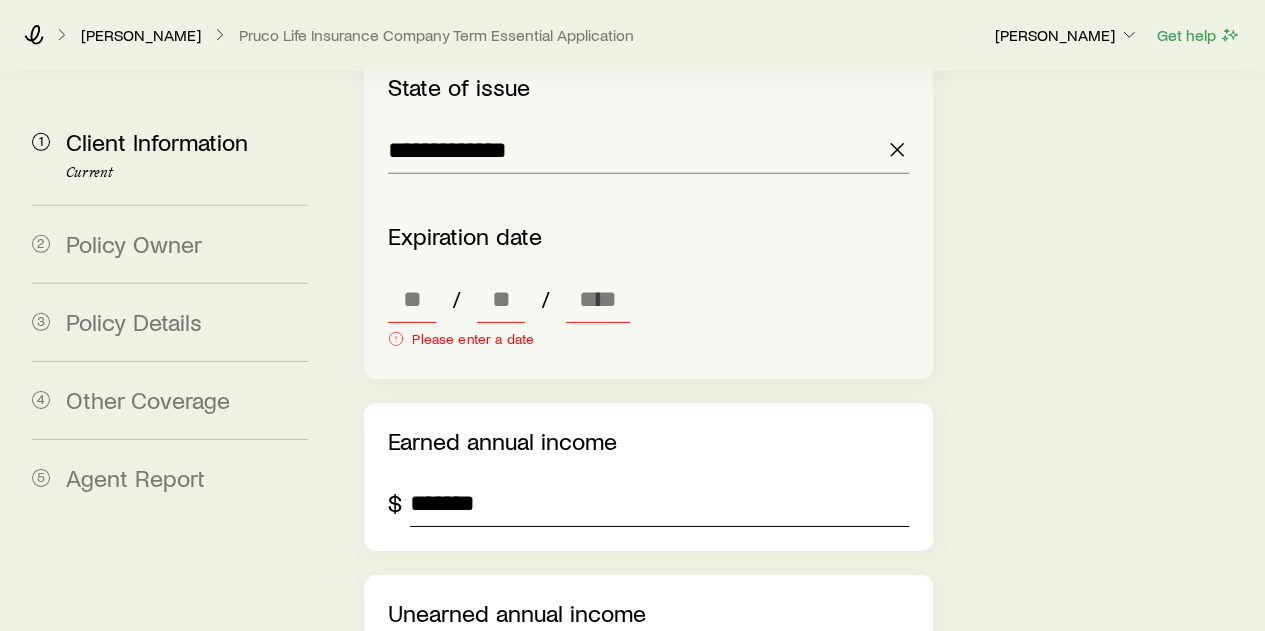 type on "*******" 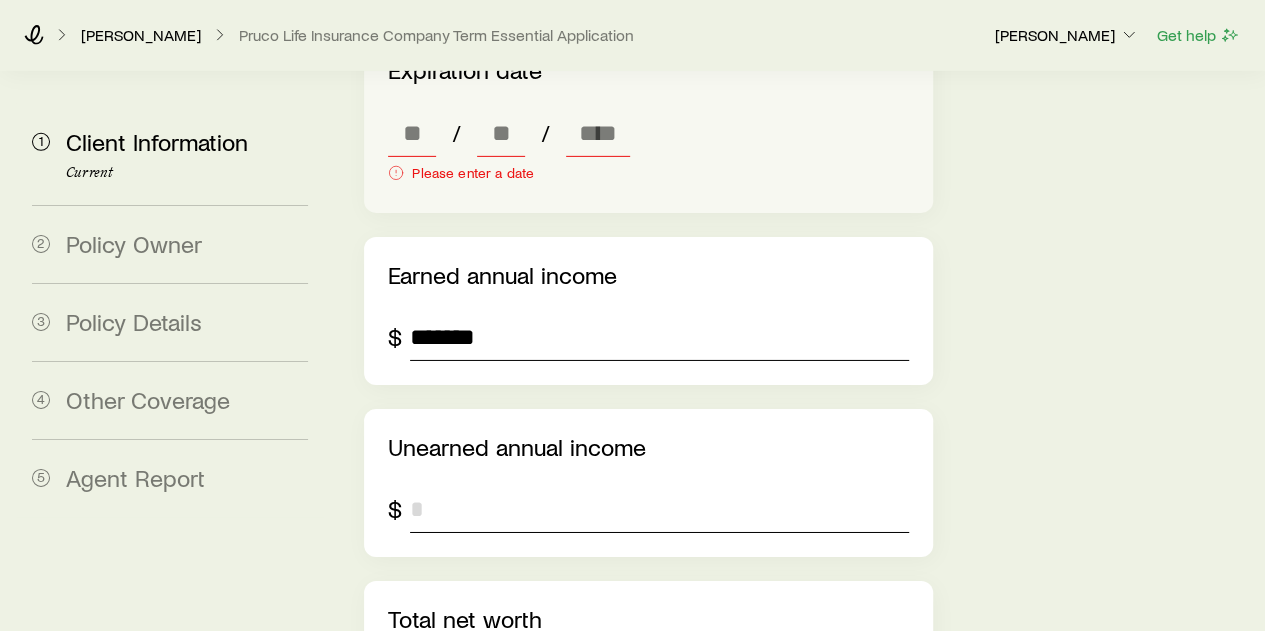 scroll, scrollTop: 3242, scrollLeft: 0, axis: vertical 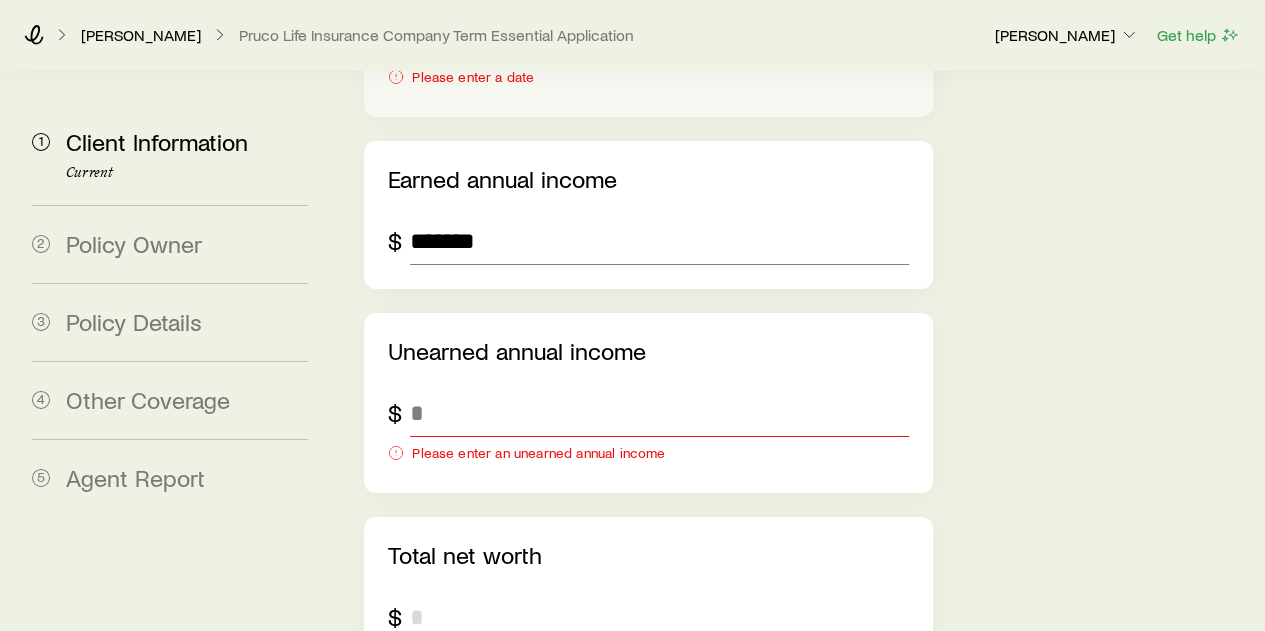 click on "Total net worth $" at bounding box center [648, 591] 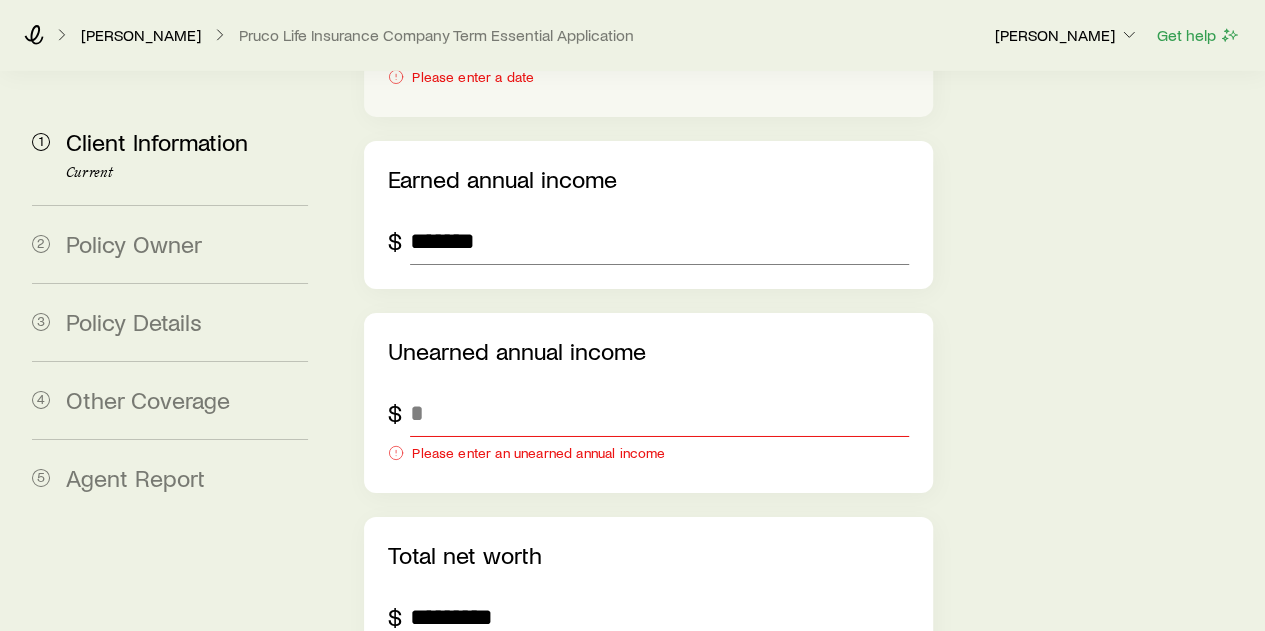 type on "*********" 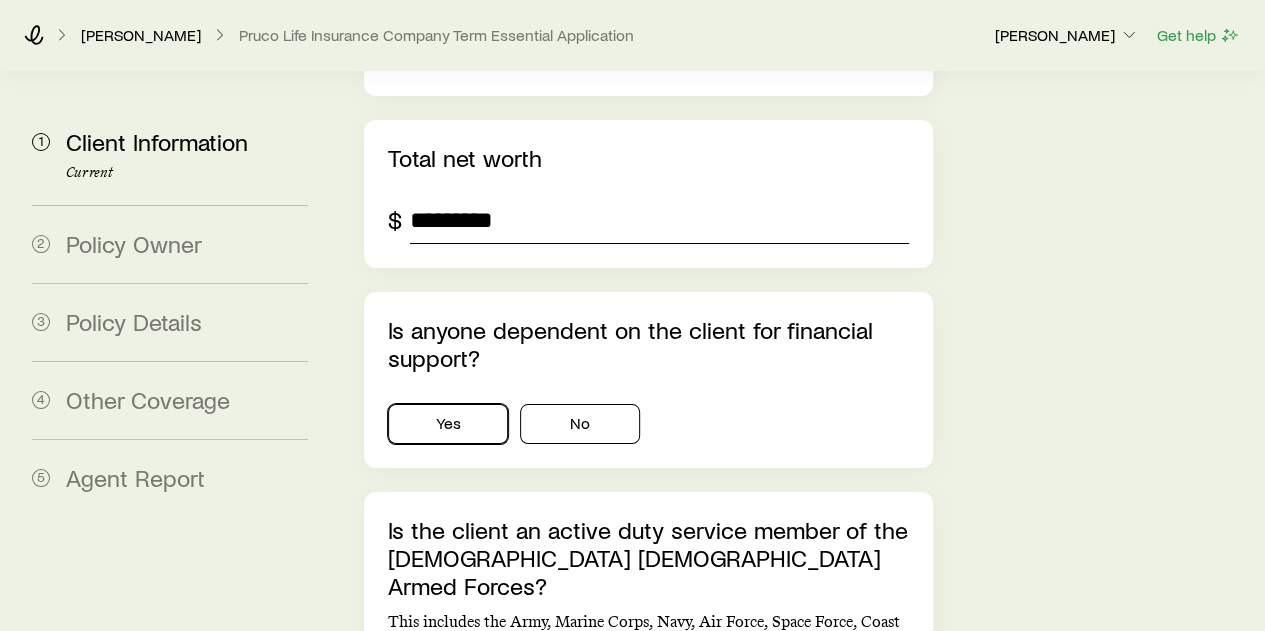 type 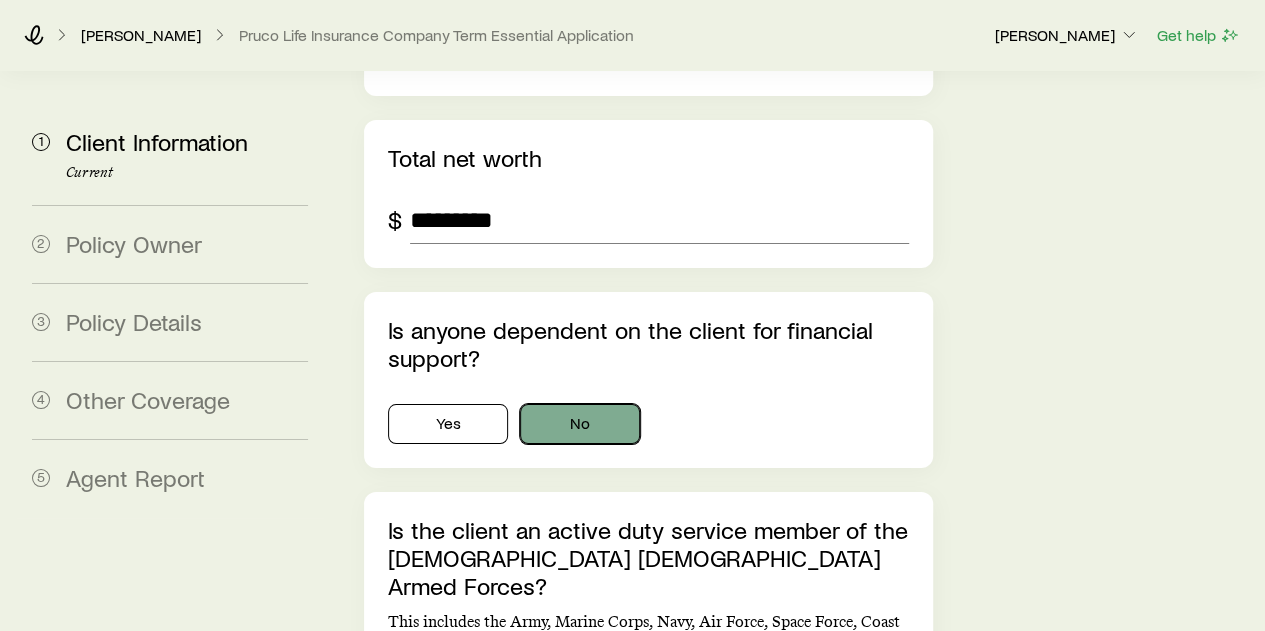 click on "No" at bounding box center [580, 424] 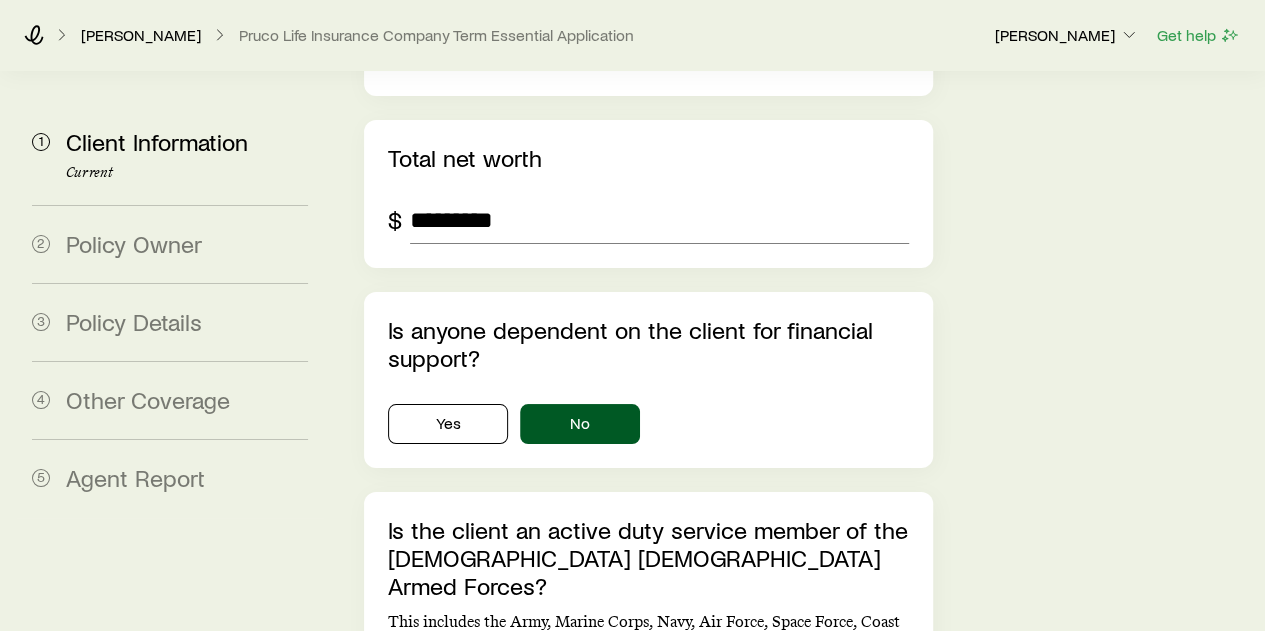 click on "No" at bounding box center [580, 704] 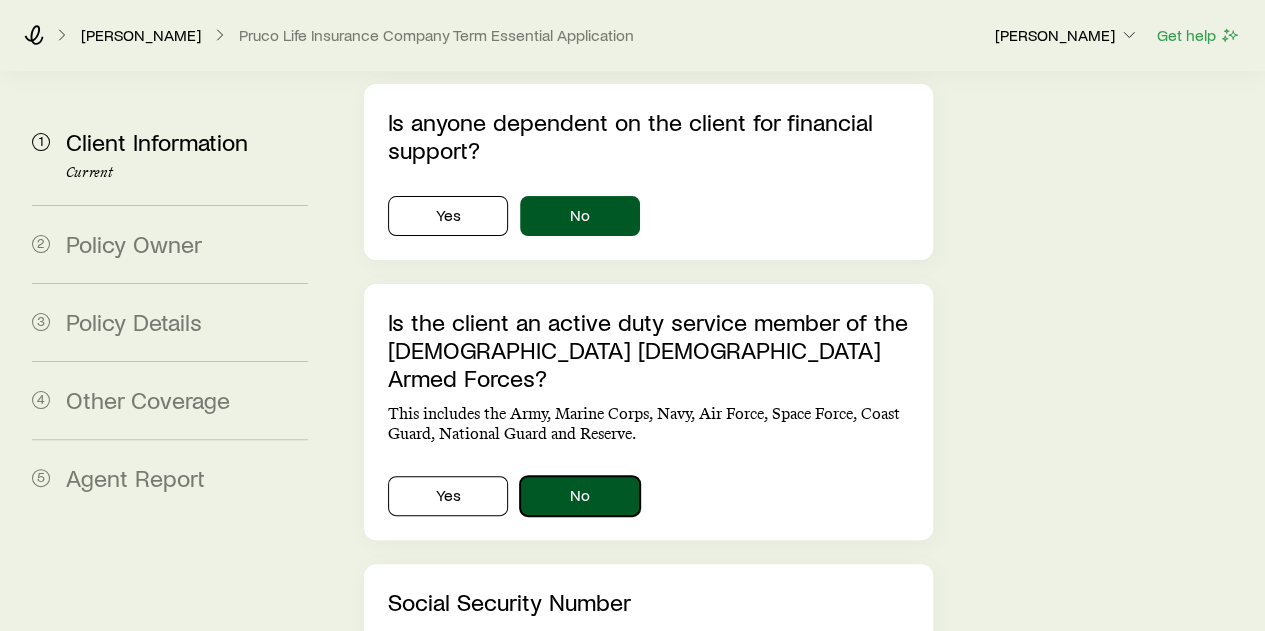 scroll, scrollTop: 3855, scrollLeft: 0, axis: vertical 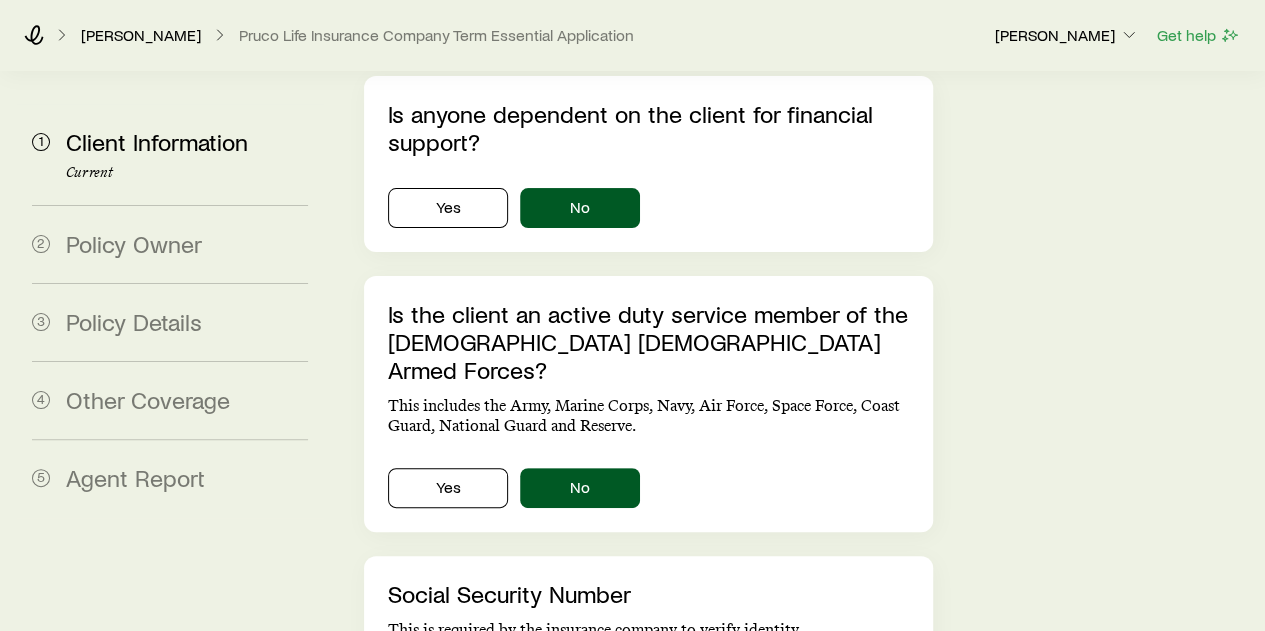 click at bounding box center (416, 688) 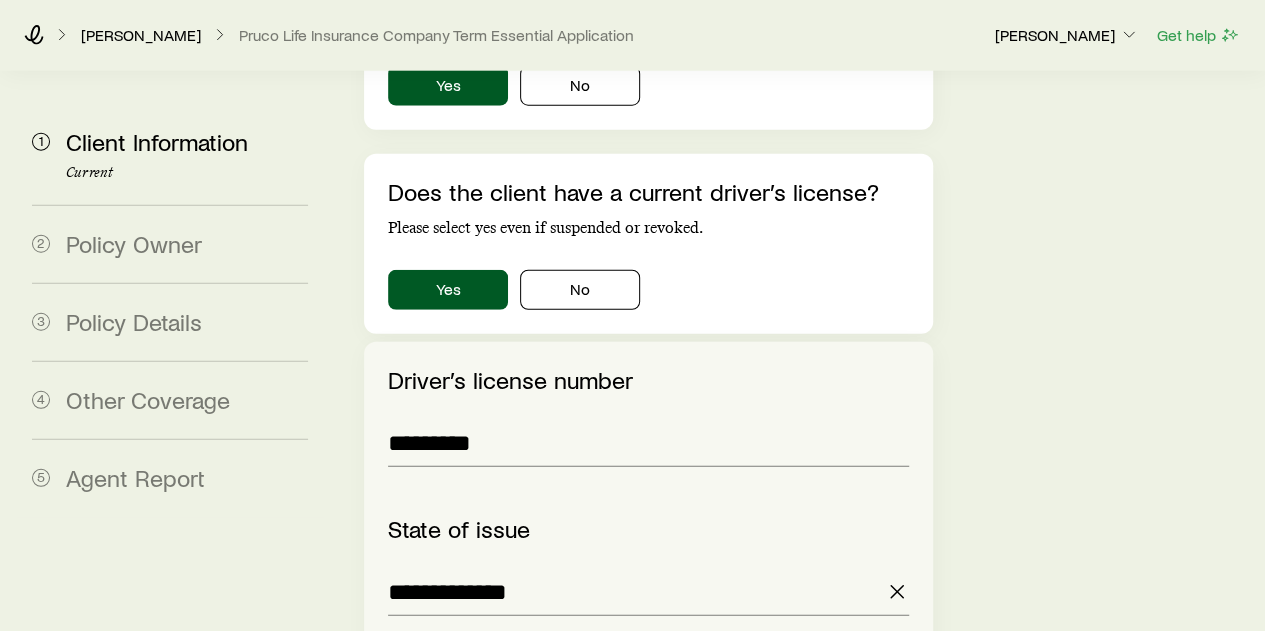 scroll, scrollTop: 2537, scrollLeft: 0, axis: vertical 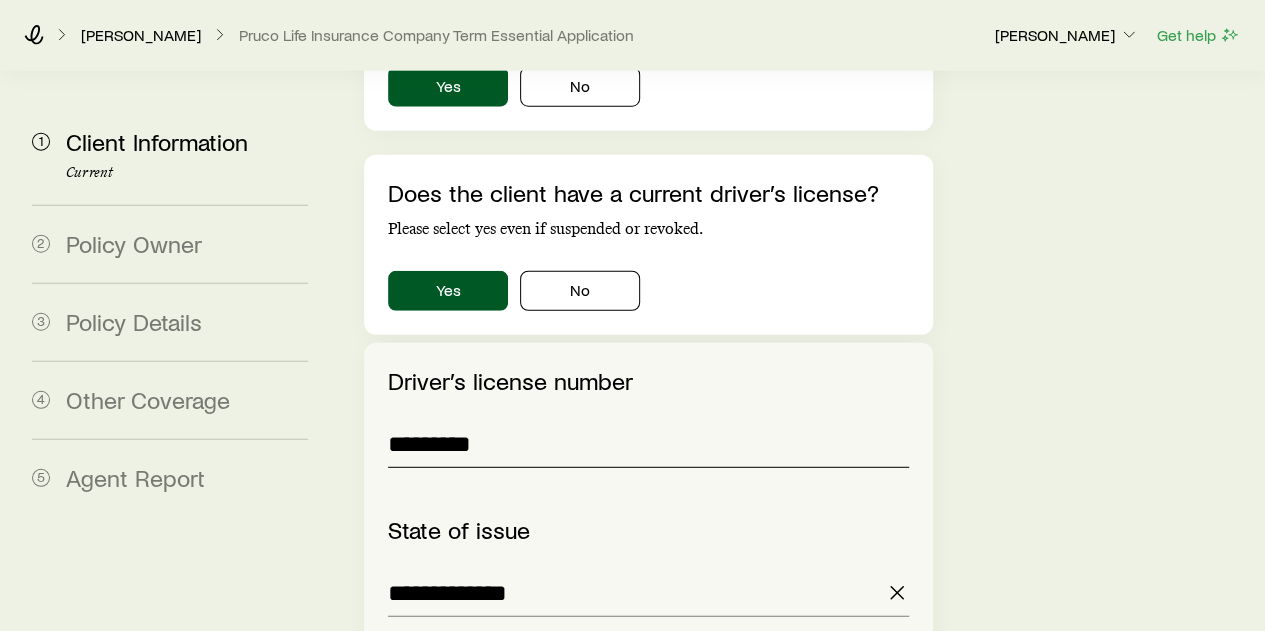 click on "*********" at bounding box center (648, 444) 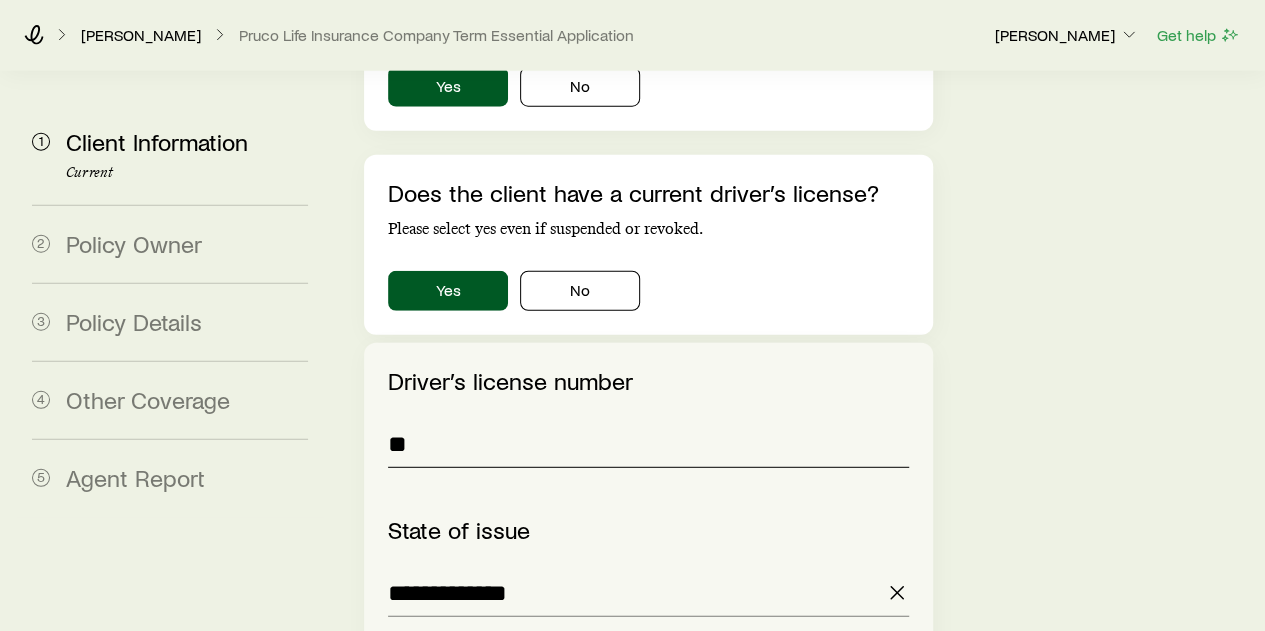 type on "*" 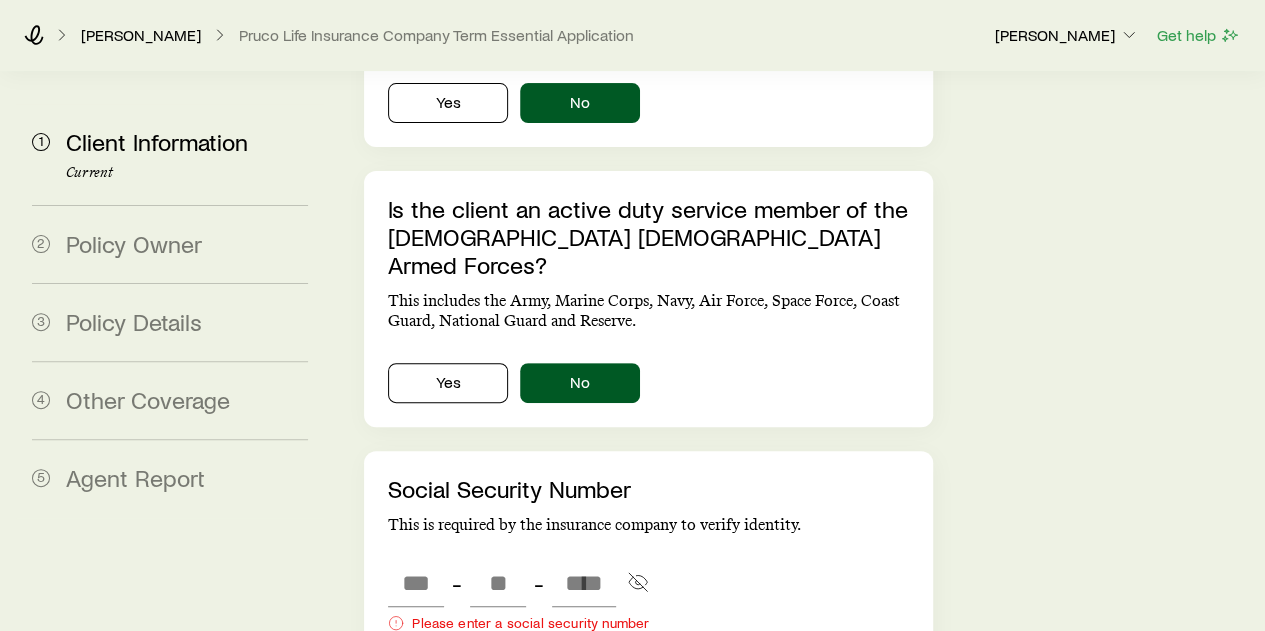 scroll, scrollTop: 3959, scrollLeft: 0, axis: vertical 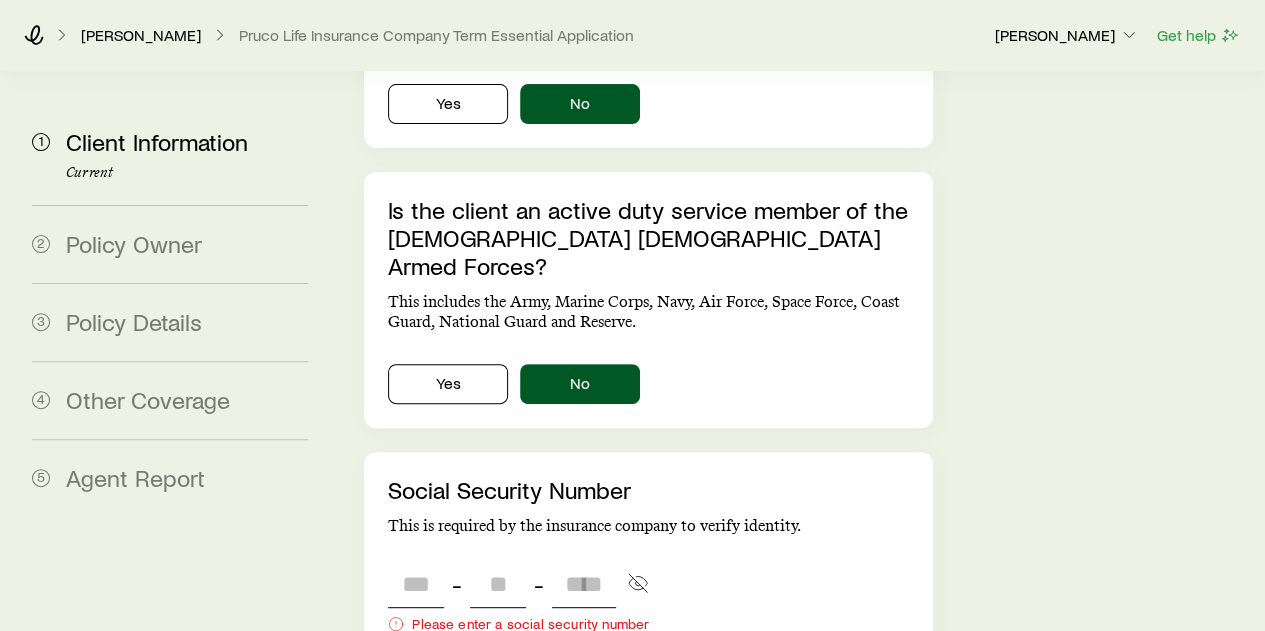 type on "*********" 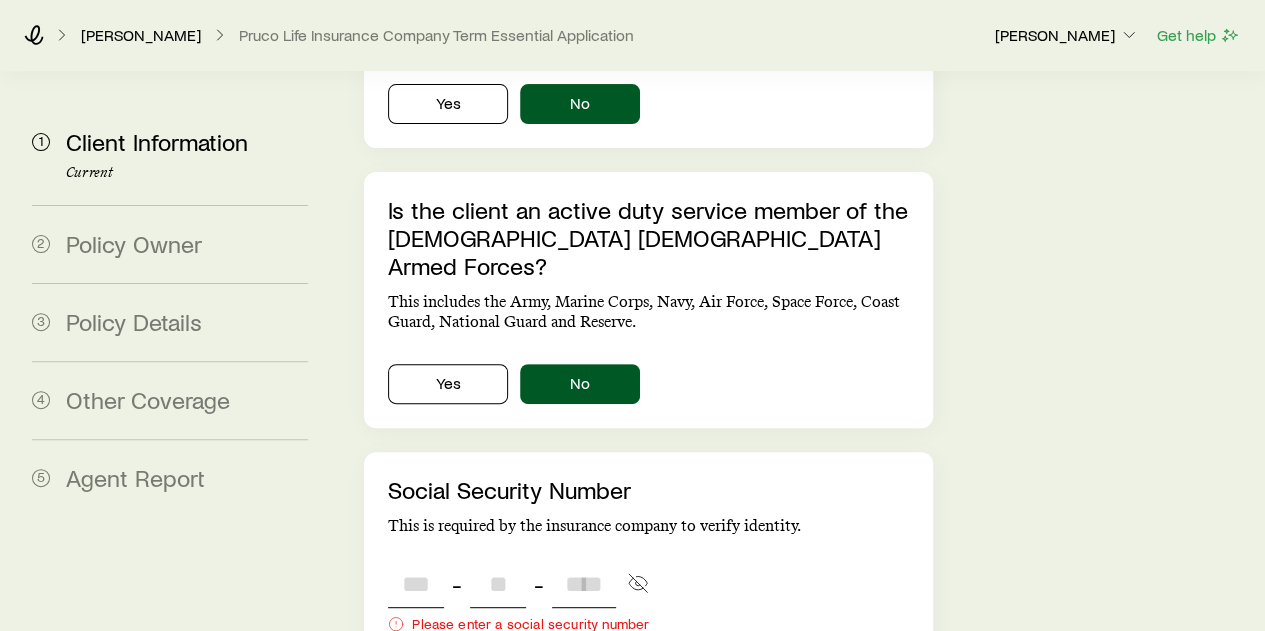 click at bounding box center [416, 584] 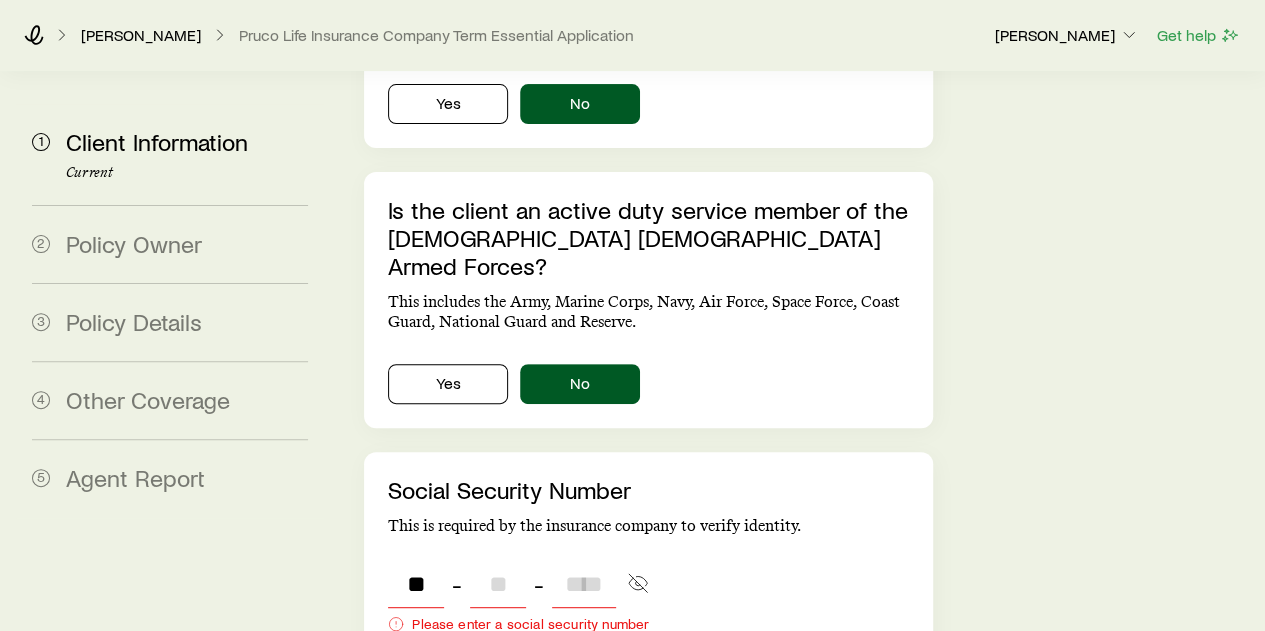type on "***" 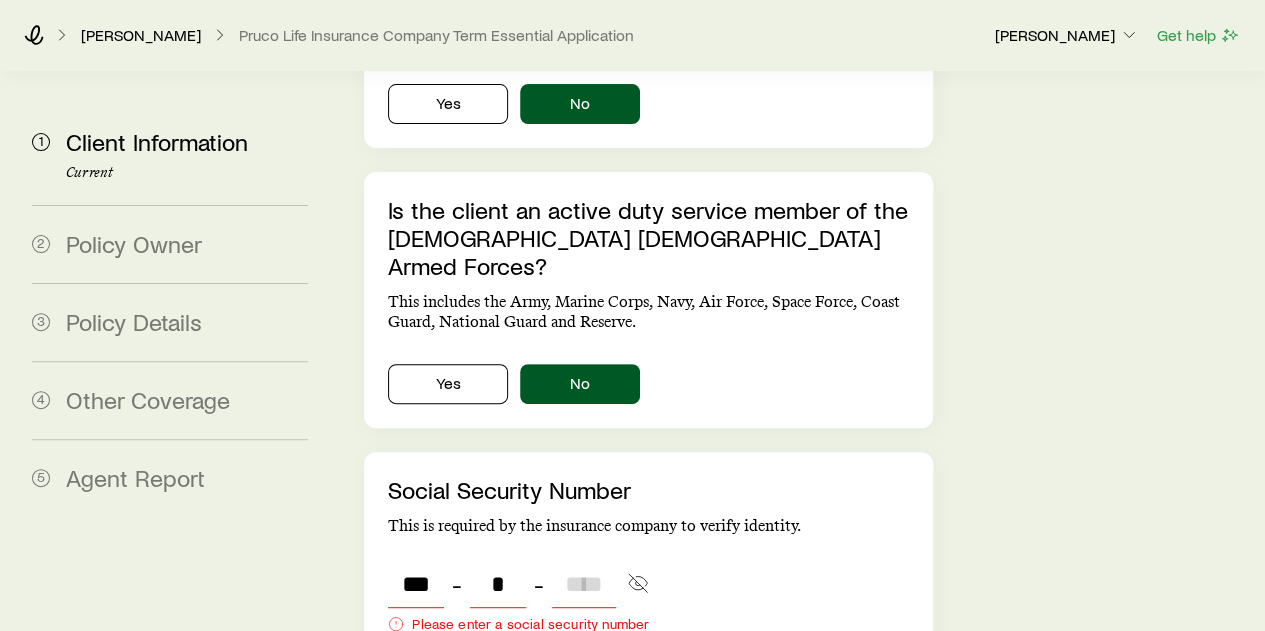 type on "**" 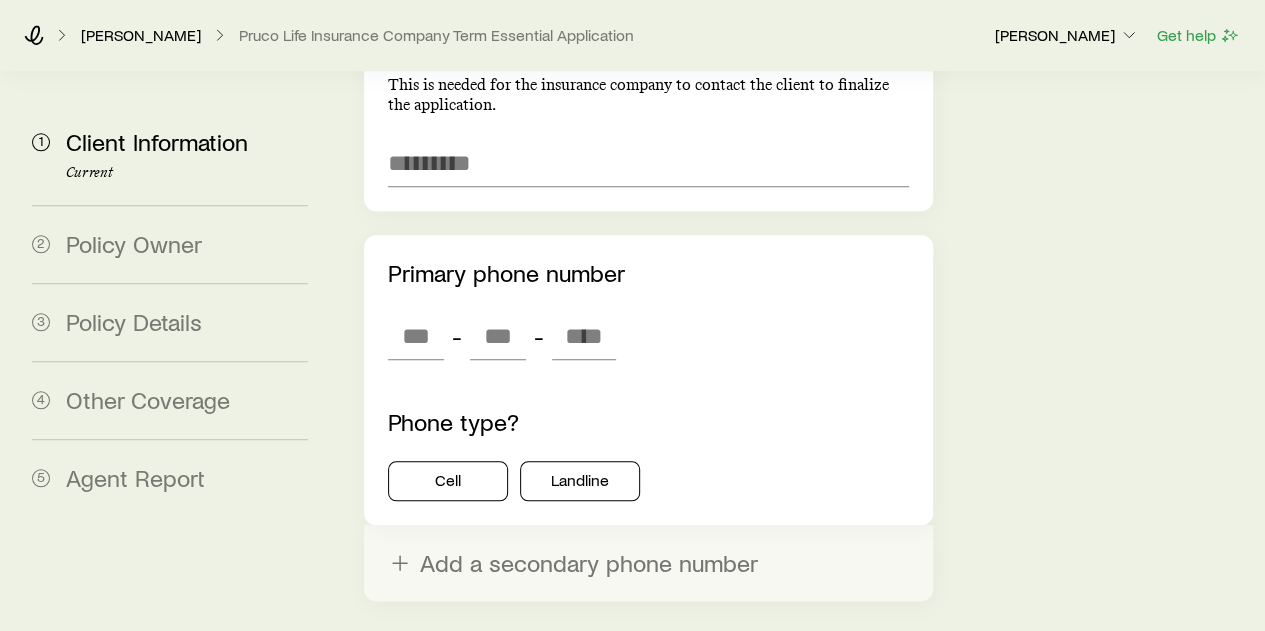 scroll, scrollTop: 4638, scrollLeft: 0, axis: vertical 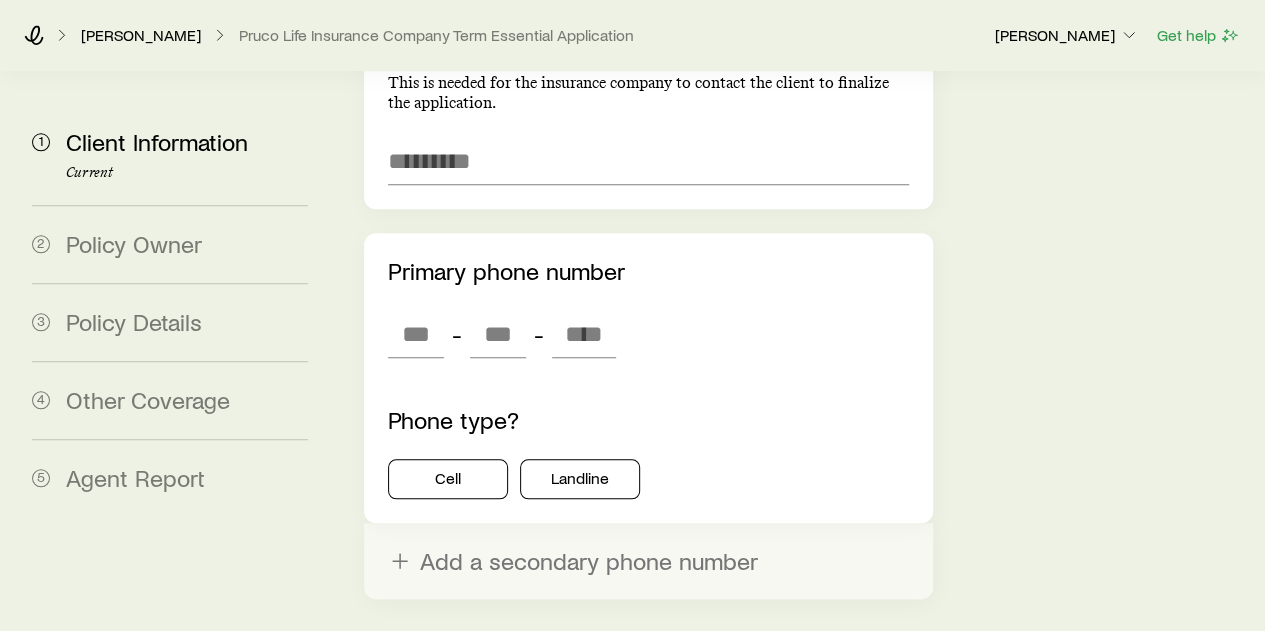type on "****" 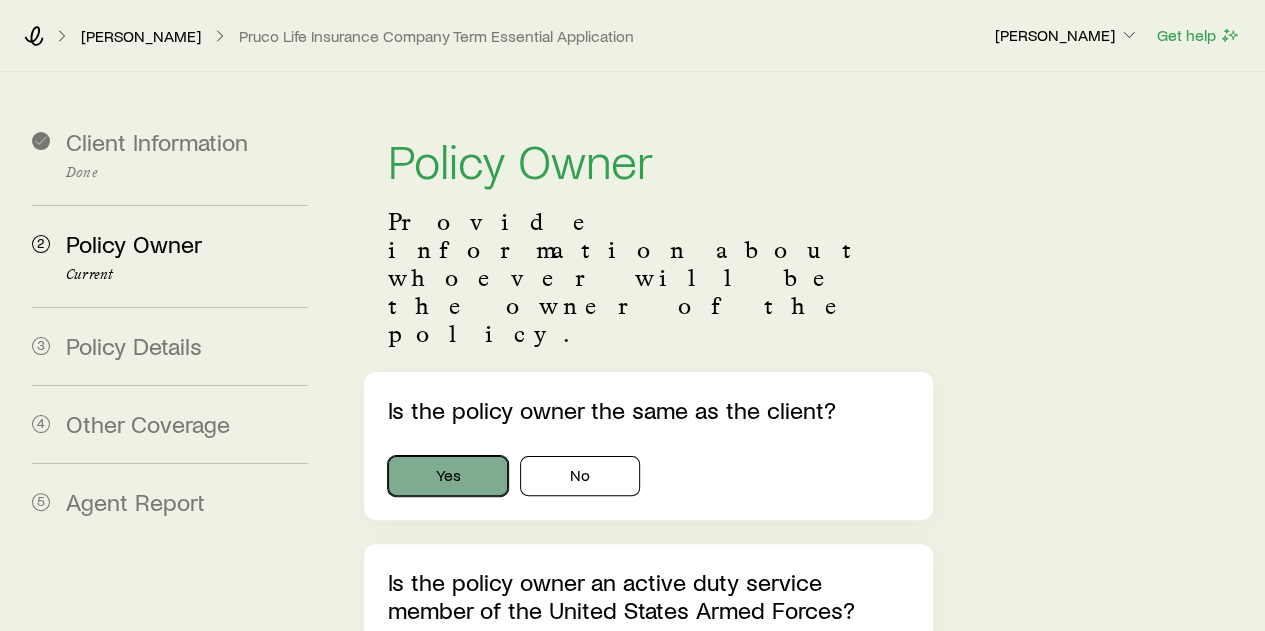 click on "Yes" at bounding box center [448, 476] 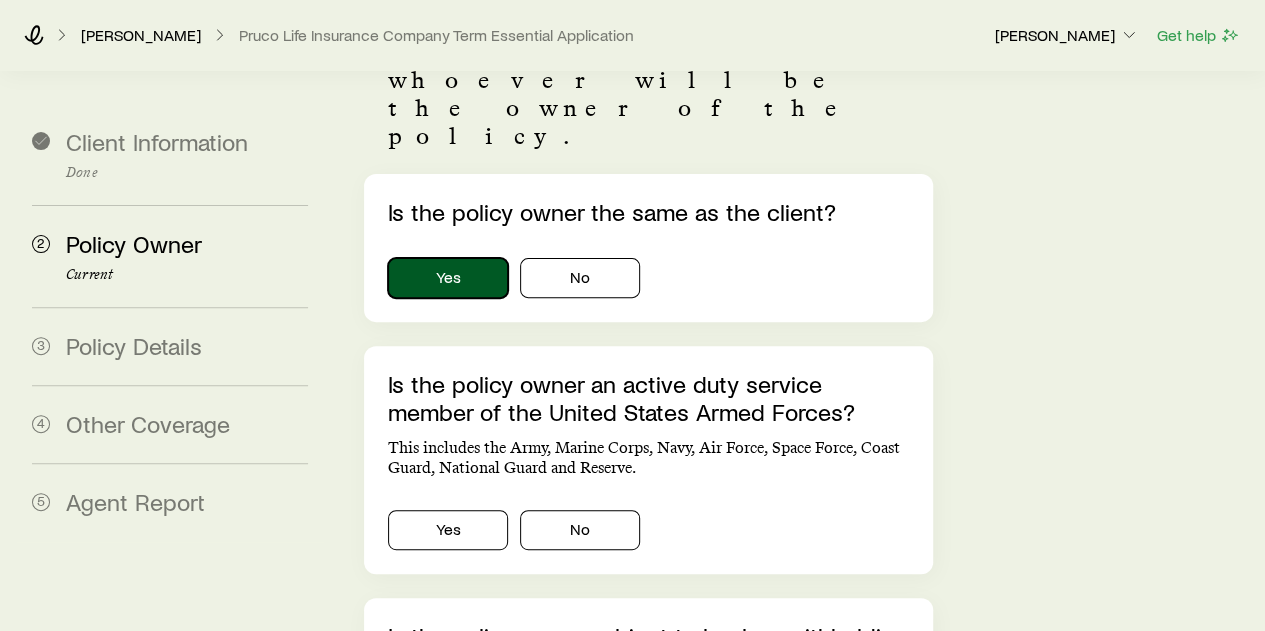 scroll, scrollTop: 199, scrollLeft: 0, axis: vertical 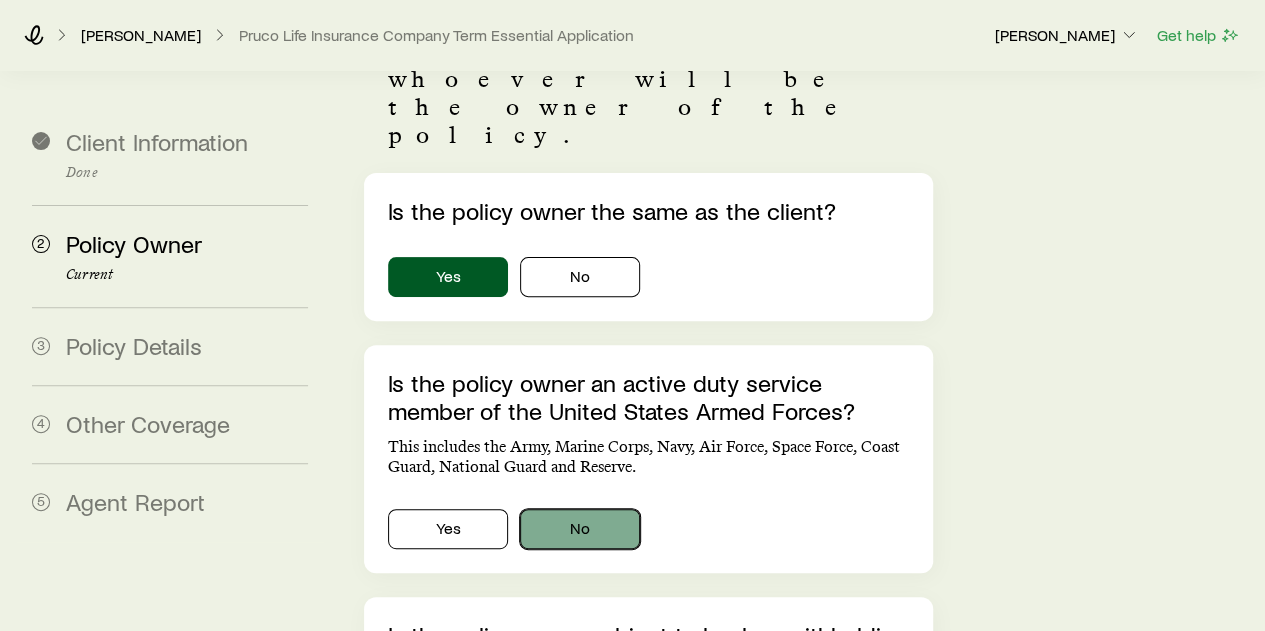 click on "No" at bounding box center [580, 529] 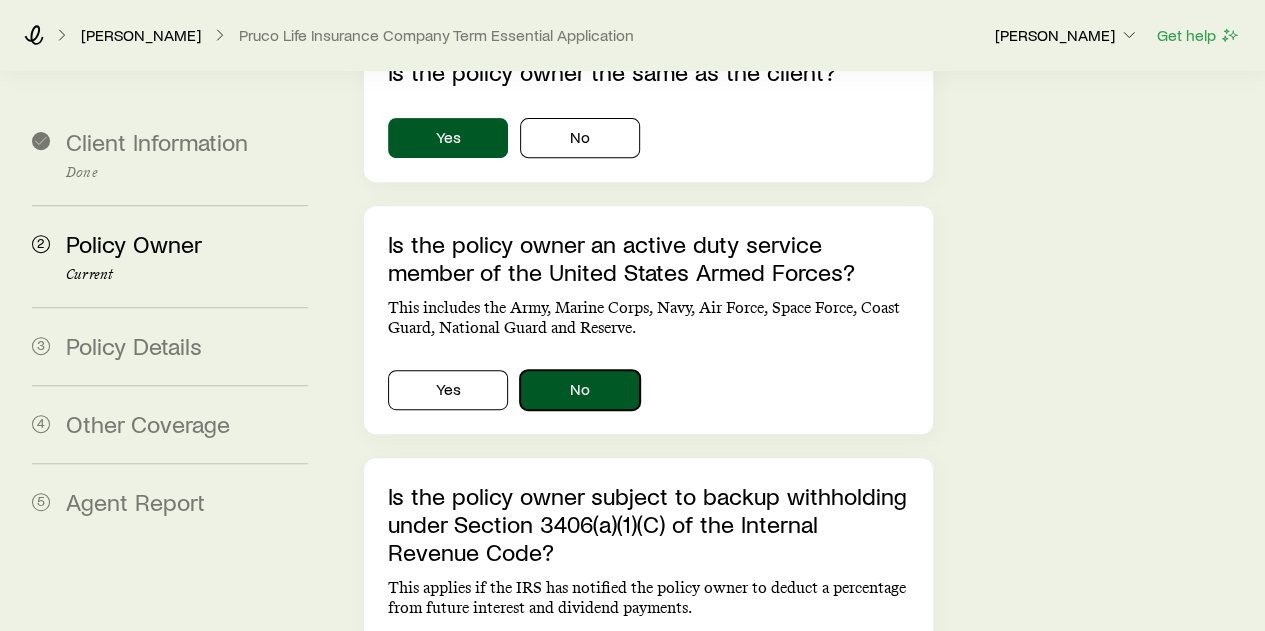 scroll, scrollTop: 435, scrollLeft: 0, axis: vertical 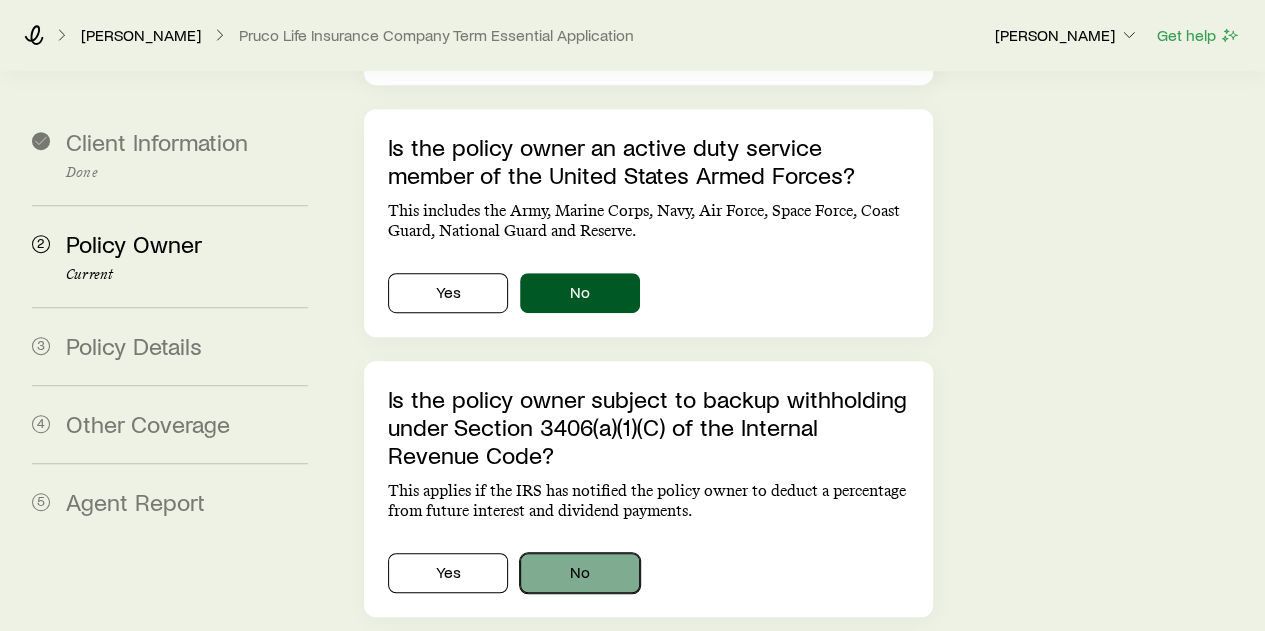 click on "No" at bounding box center (580, 573) 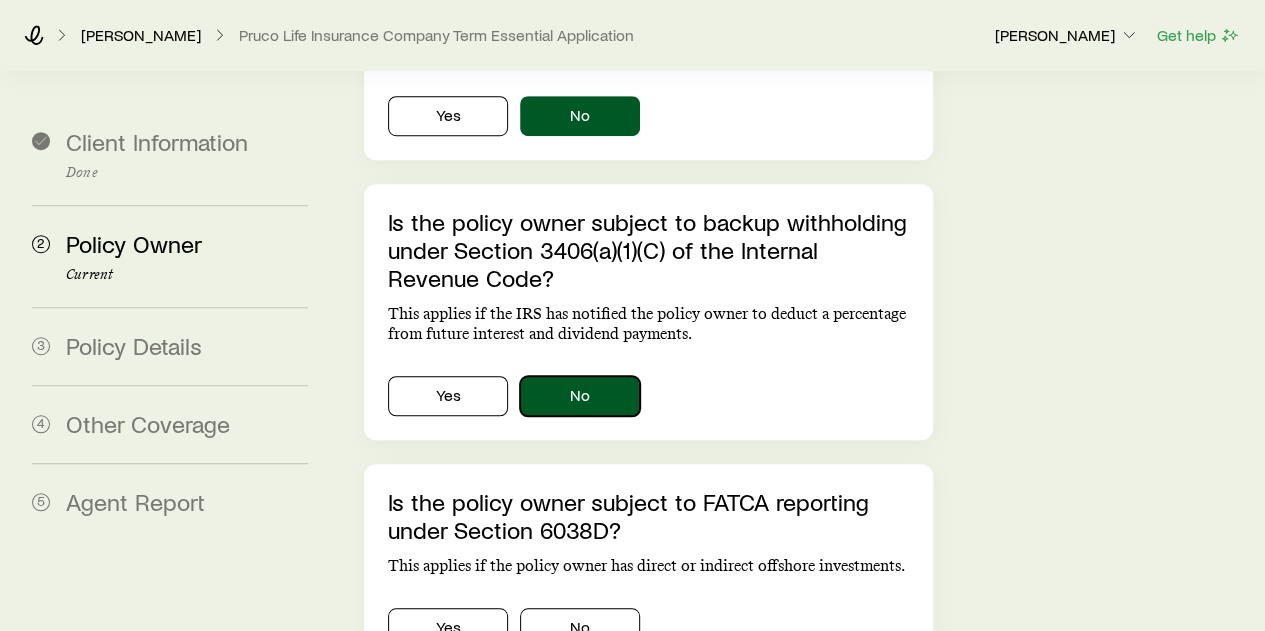 scroll, scrollTop: 614, scrollLeft: 0, axis: vertical 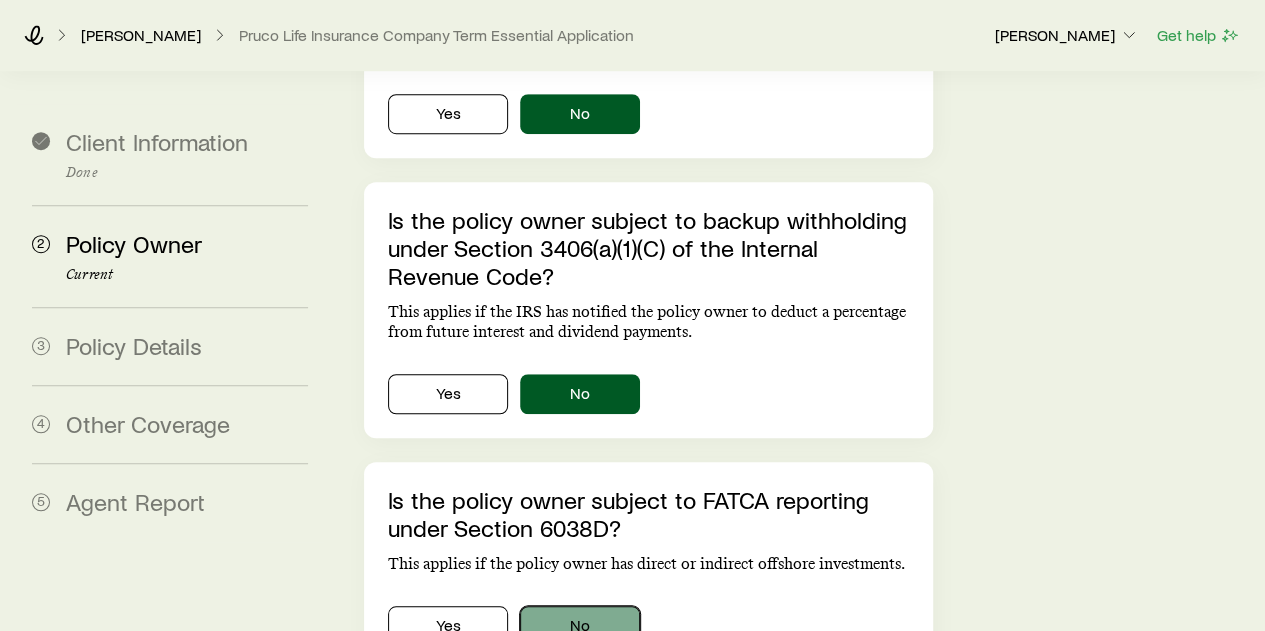 click on "No" at bounding box center [580, 626] 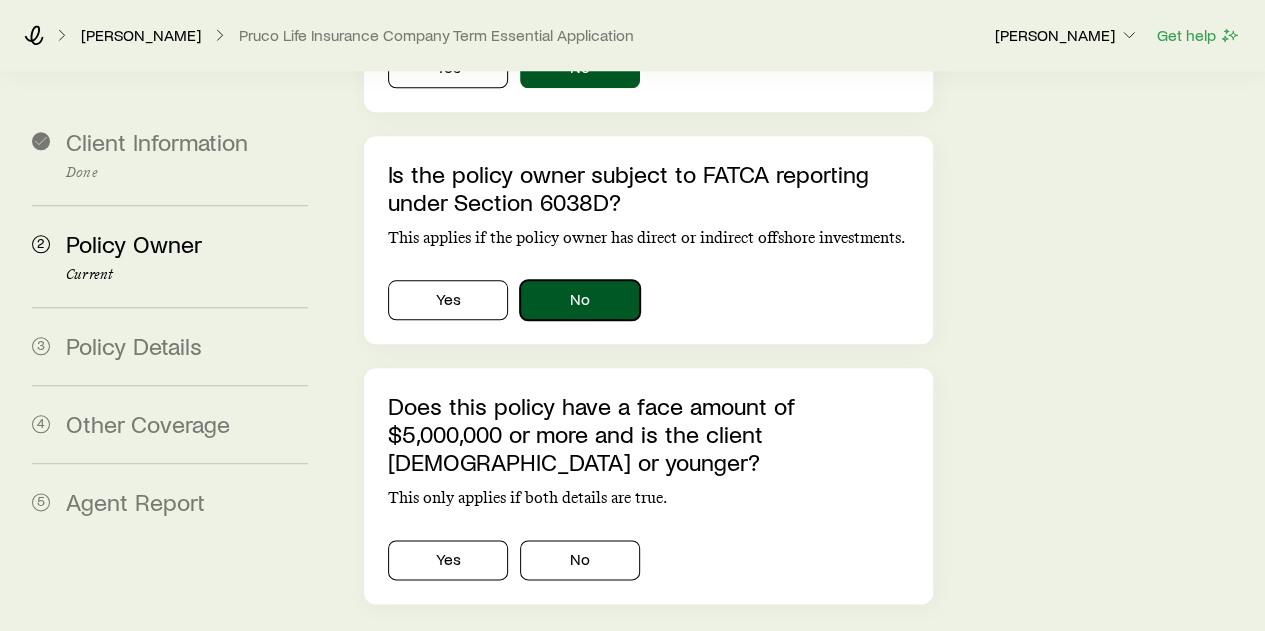 scroll, scrollTop: 942, scrollLeft: 0, axis: vertical 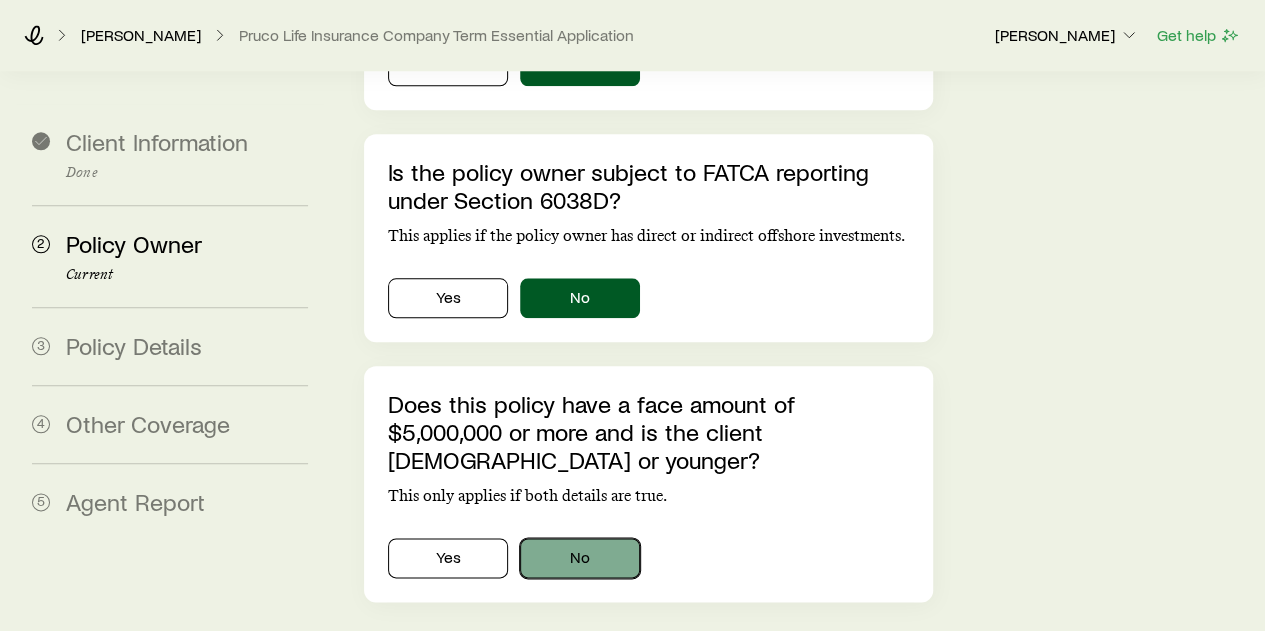 click on "No" at bounding box center (580, 558) 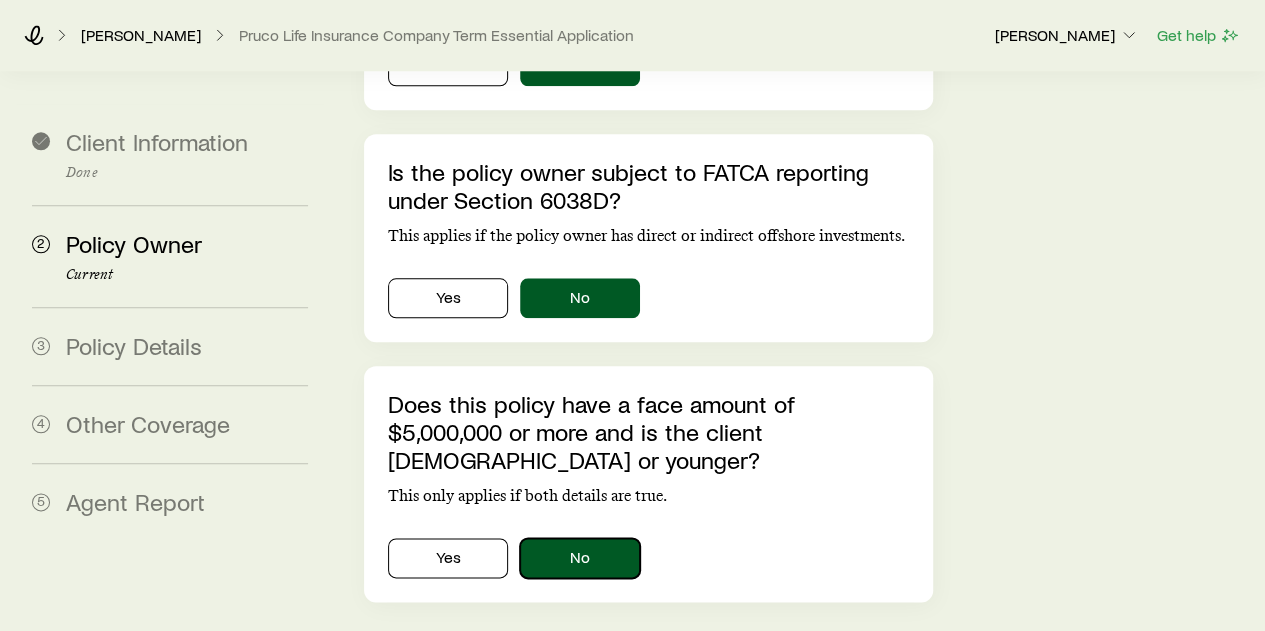 scroll, scrollTop: 1021, scrollLeft: 0, axis: vertical 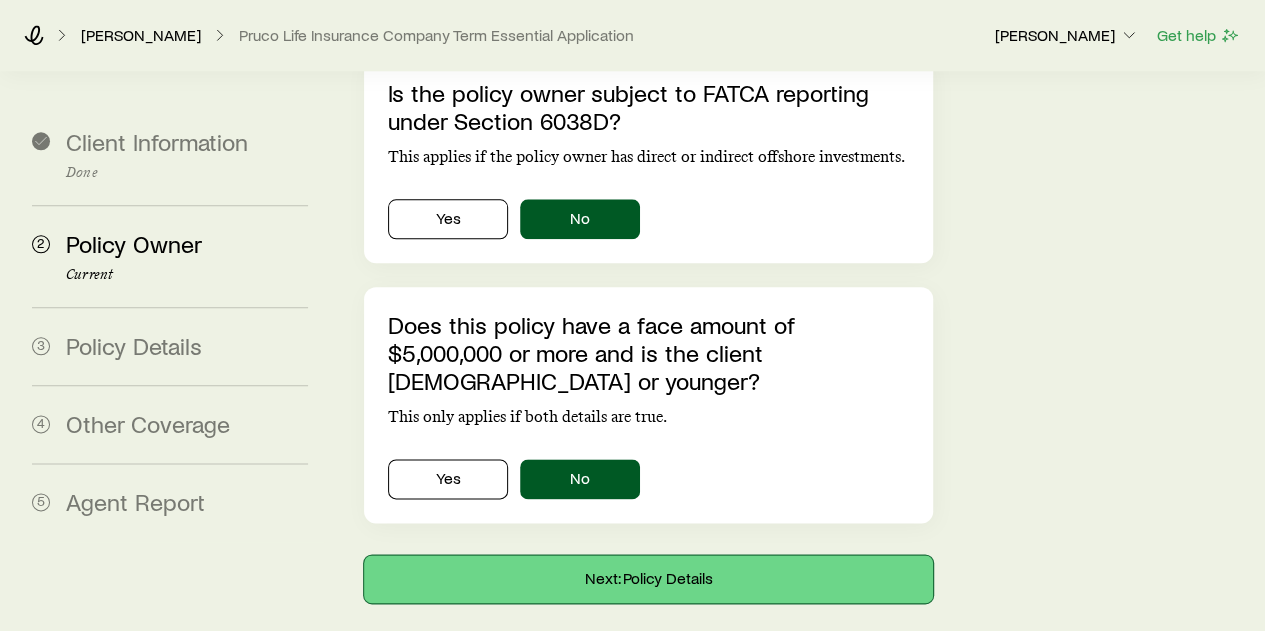 click on "Next: Policy Details" at bounding box center [648, 579] 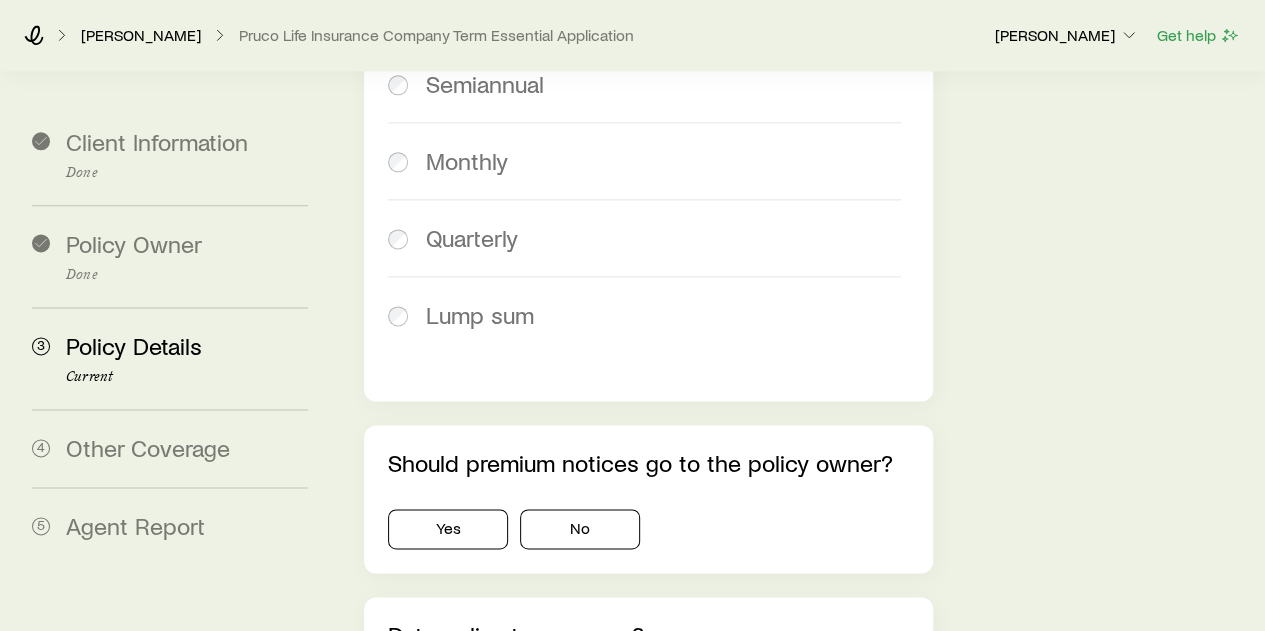 scroll, scrollTop: 1196, scrollLeft: 0, axis: vertical 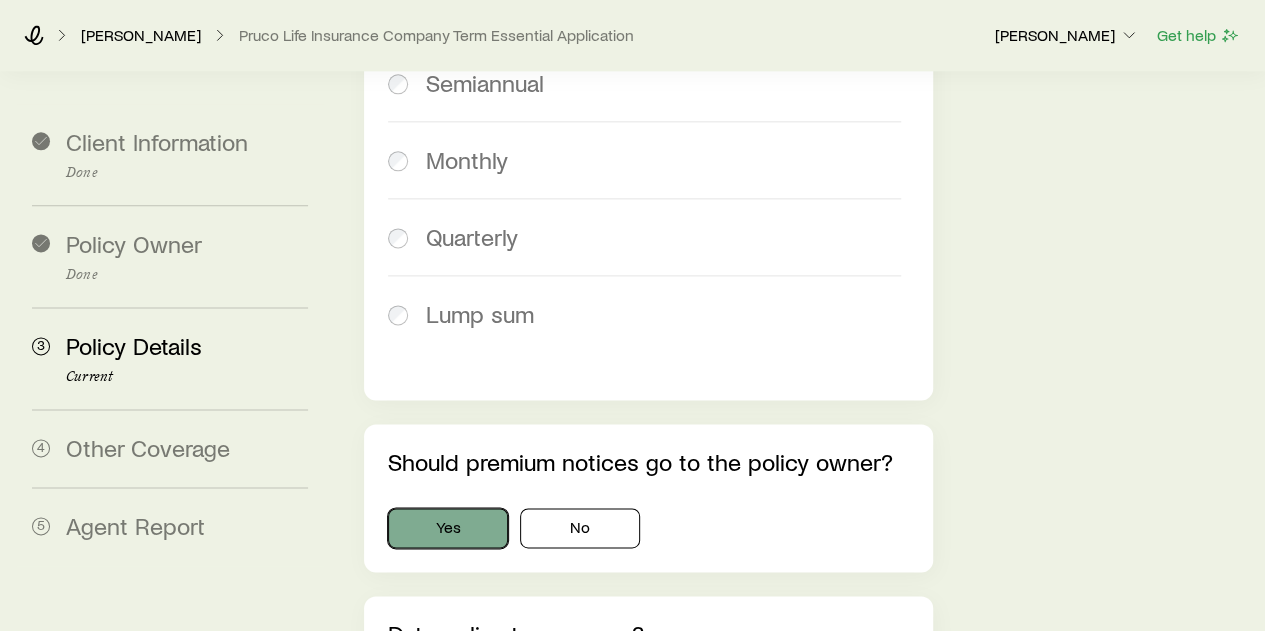 click on "Yes" at bounding box center (448, 528) 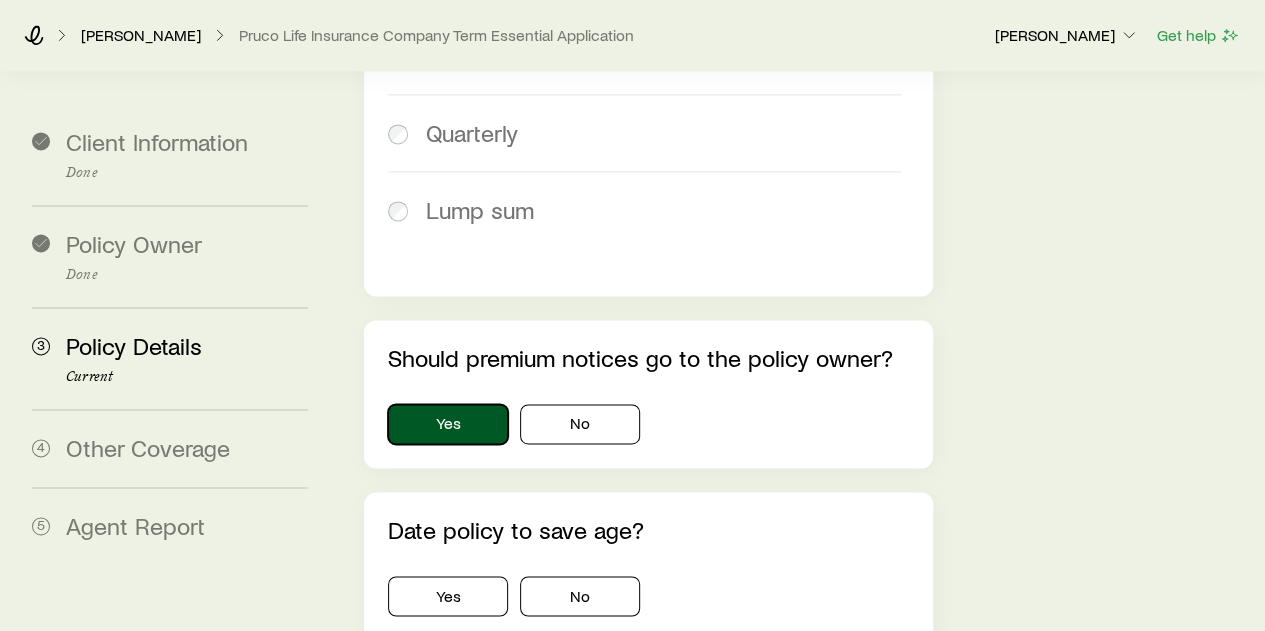 scroll, scrollTop: 1325, scrollLeft: 0, axis: vertical 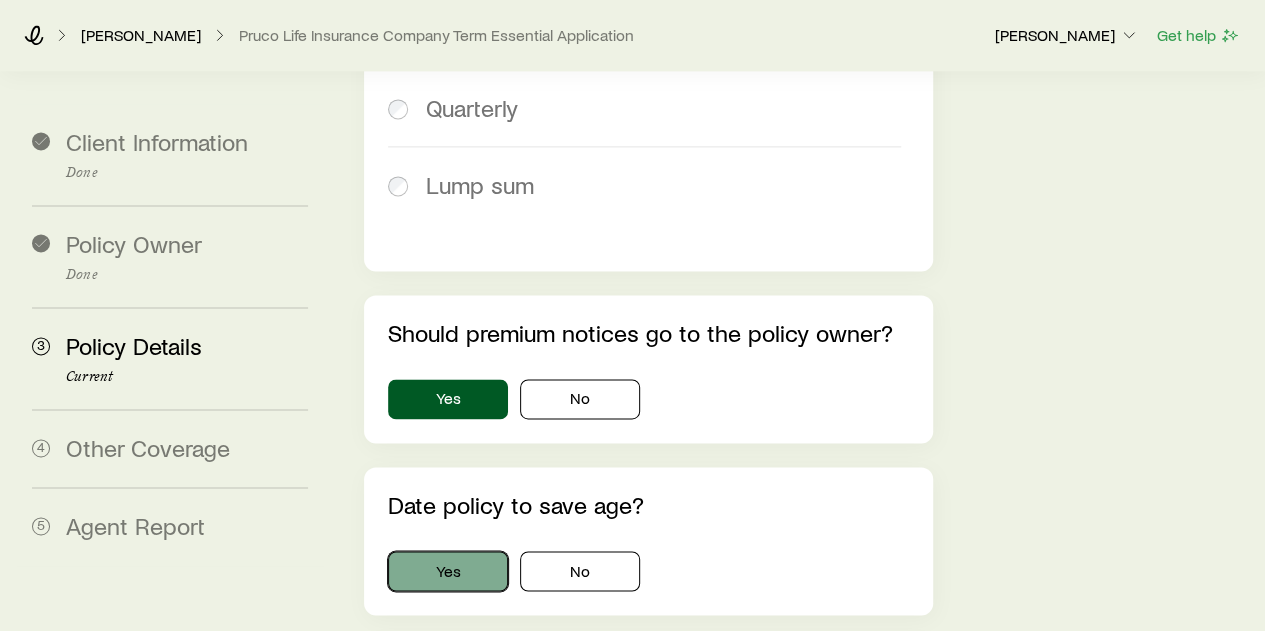 click on "Yes" at bounding box center (448, 571) 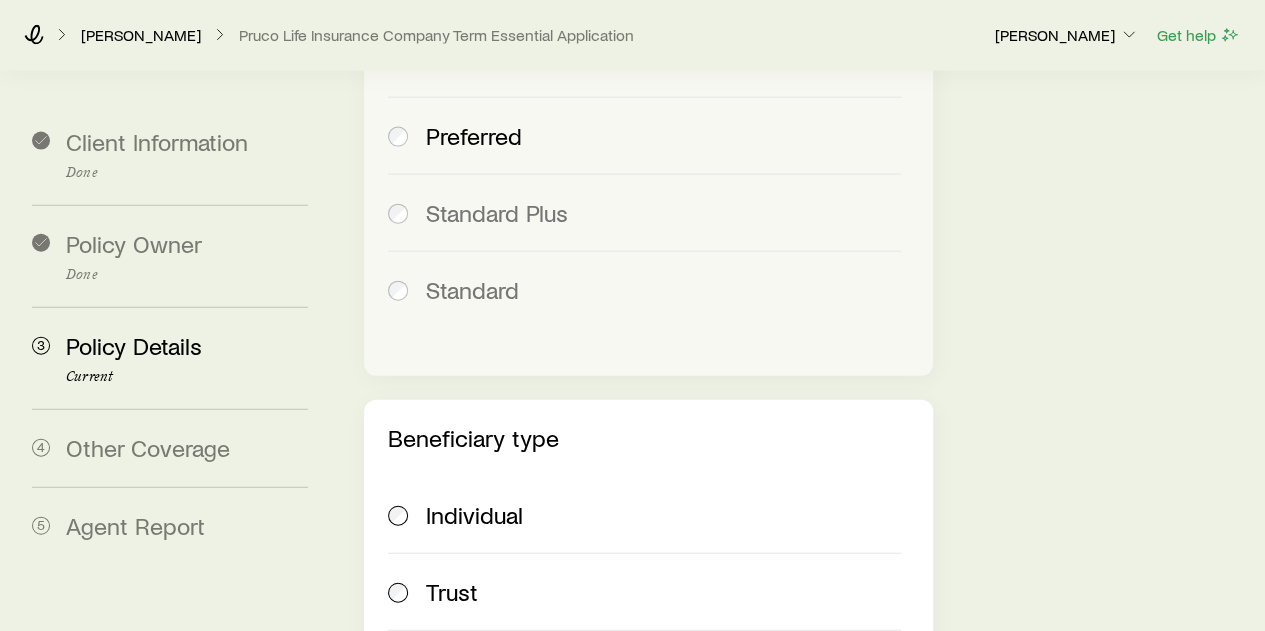 scroll, scrollTop: 2200, scrollLeft: 0, axis: vertical 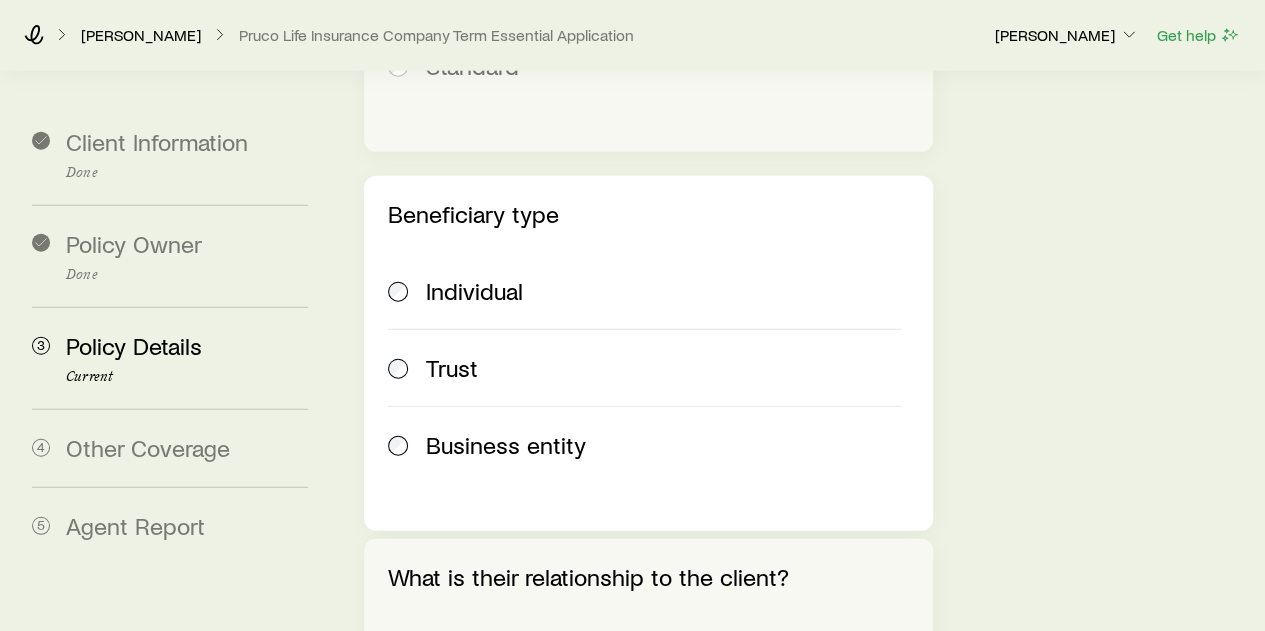 click 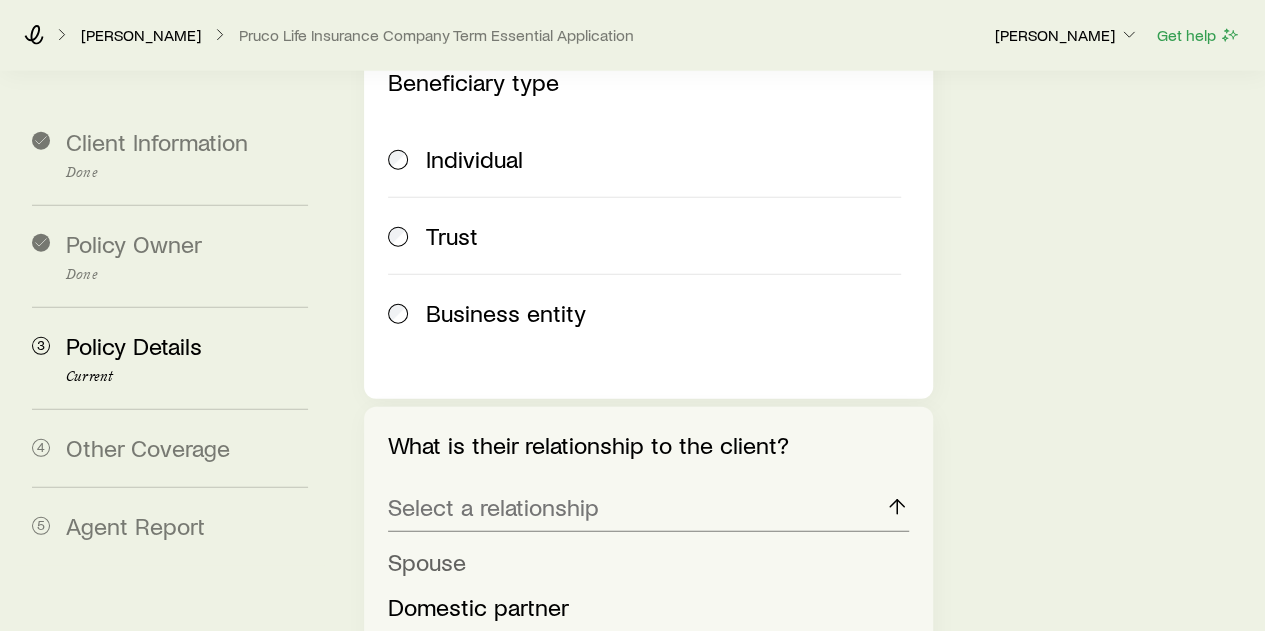 click on "Spouse" at bounding box center (642, 562) 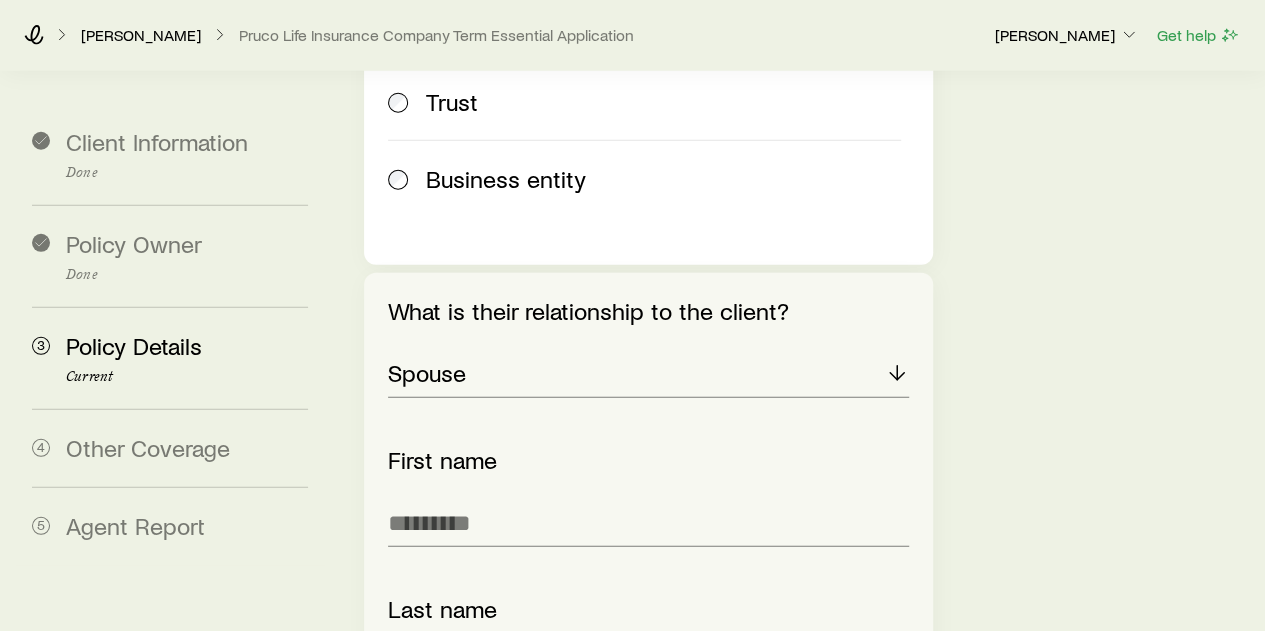 scroll, scrollTop: 2691, scrollLeft: 0, axis: vertical 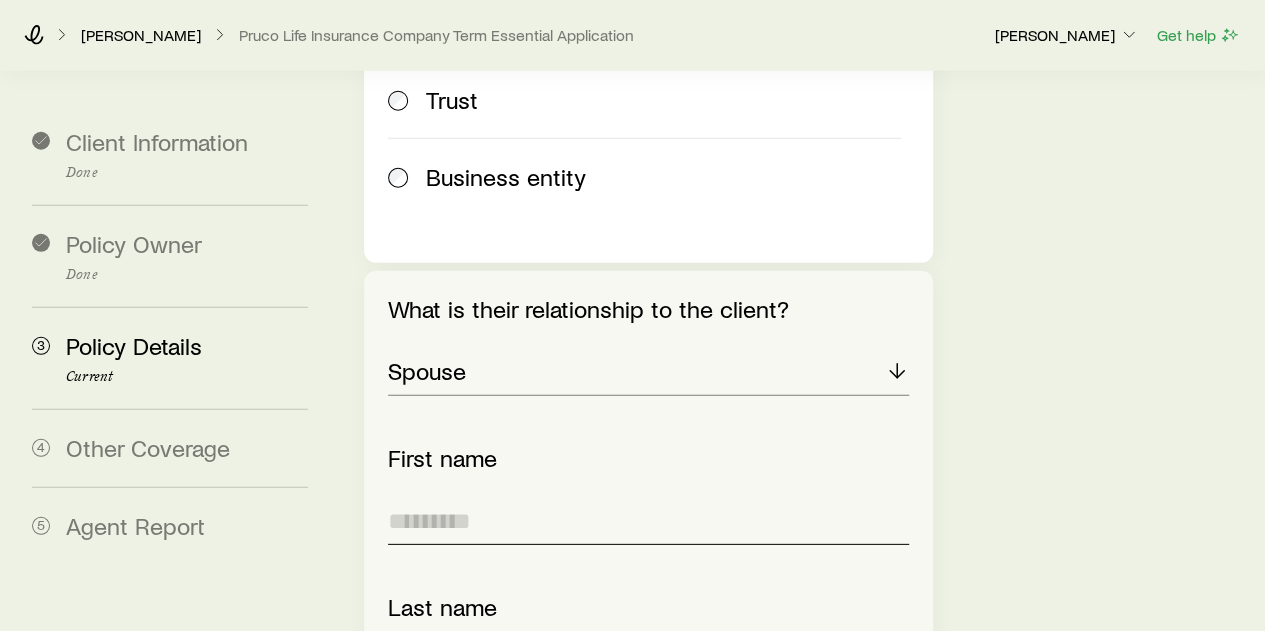 click at bounding box center (648, 521) 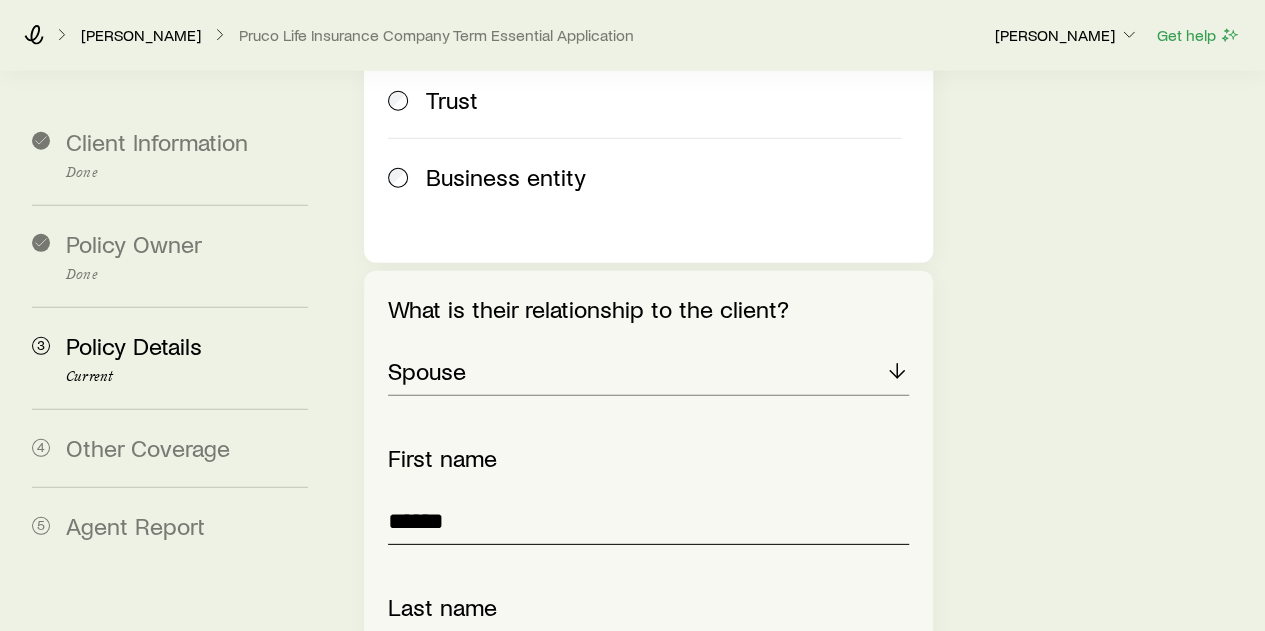 type on "******" 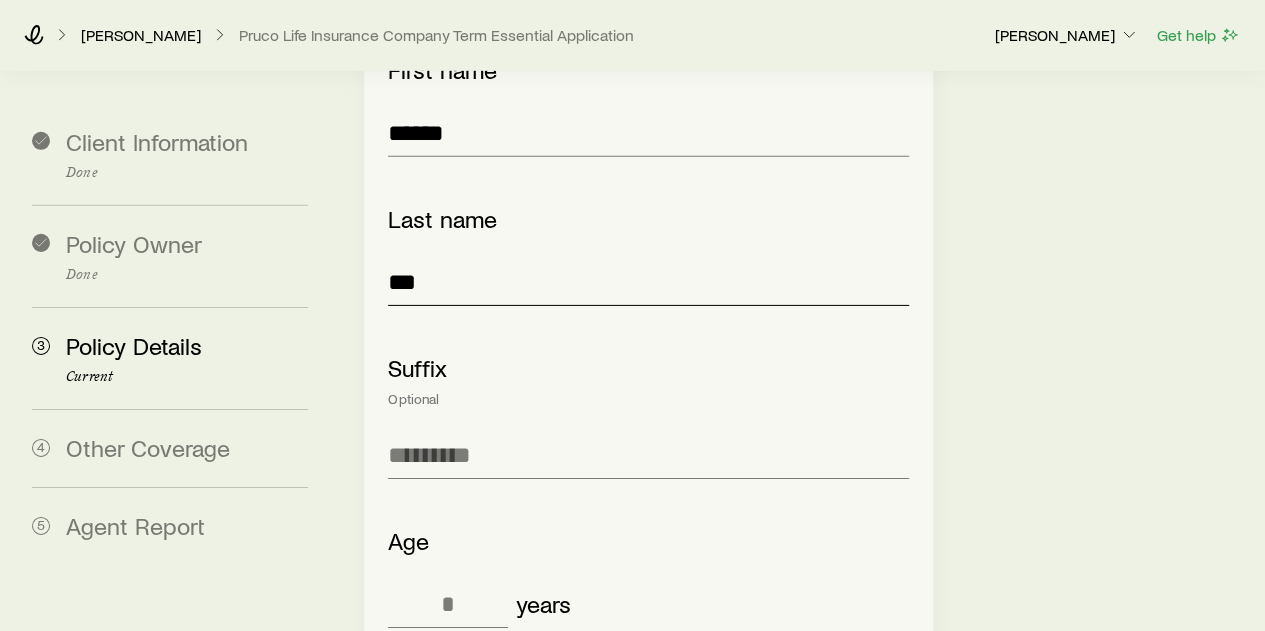 scroll, scrollTop: 3092, scrollLeft: 0, axis: vertical 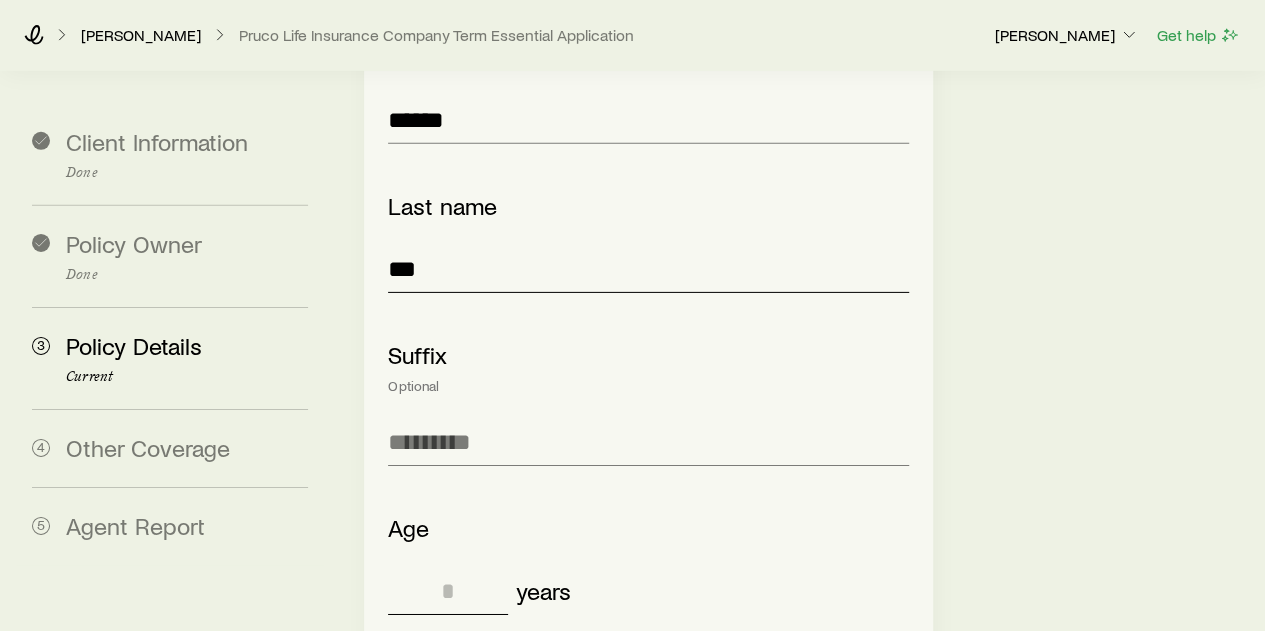 type on "***" 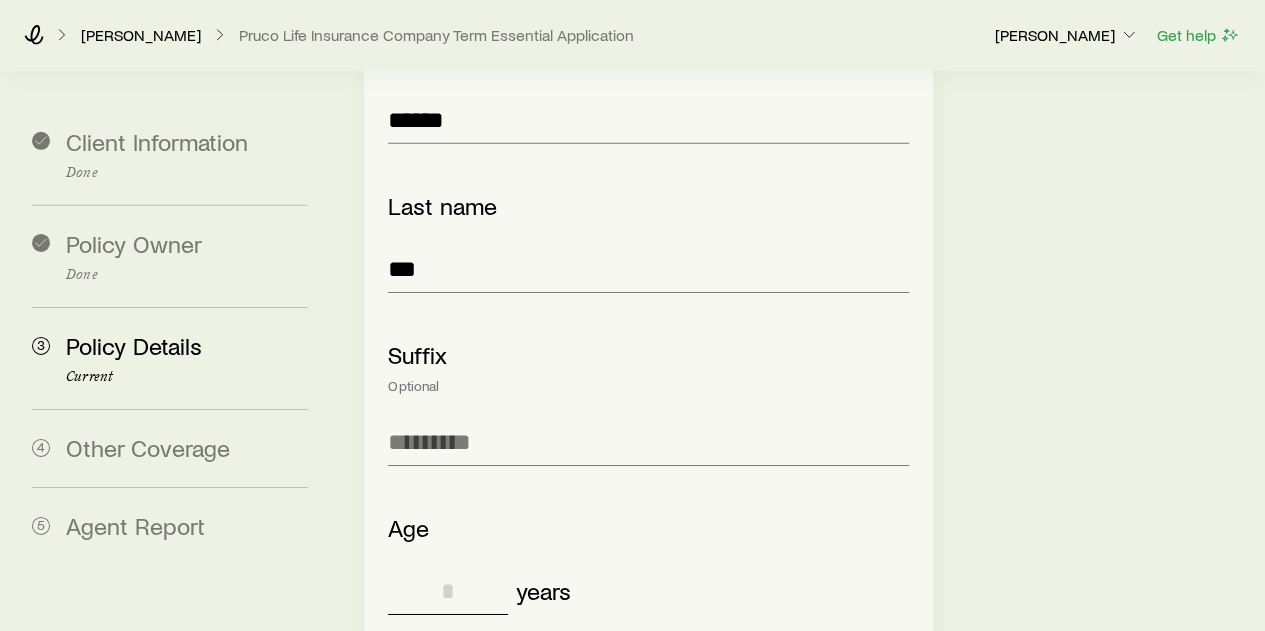 click at bounding box center [448, 591] 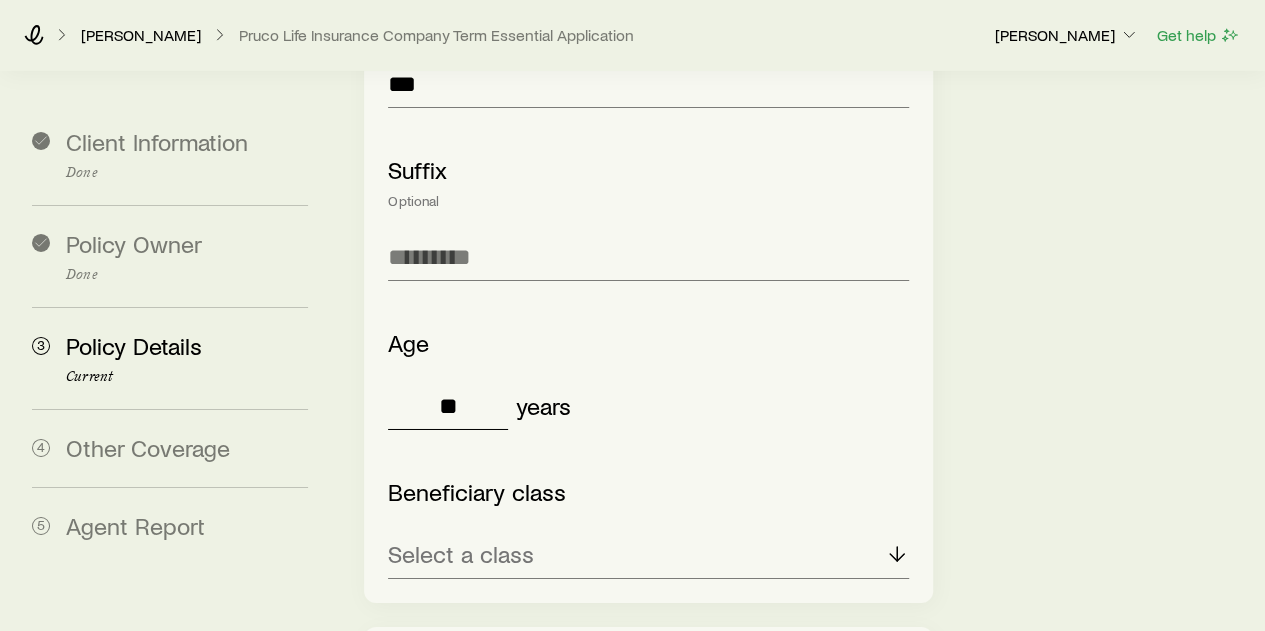 scroll, scrollTop: 3295, scrollLeft: 0, axis: vertical 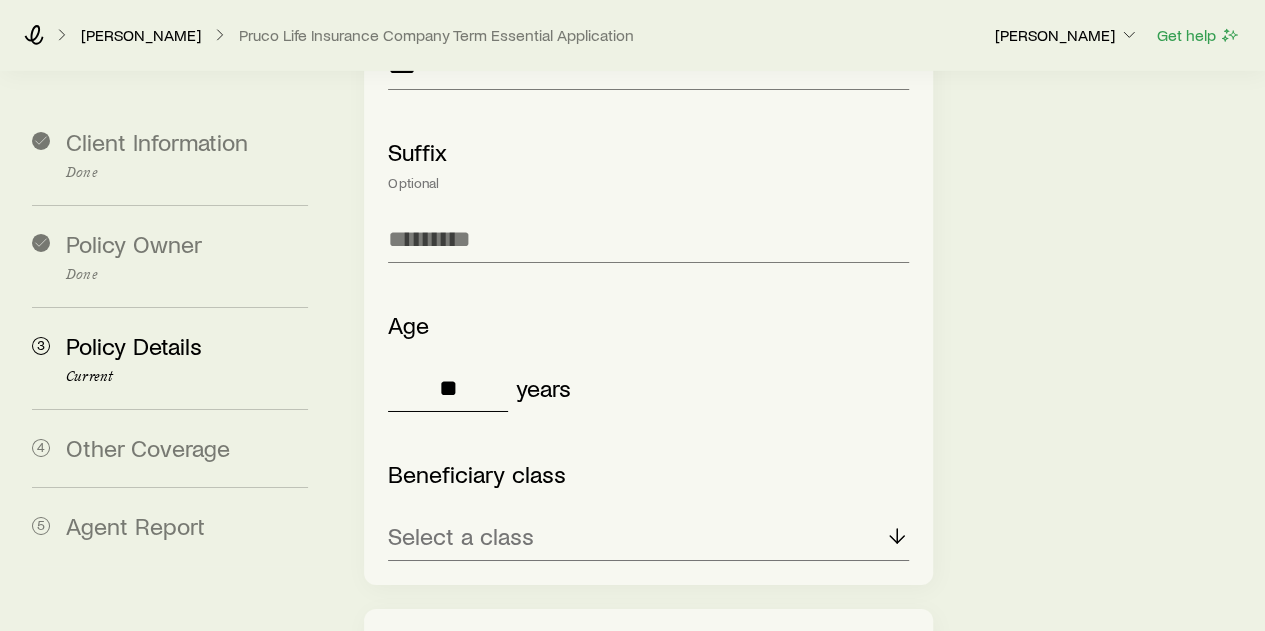 type on "**" 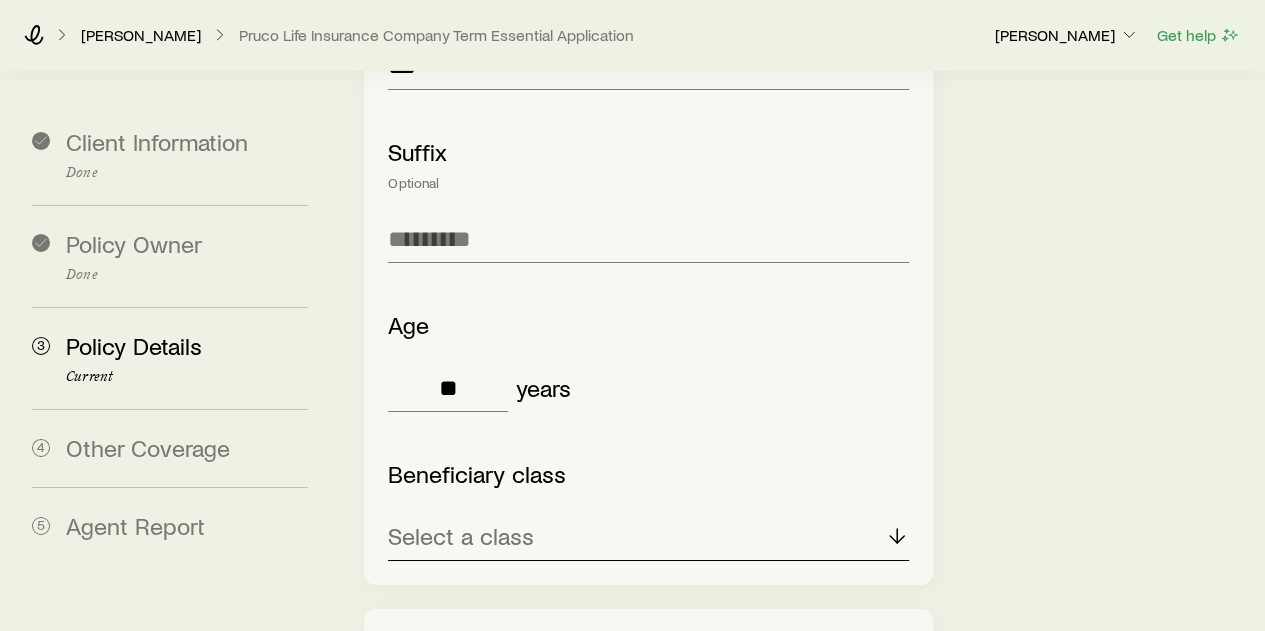click 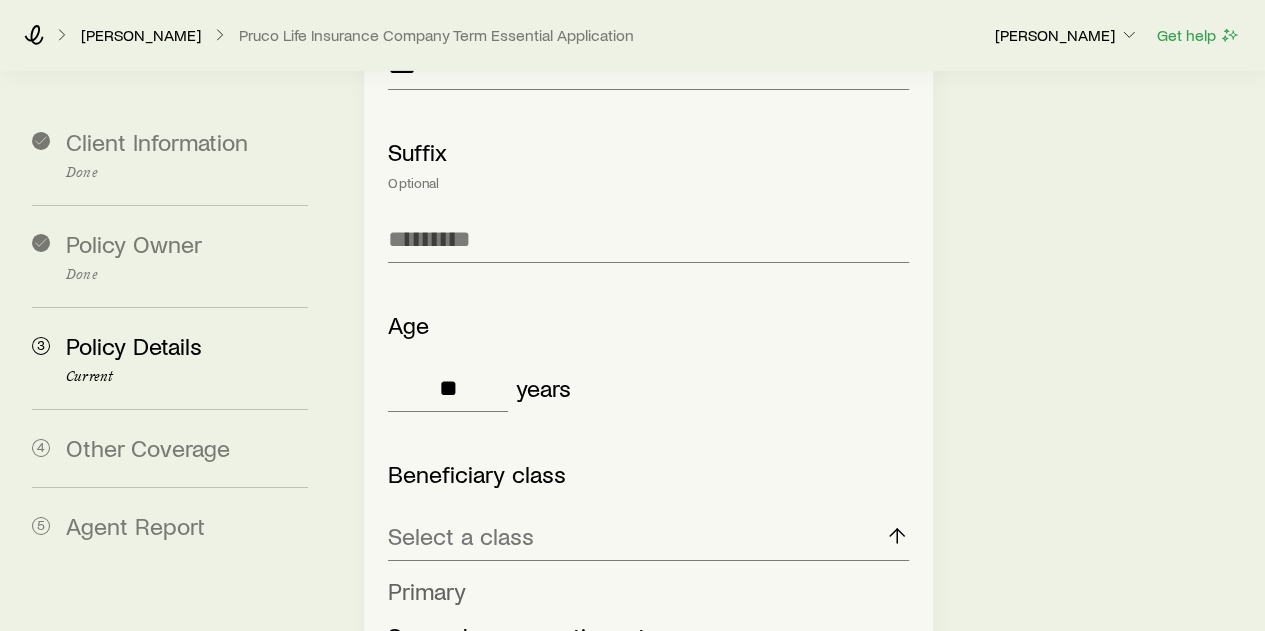 click on "Primary" at bounding box center (642, 591) 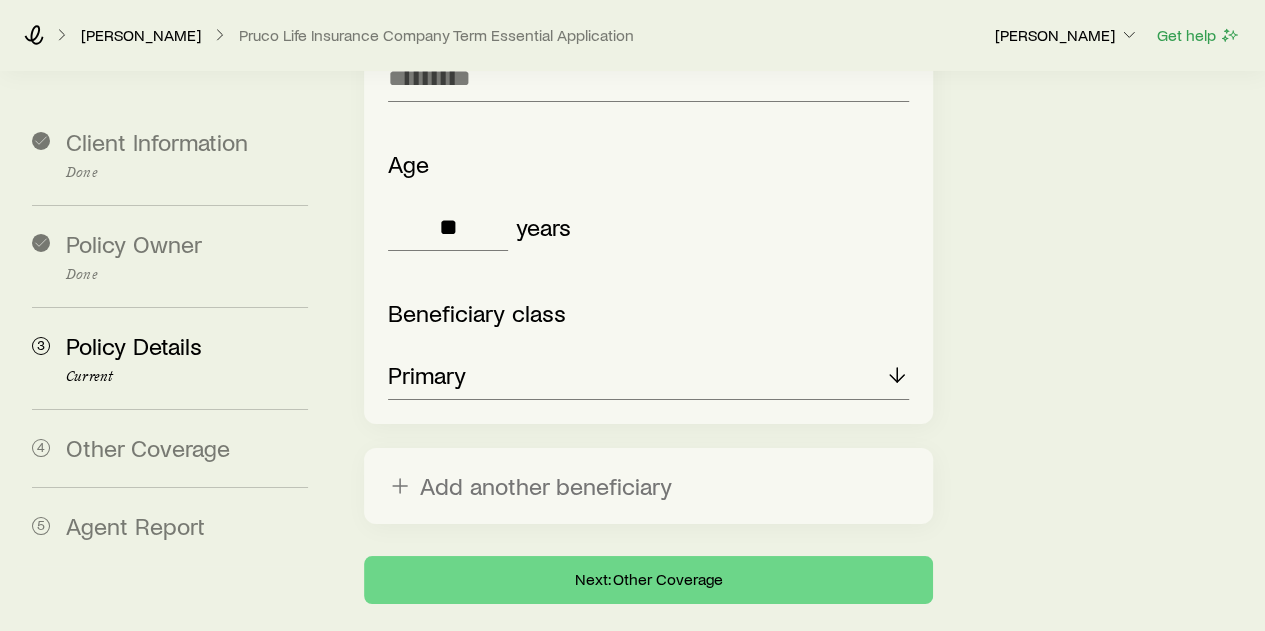scroll, scrollTop: 3456, scrollLeft: 0, axis: vertical 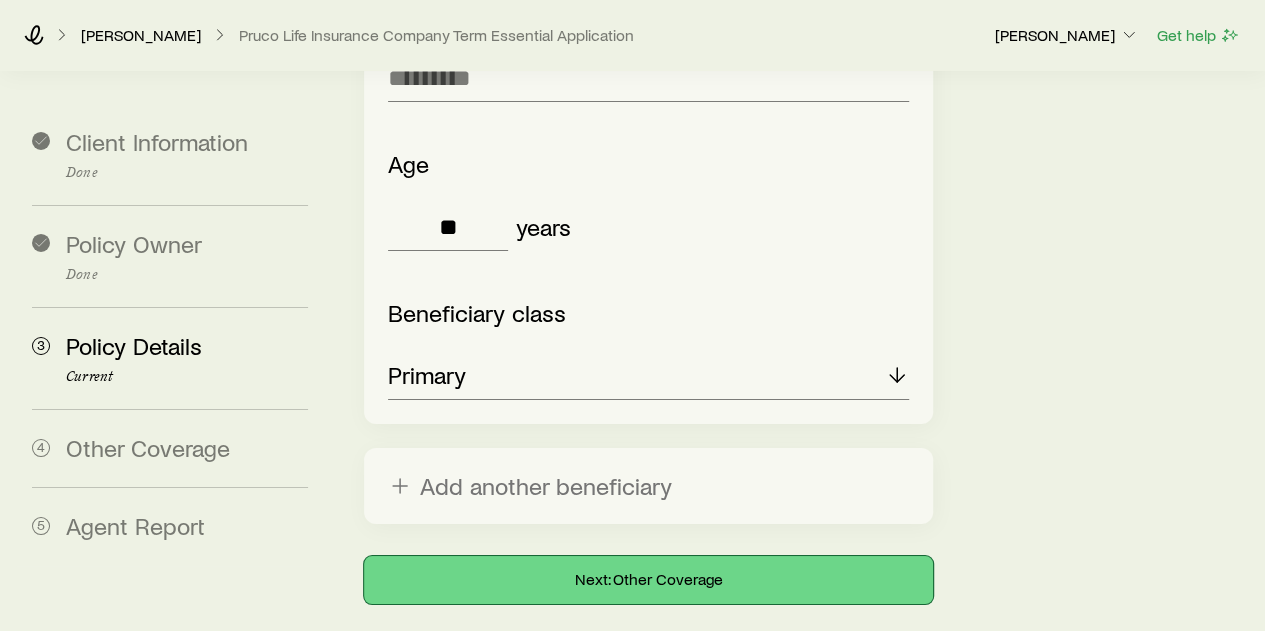 click on "Next: Other Coverage" at bounding box center [648, 580] 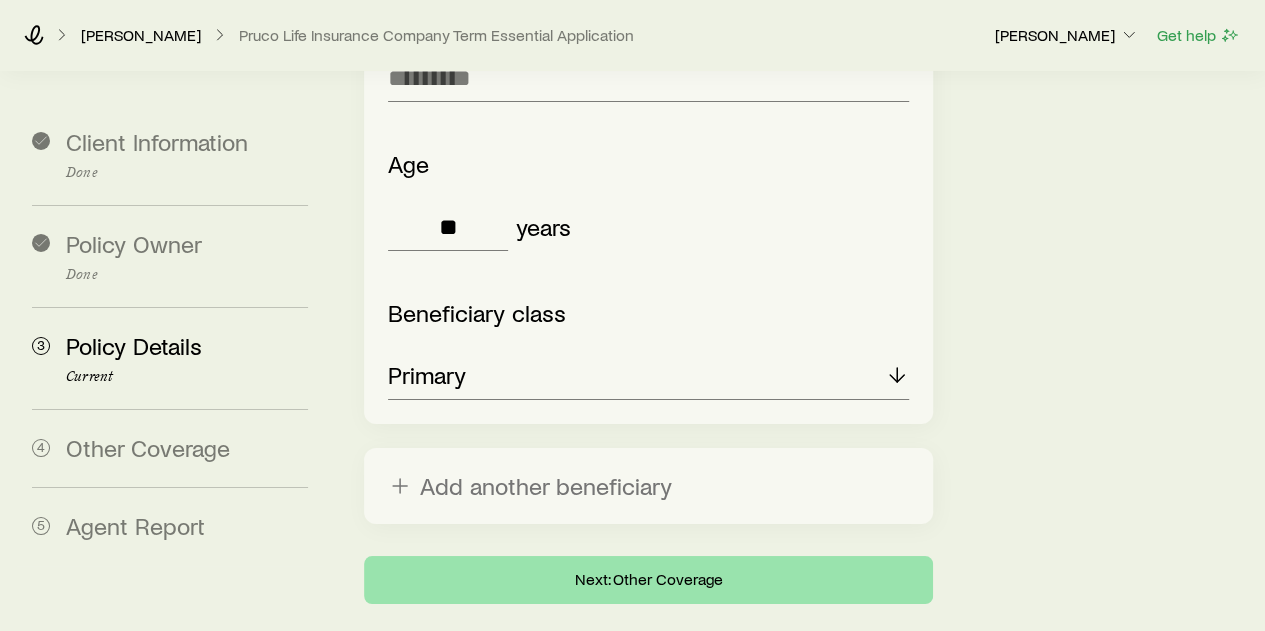 scroll, scrollTop: 0, scrollLeft: 0, axis: both 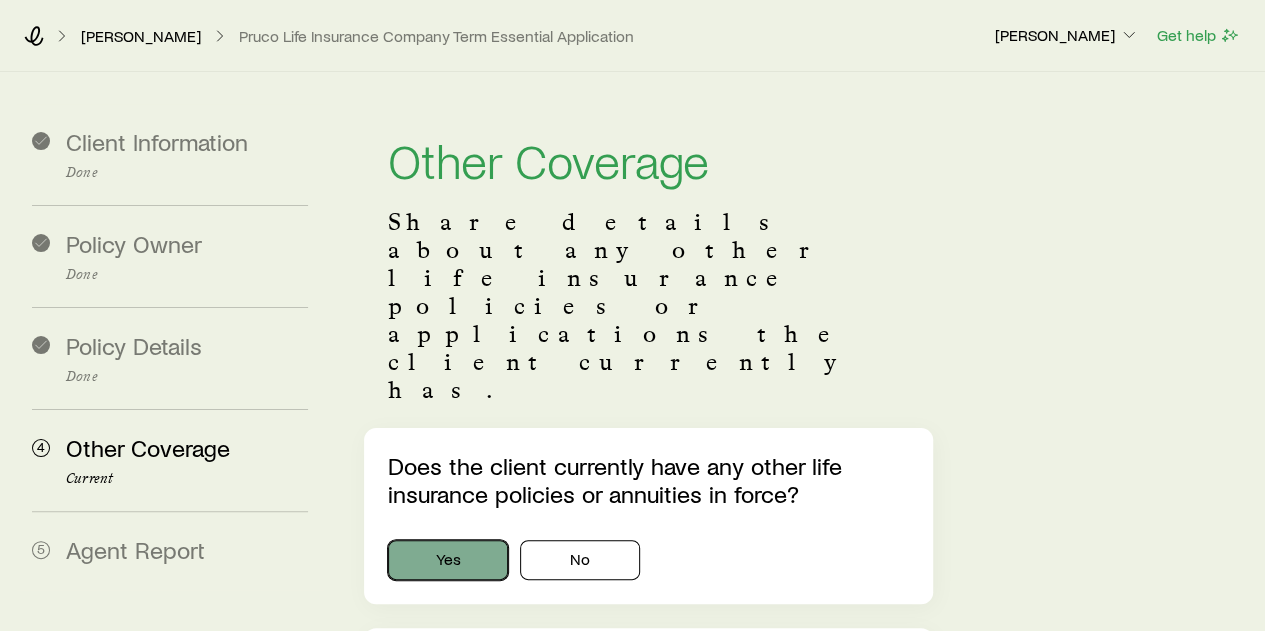 click on "Yes" at bounding box center (448, 560) 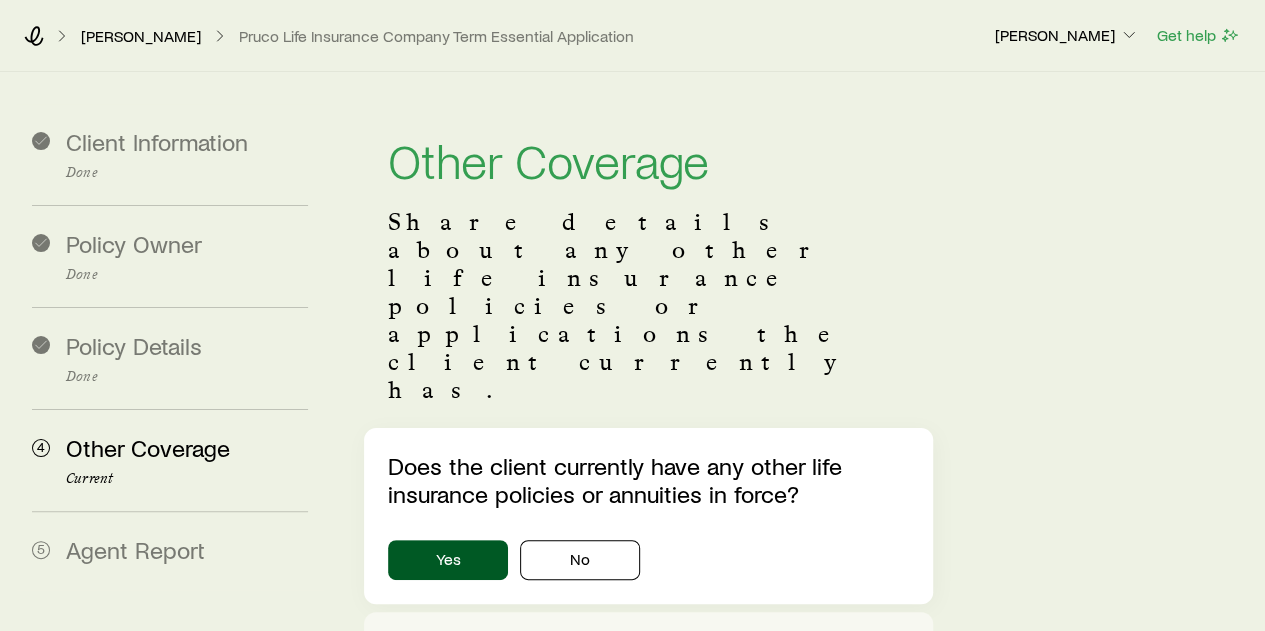 click at bounding box center [648, 713] 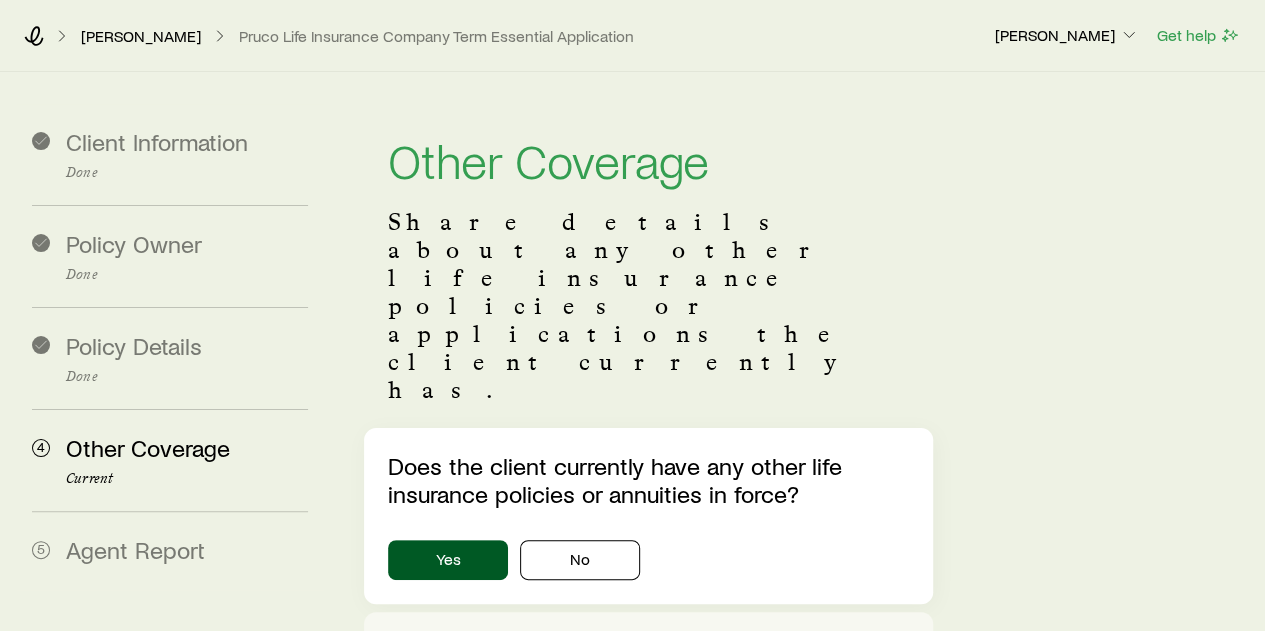type on "*" 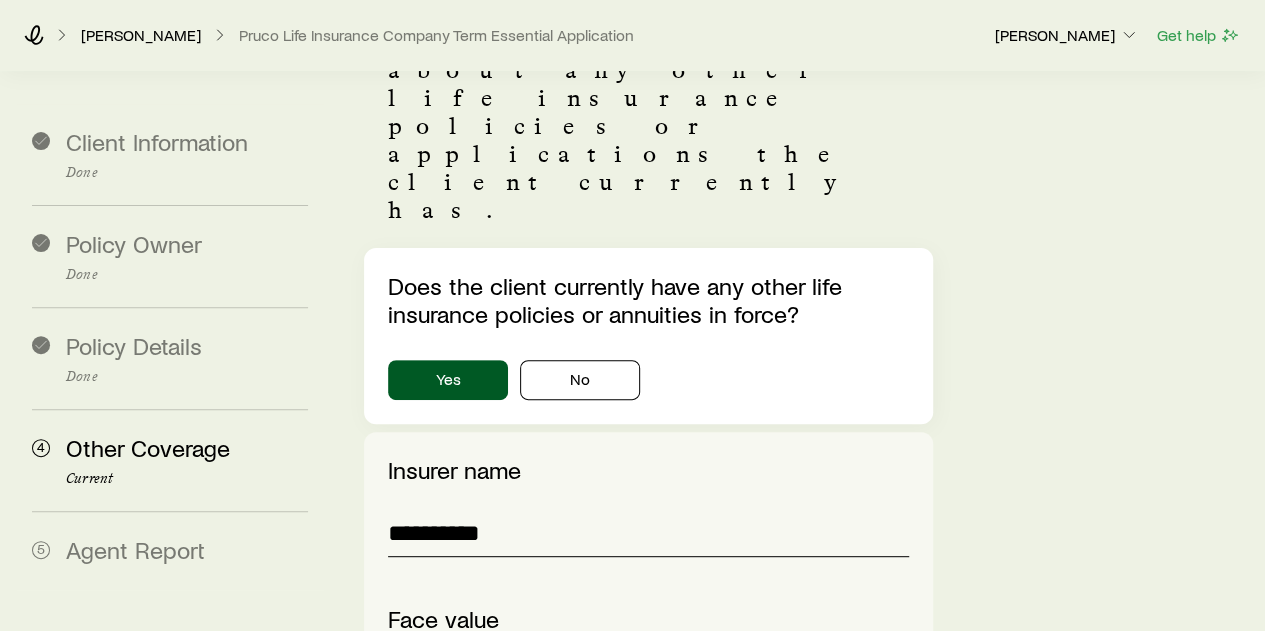 scroll, scrollTop: 184, scrollLeft: 0, axis: vertical 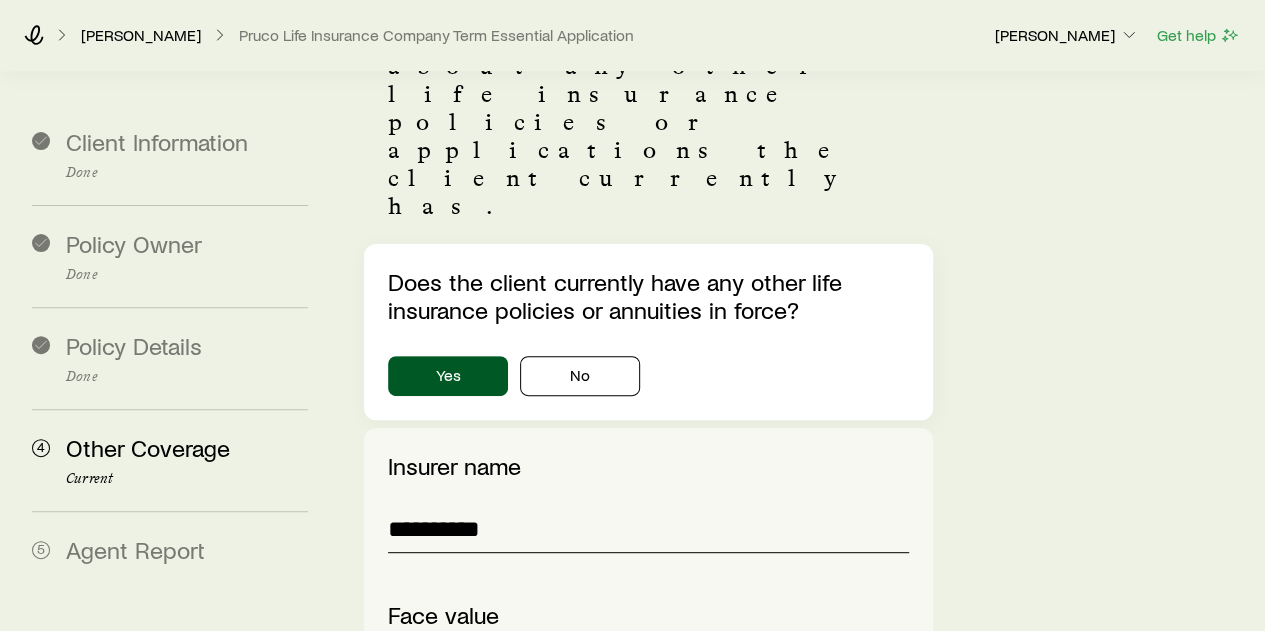 type on "**********" 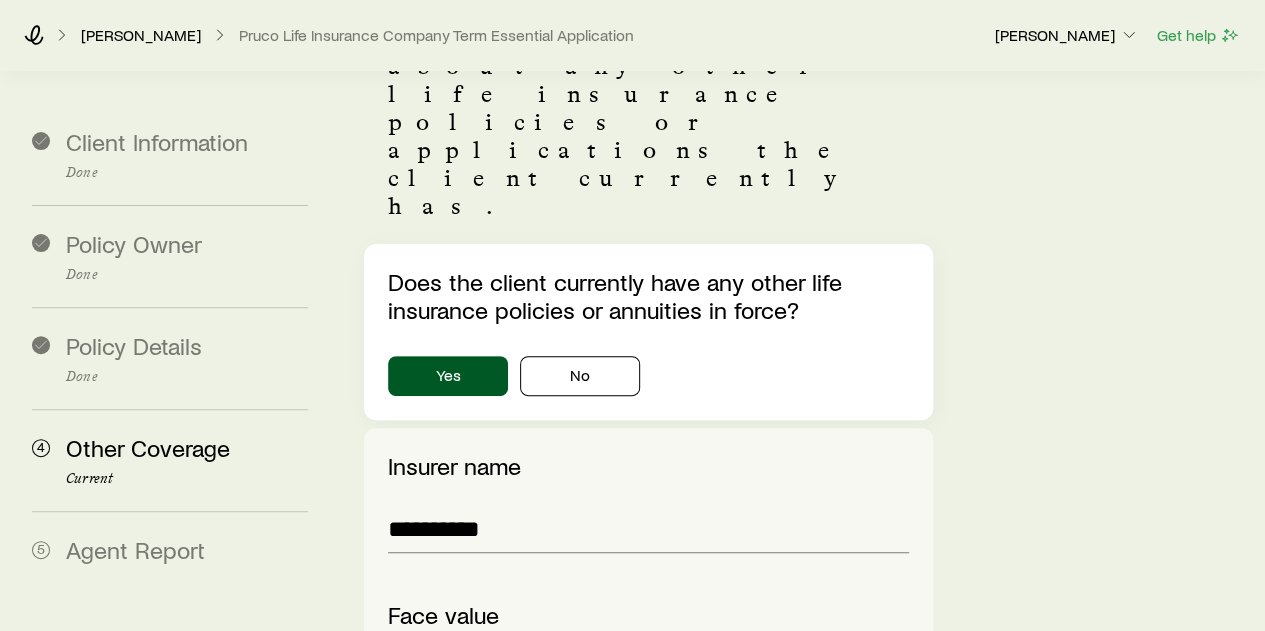 click at bounding box center (659, 678) 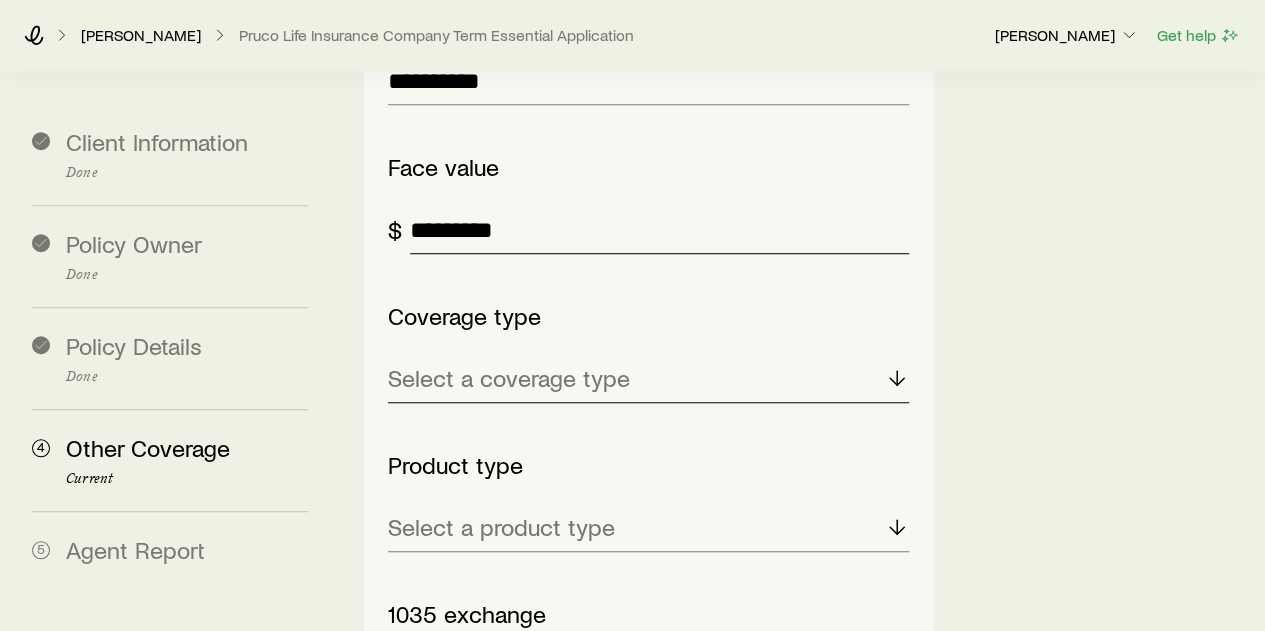 scroll, scrollTop: 632, scrollLeft: 0, axis: vertical 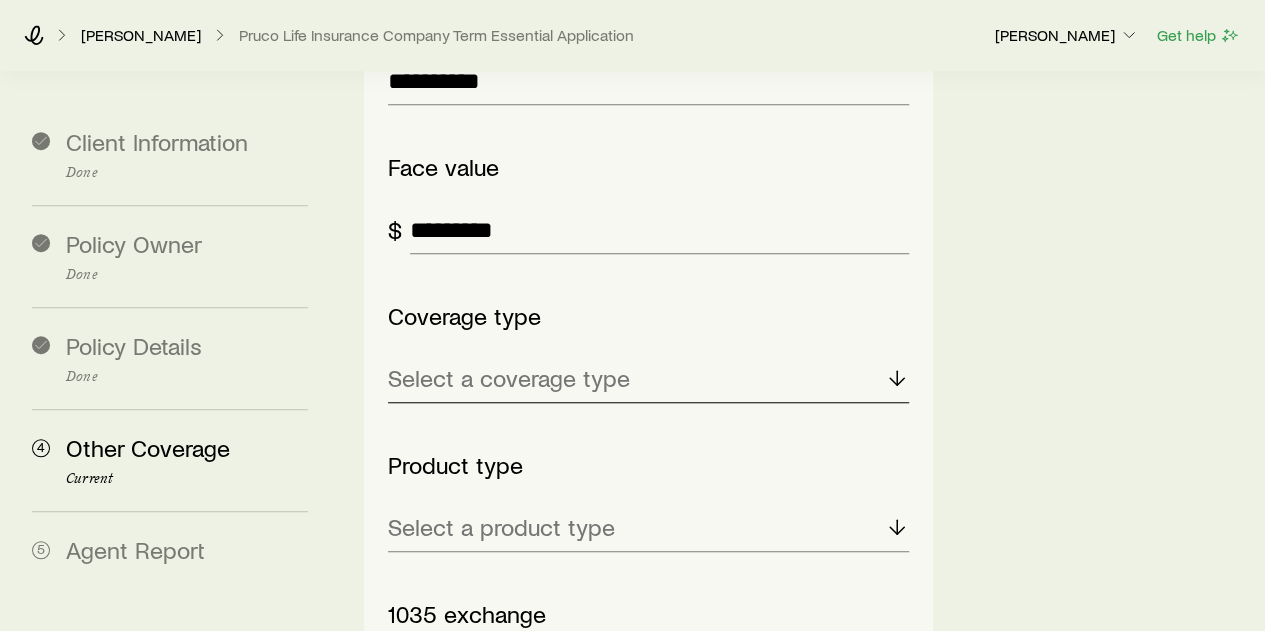 click 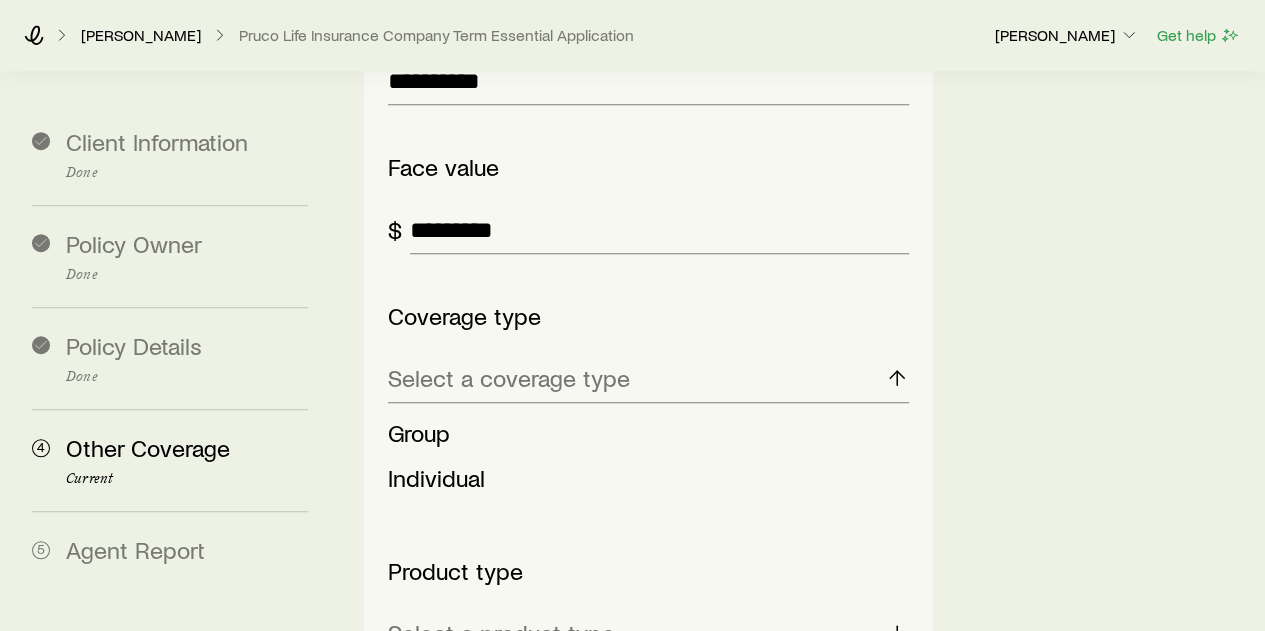 click on "**********" at bounding box center [648, 558] 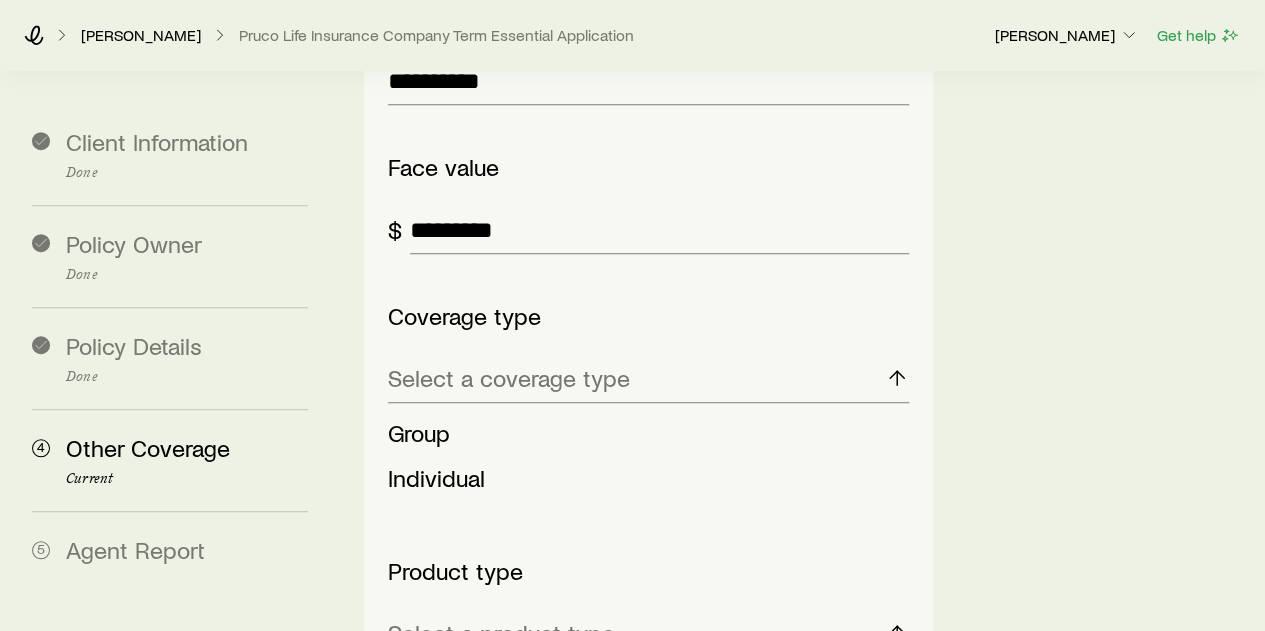 click on "Life Insurance" at bounding box center [642, 733] 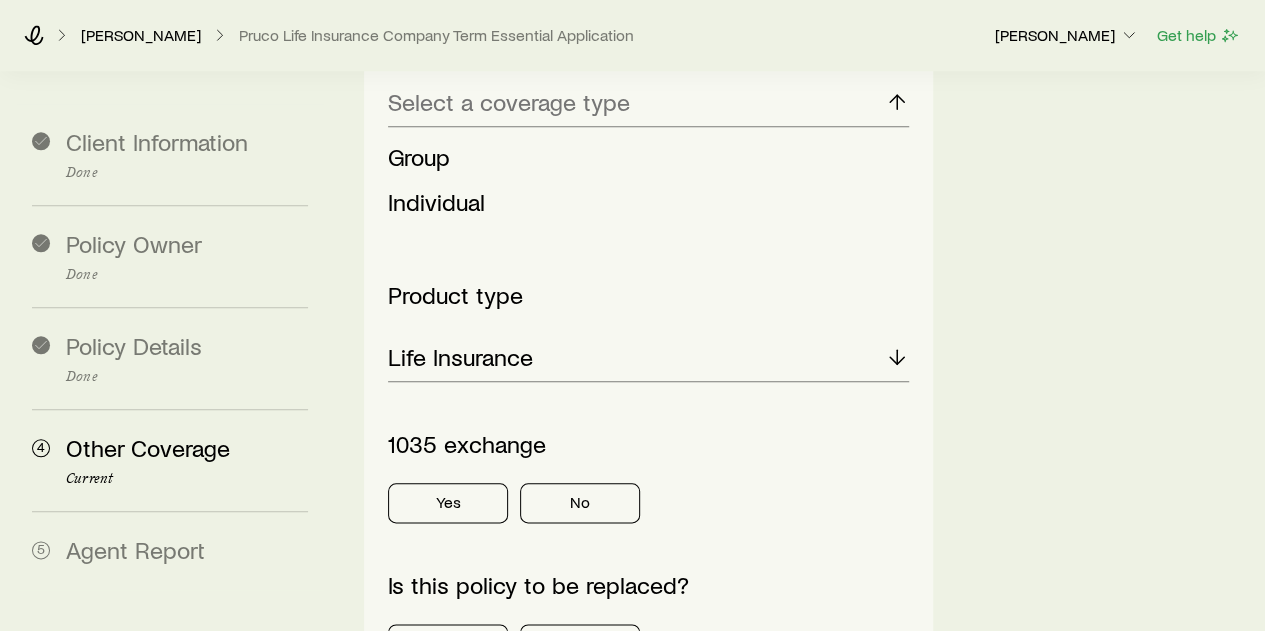scroll, scrollTop: 908, scrollLeft: 0, axis: vertical 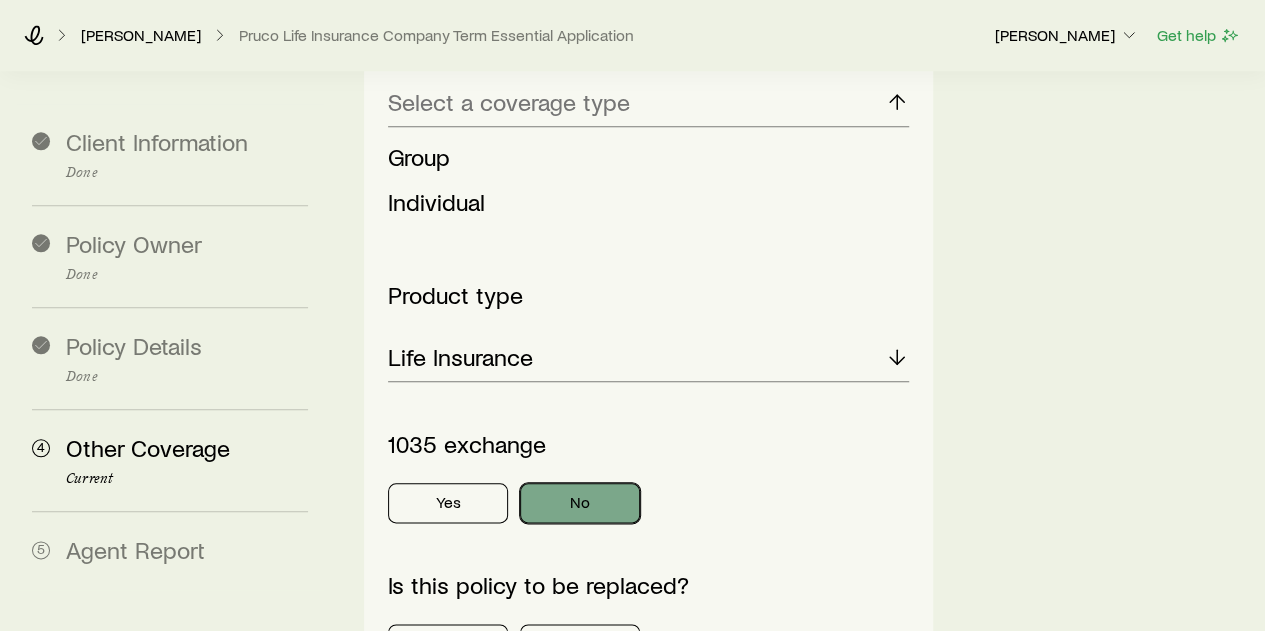 click on "No" at bounding box center (580, 503) 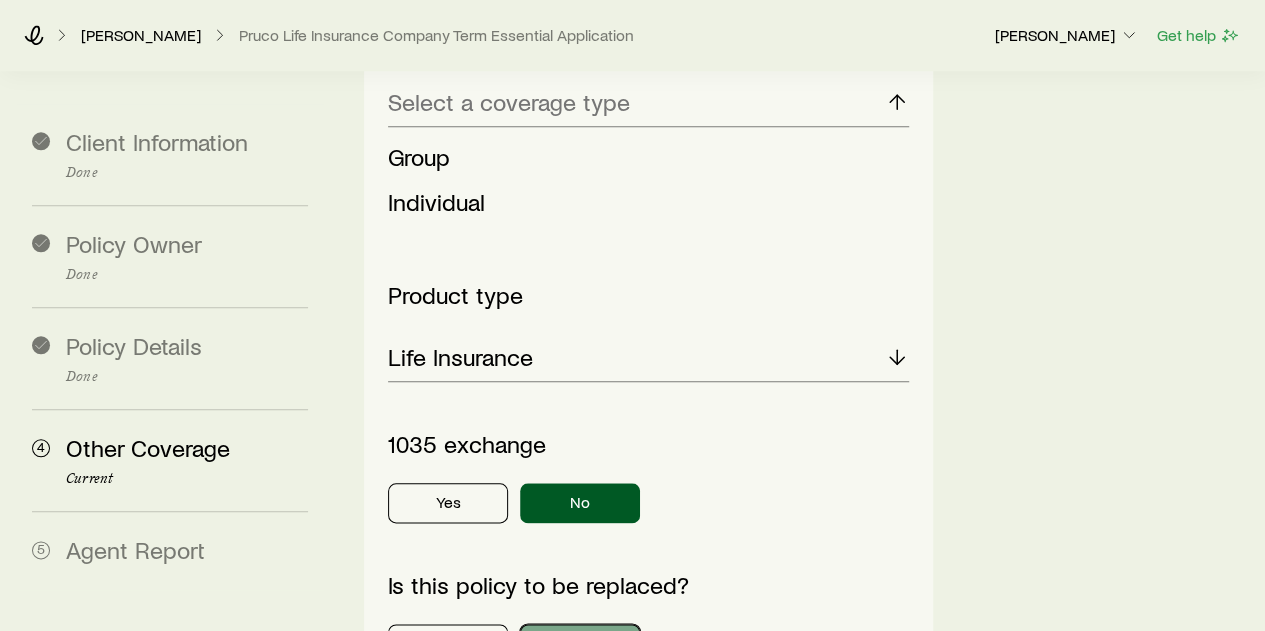 click on "No" at bounding box center (580, 644) 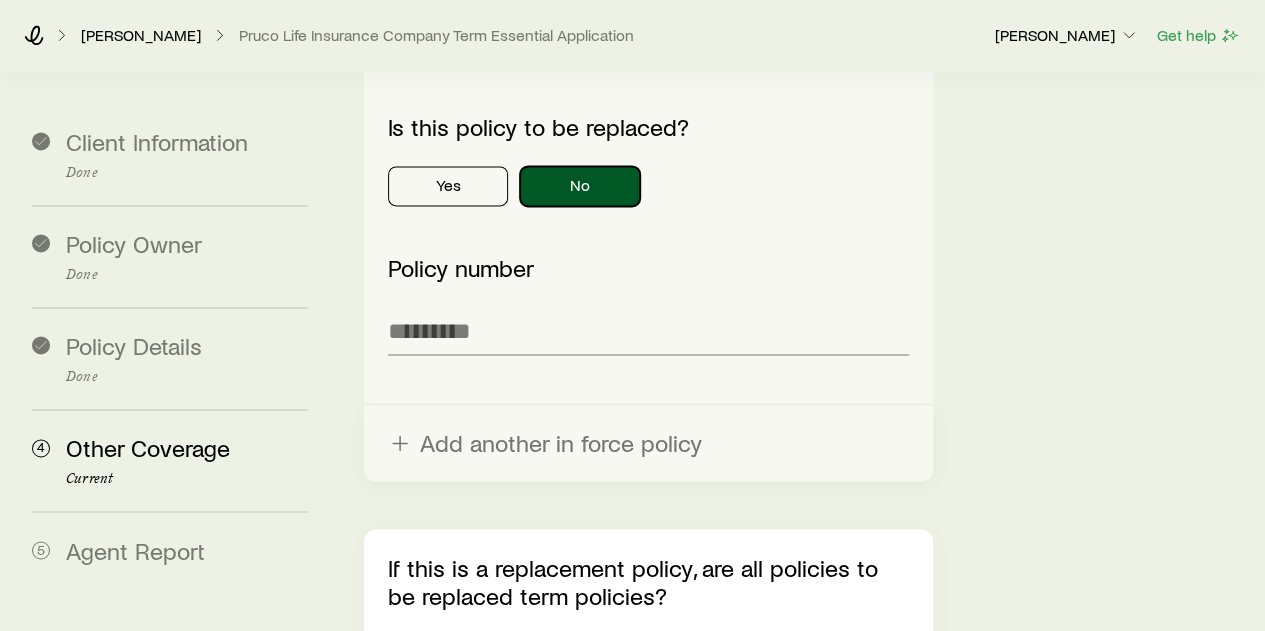 scroll, scrollTop: 1376, scrollLeft: 0, axis: vertical 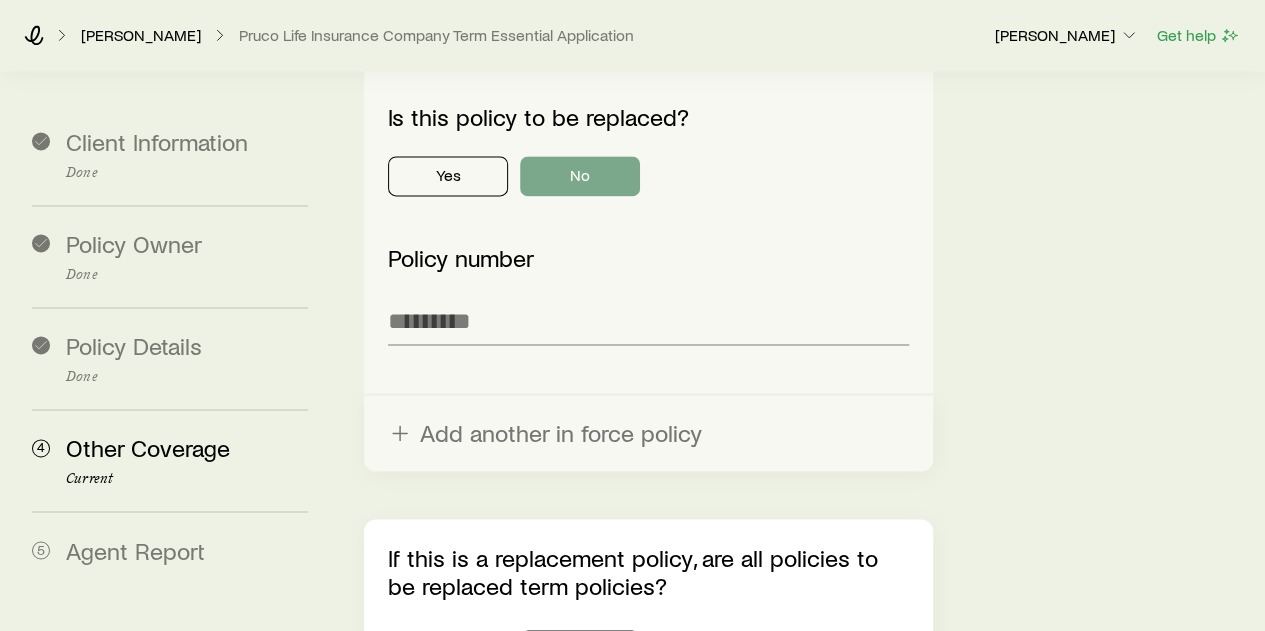 click on "No" at bounding box center (580, 651) 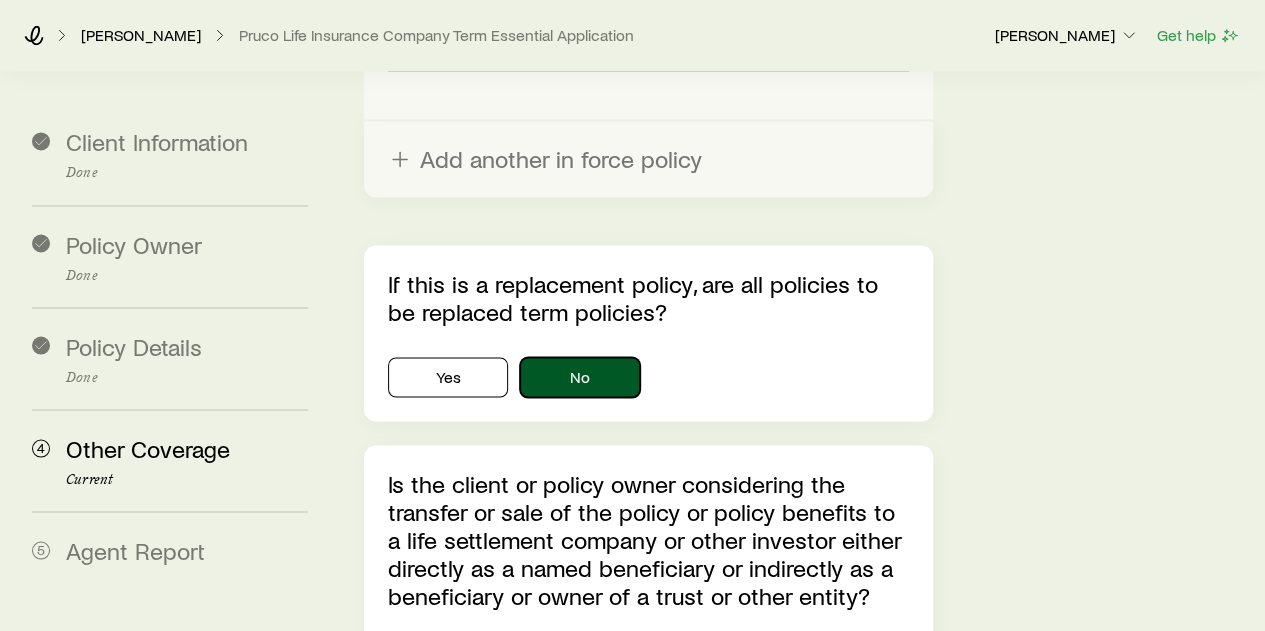 scroll, scrollTop: 1670, scrollLeft: 0, axis: vertical 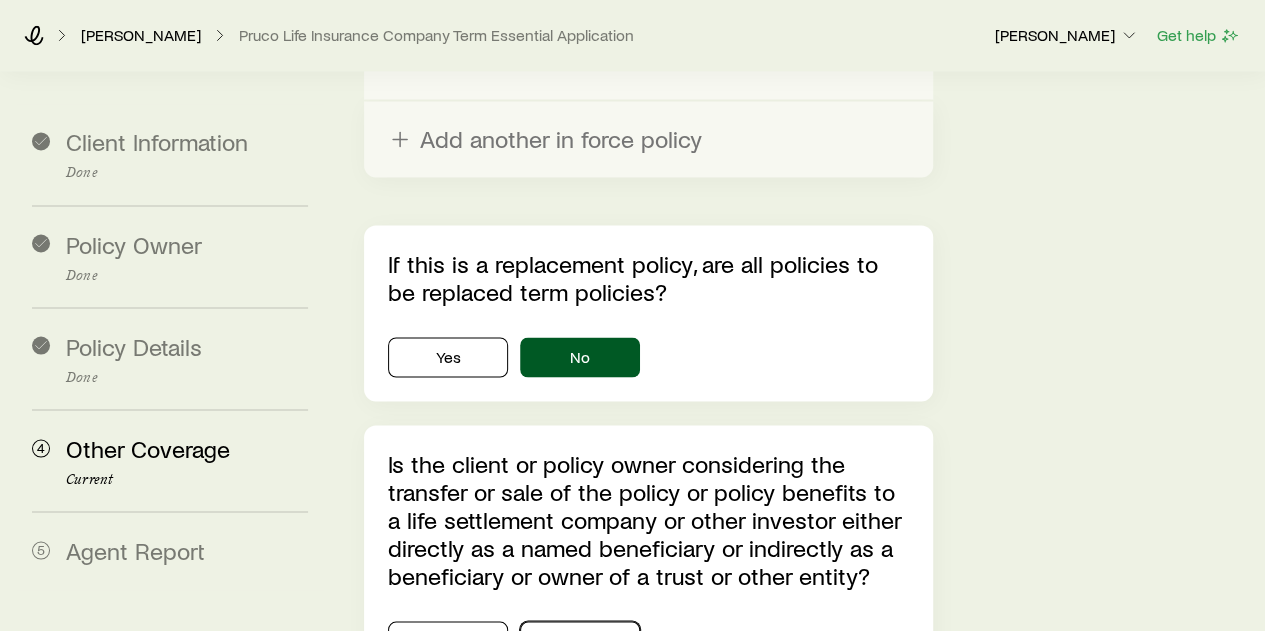 click on "No" at bounding box center [580, 641] 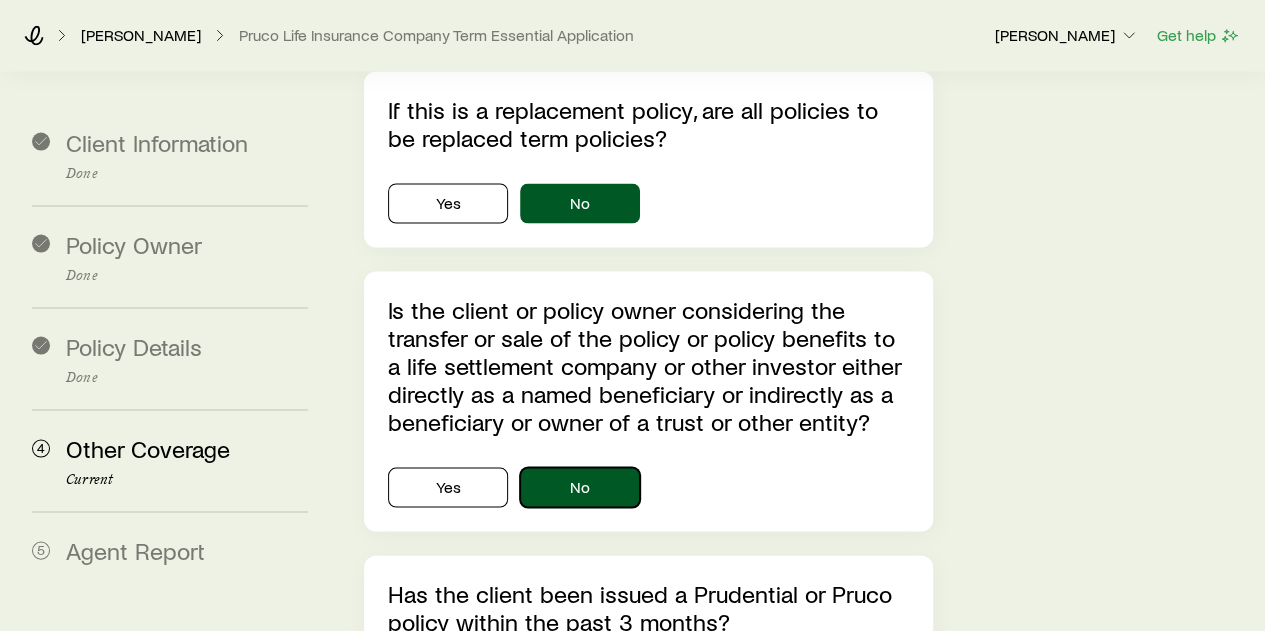 scroll, scrollTop: 1890, scrollLeft: 0, axis: vertical 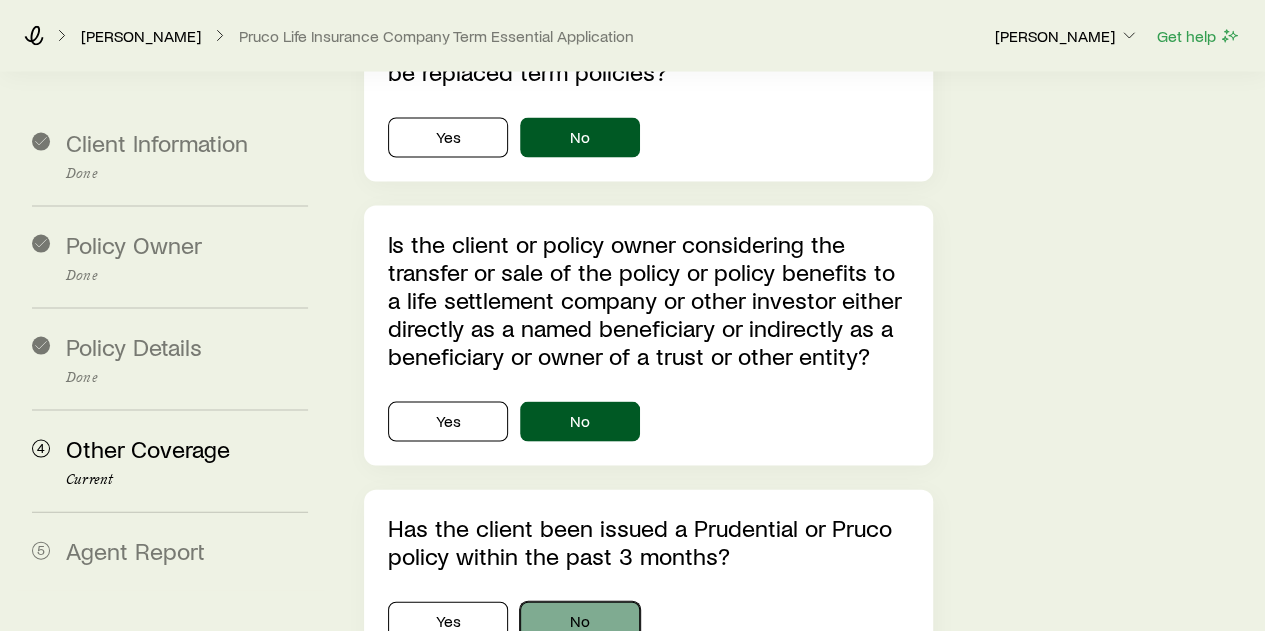 click on "No" at bounding box center (580, 621) 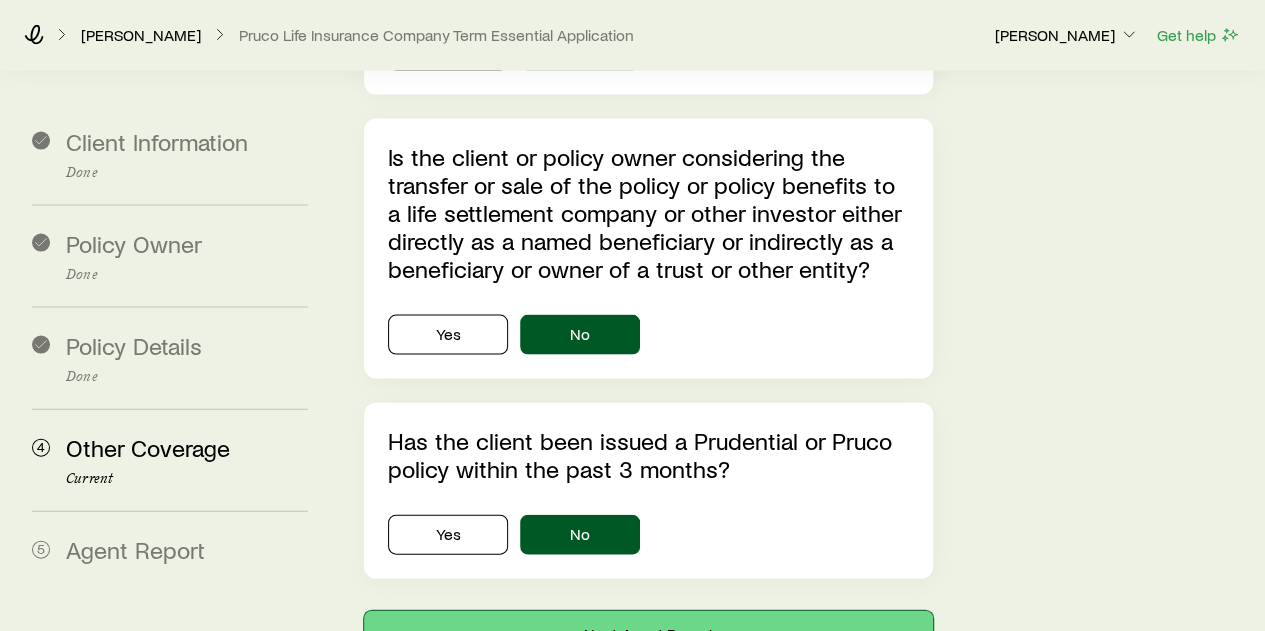 click on "Next: Agent Report" at bounding box center (648, 635) 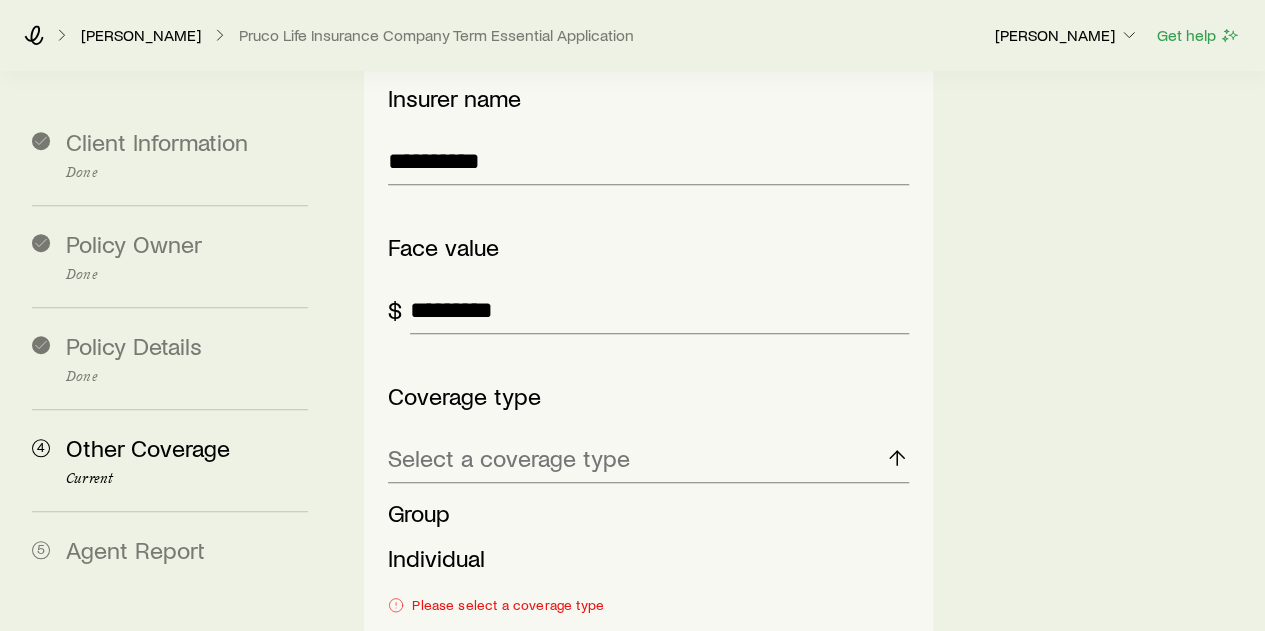 scroll, scrollTop: 635, scrollLeft: 0, axis: vertical 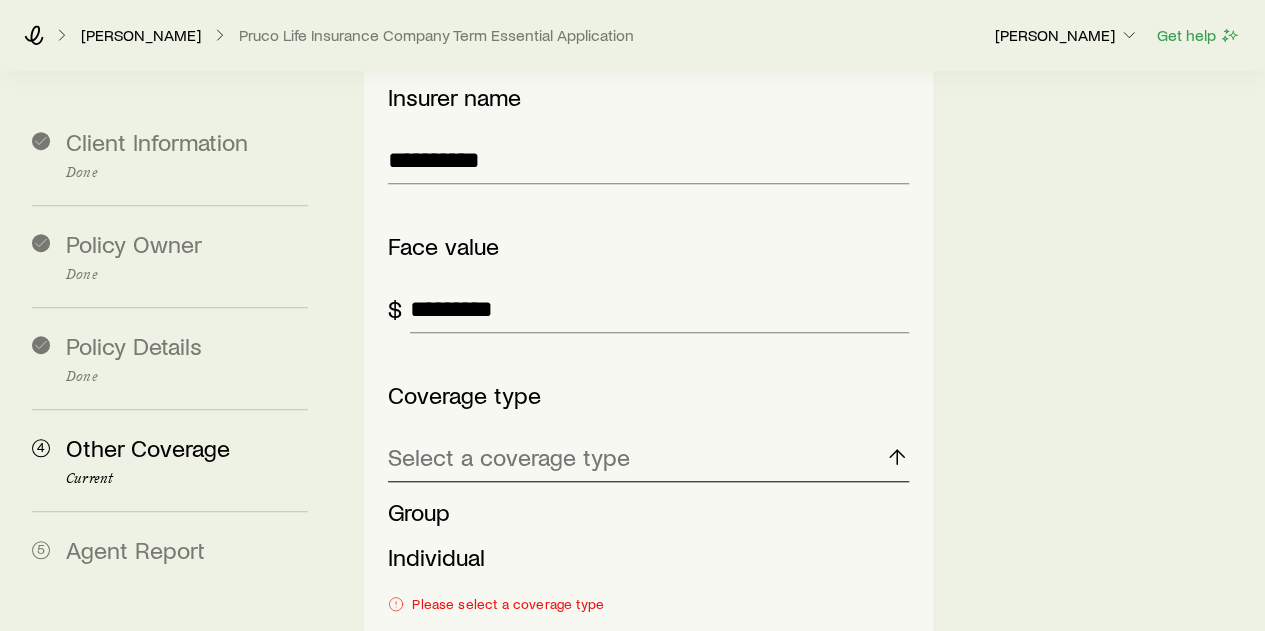 click 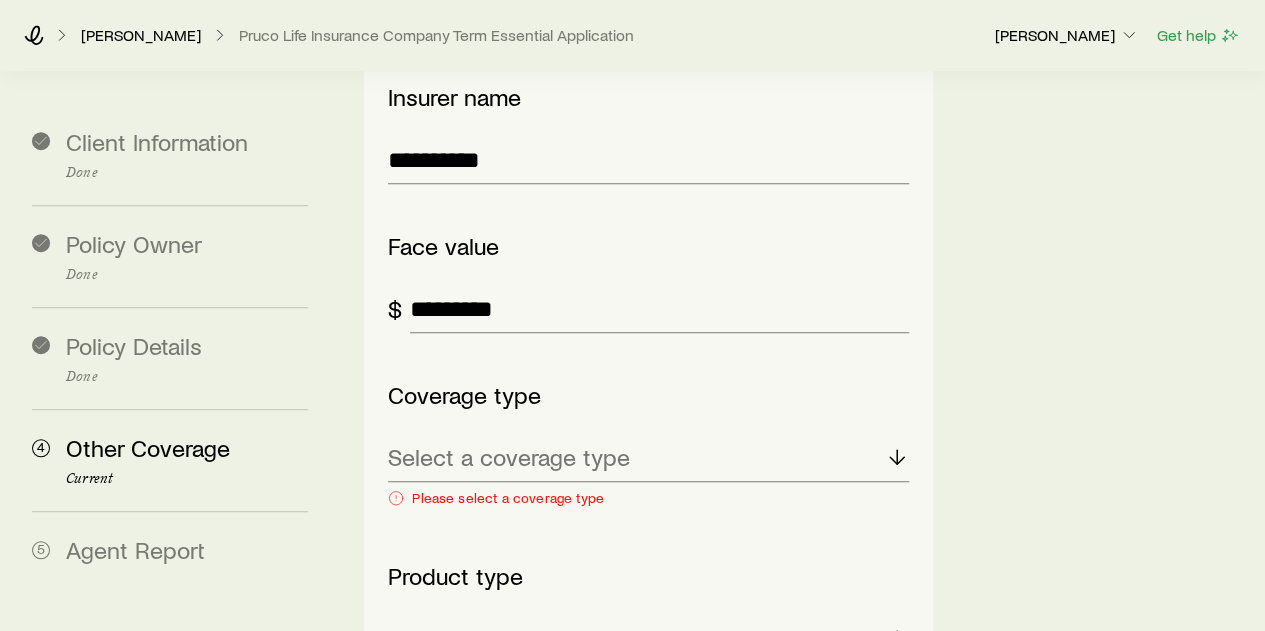 click on "Life Insurance" at bounding box center [460, 638] 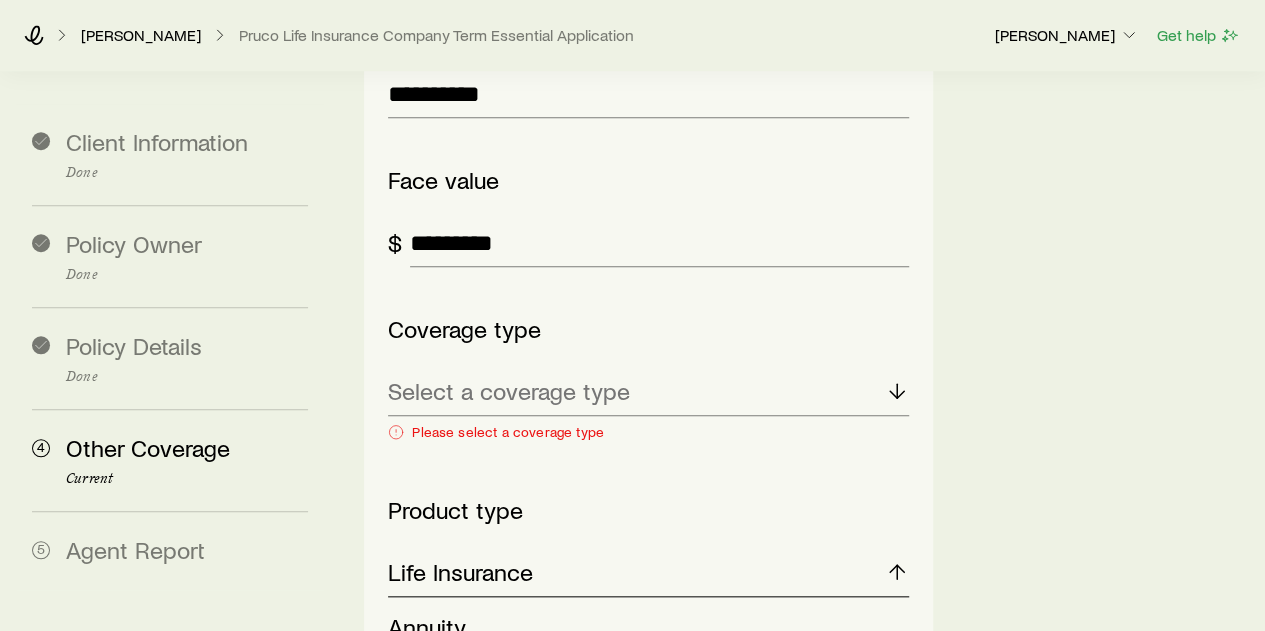 scroll, scrollTop: 705, scrollLeft: 0, axis: vertical 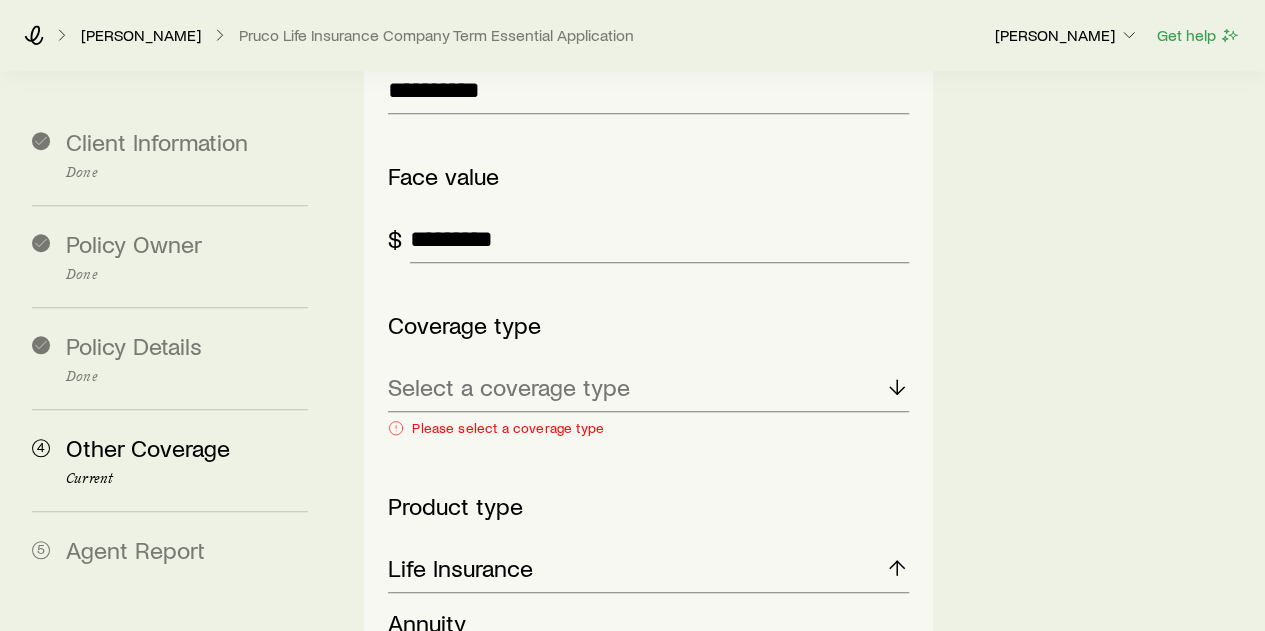 click on "Life Insurance" at bounding box center (460, 667) 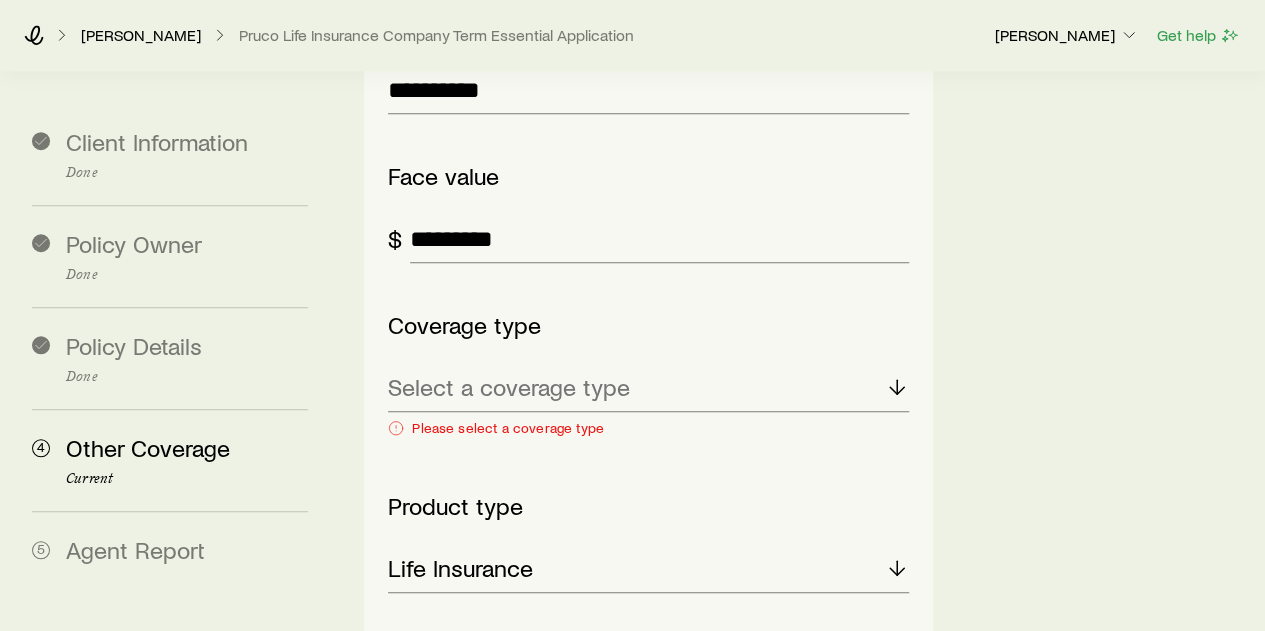 click on "No" at bounding box center [580, 714] 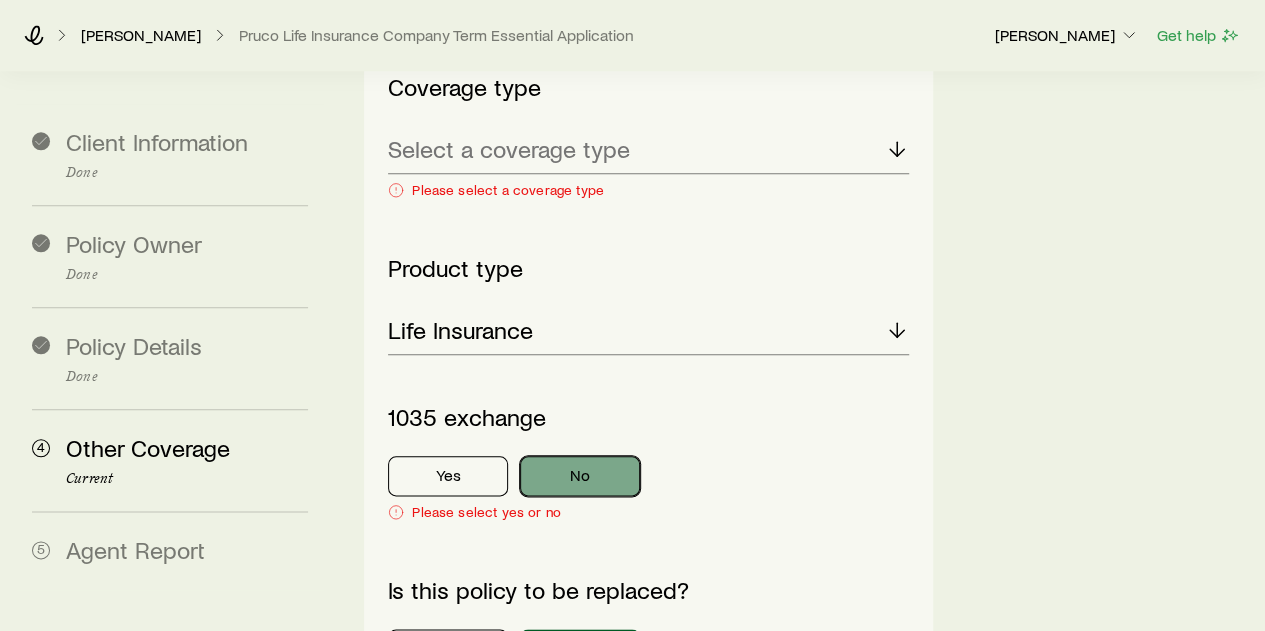scroll, scrollTop: 945, scrollLeft: 0, axis: vertical 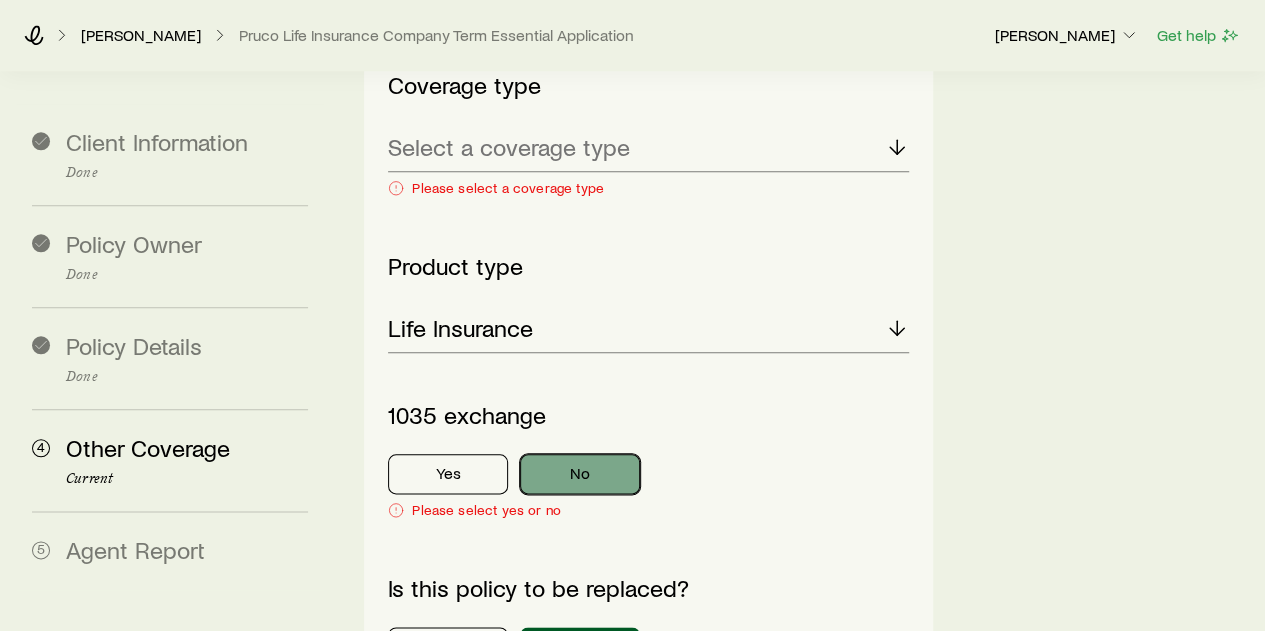 click on "No" at bounding box center (580, 474) 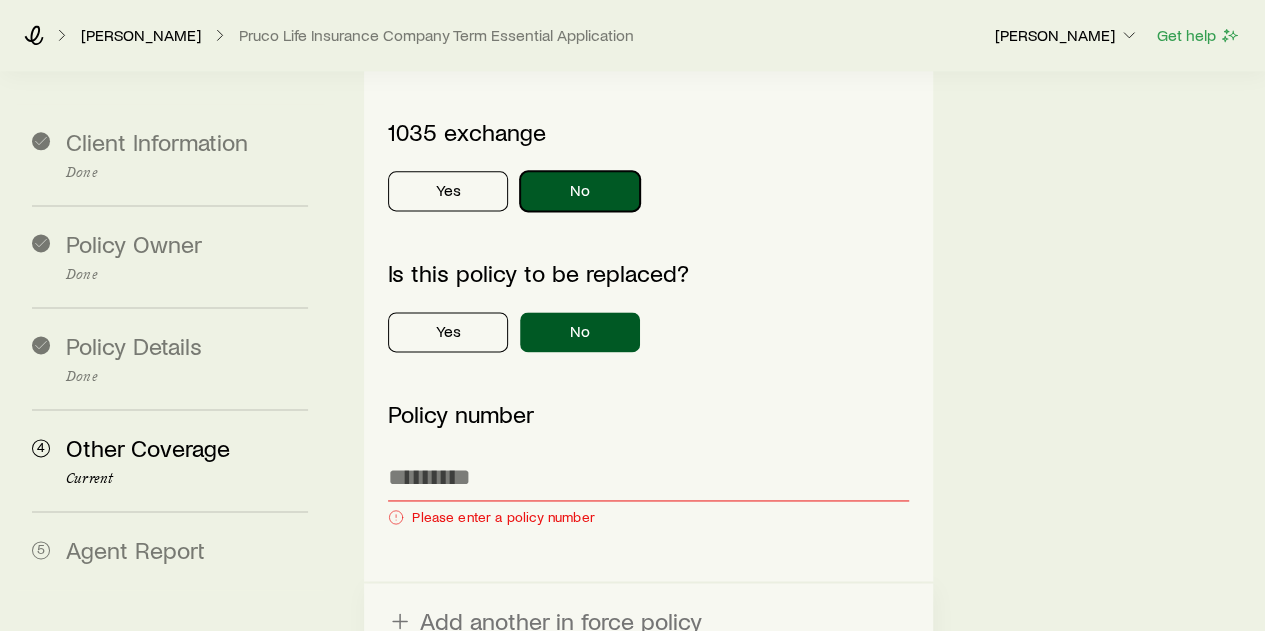 scroll, scrollTop: 1229, scrollLeft: 0, axis: vertical 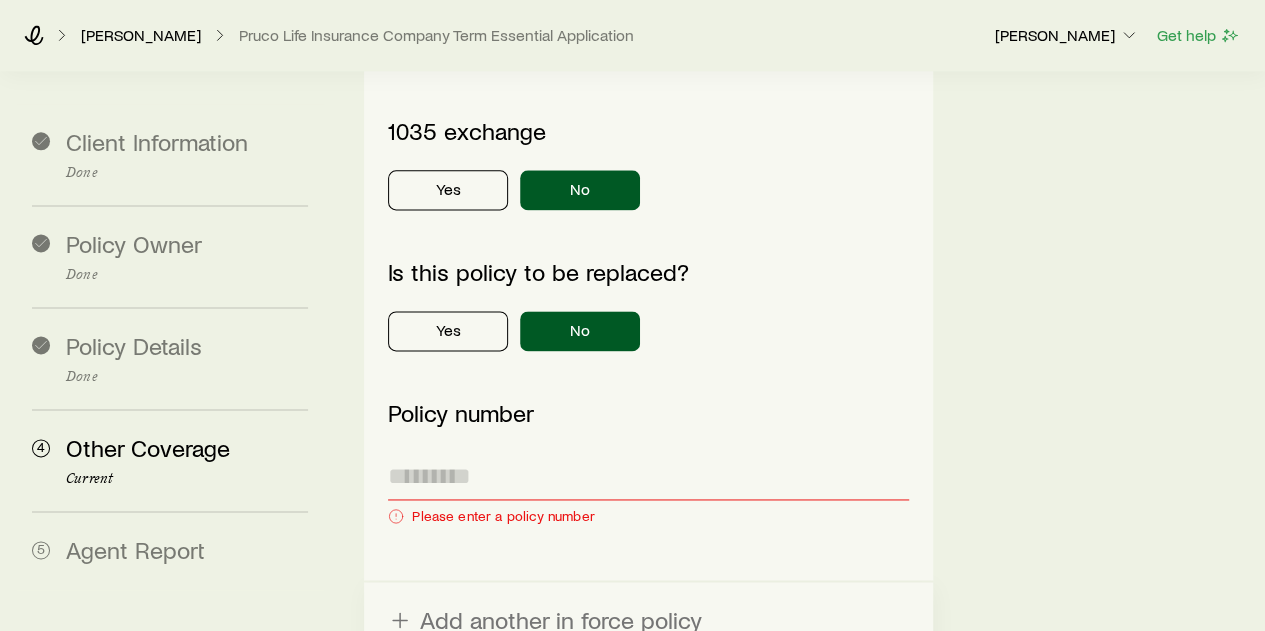 click at bounding box center [648, 476] 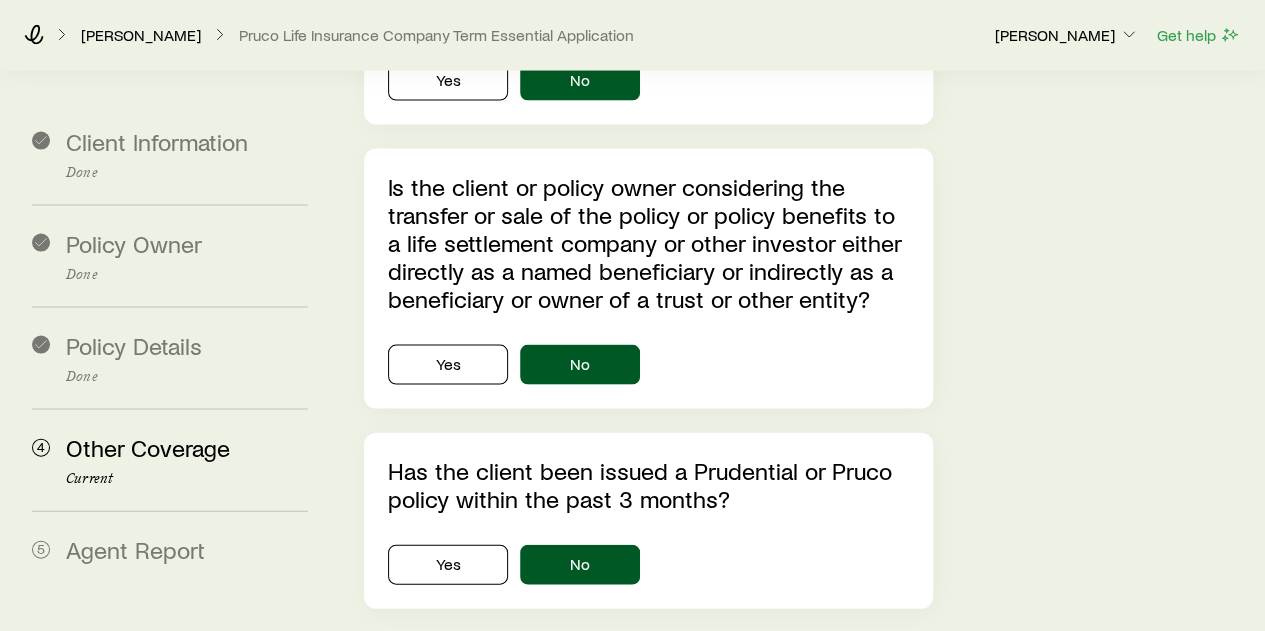 type on "********" 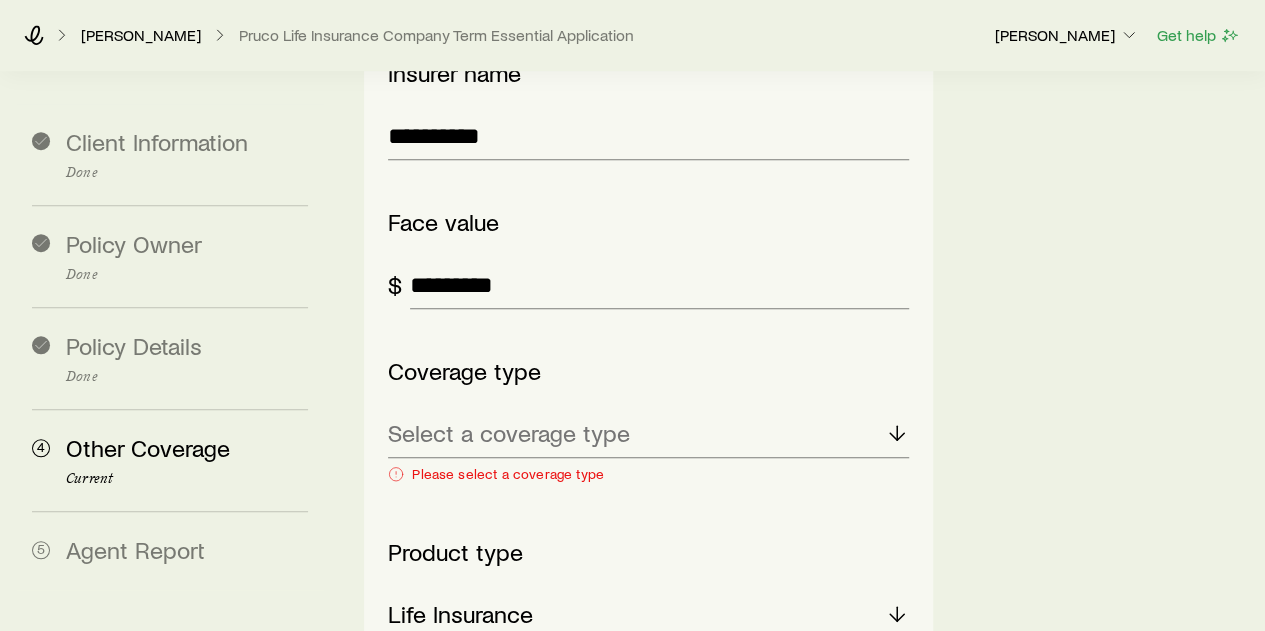 scroll, scrollTop: 660, scrollLeft: 0, axis: vertical 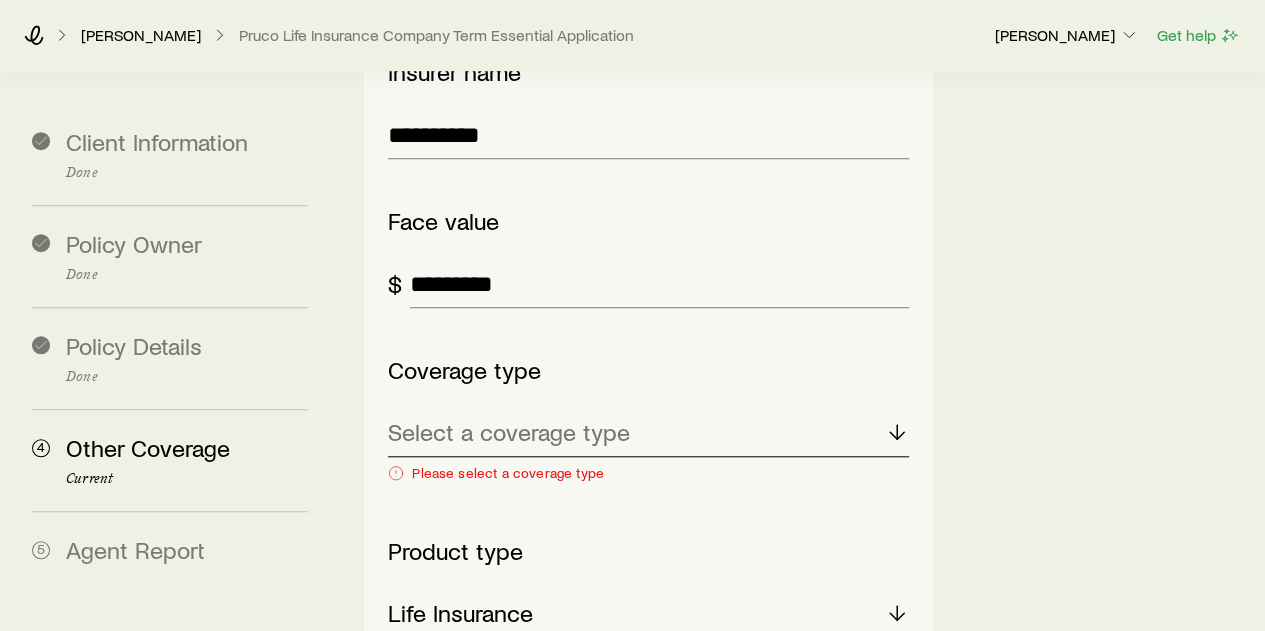 click on "Select a coverage type" at bounding box center (509, 432) 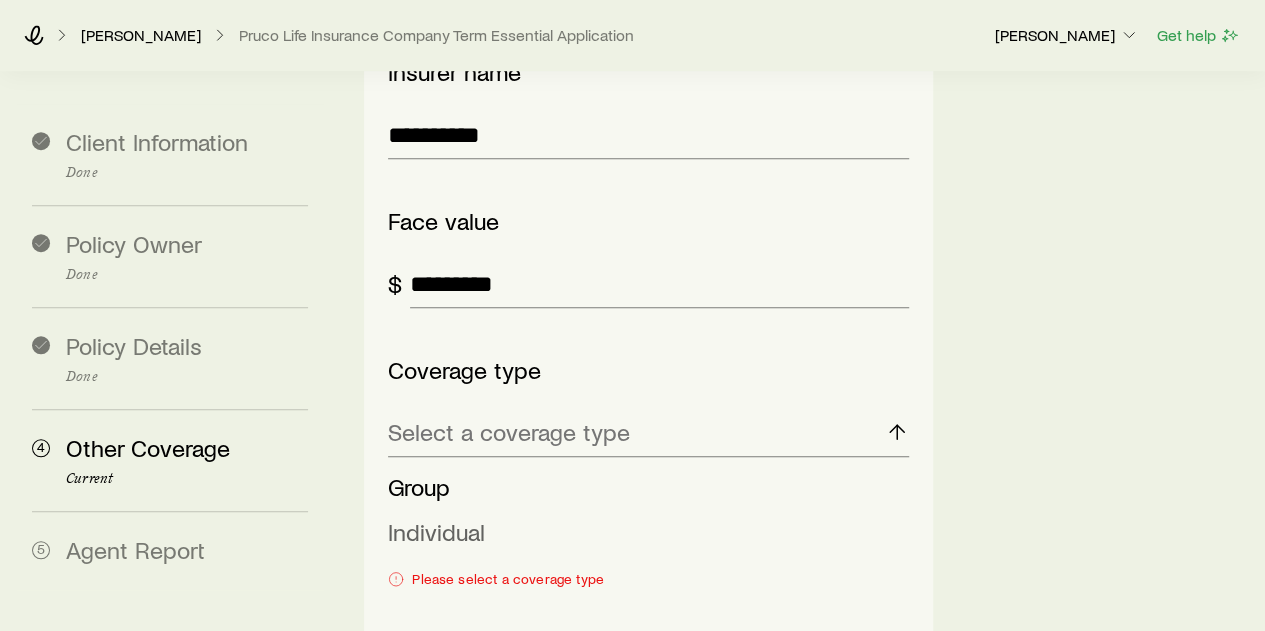 click on "Individual" at bounding box center [436, 531] 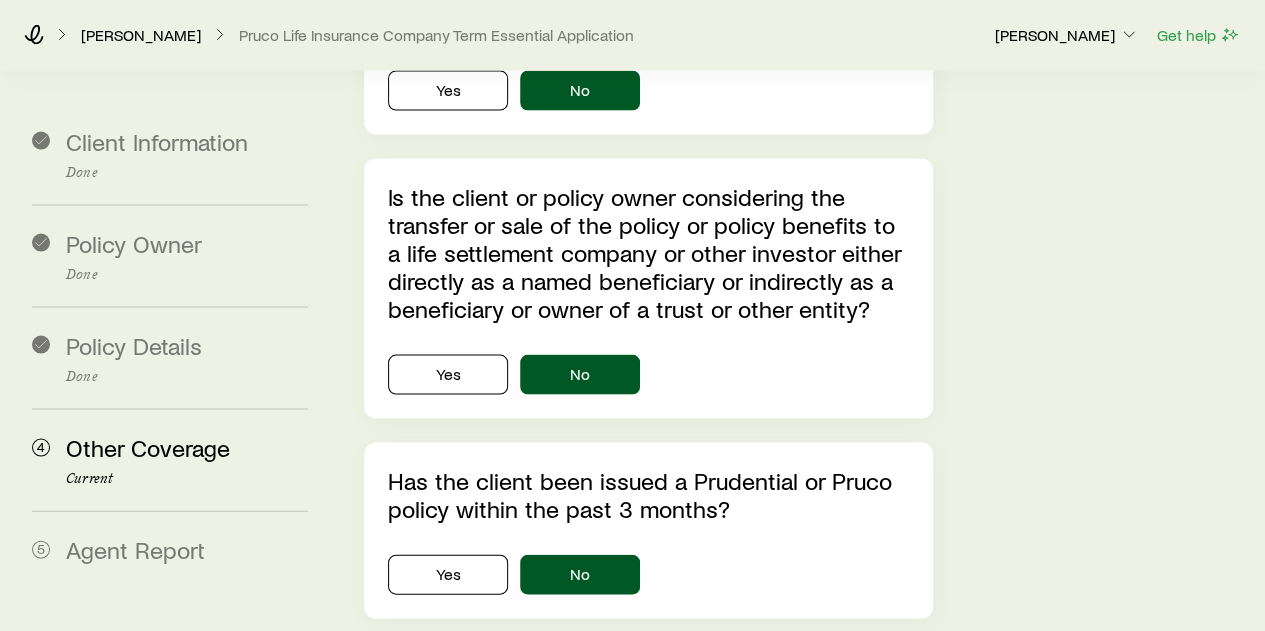 scroll, scrollTop: 1954, scrollLeft: 0, axis: vertical 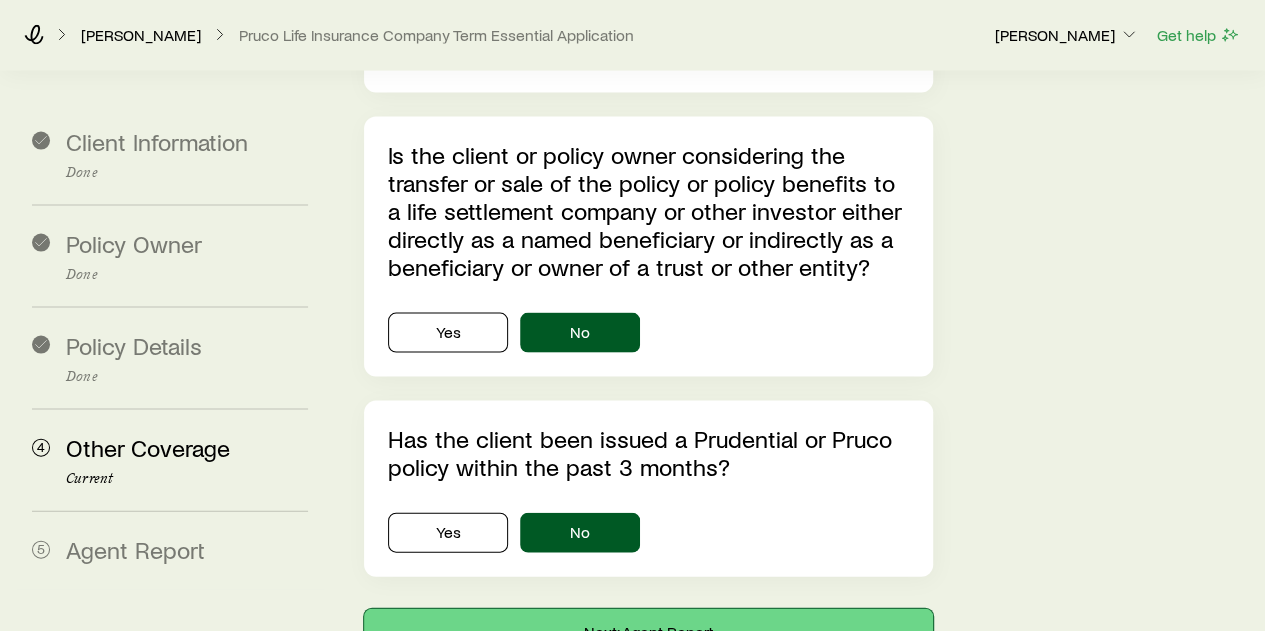 click on "Next: Agent Report" at bounding box center [648, 633] 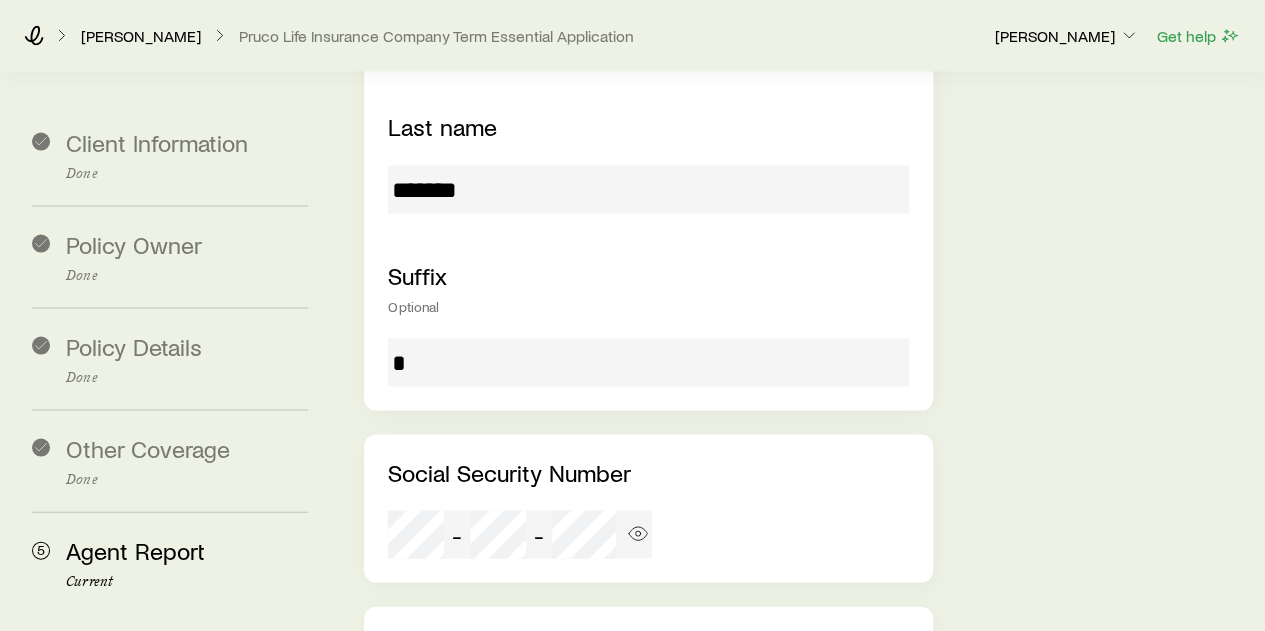 scroll, scrollTop: 0, scrollLeft: 0, axis: both 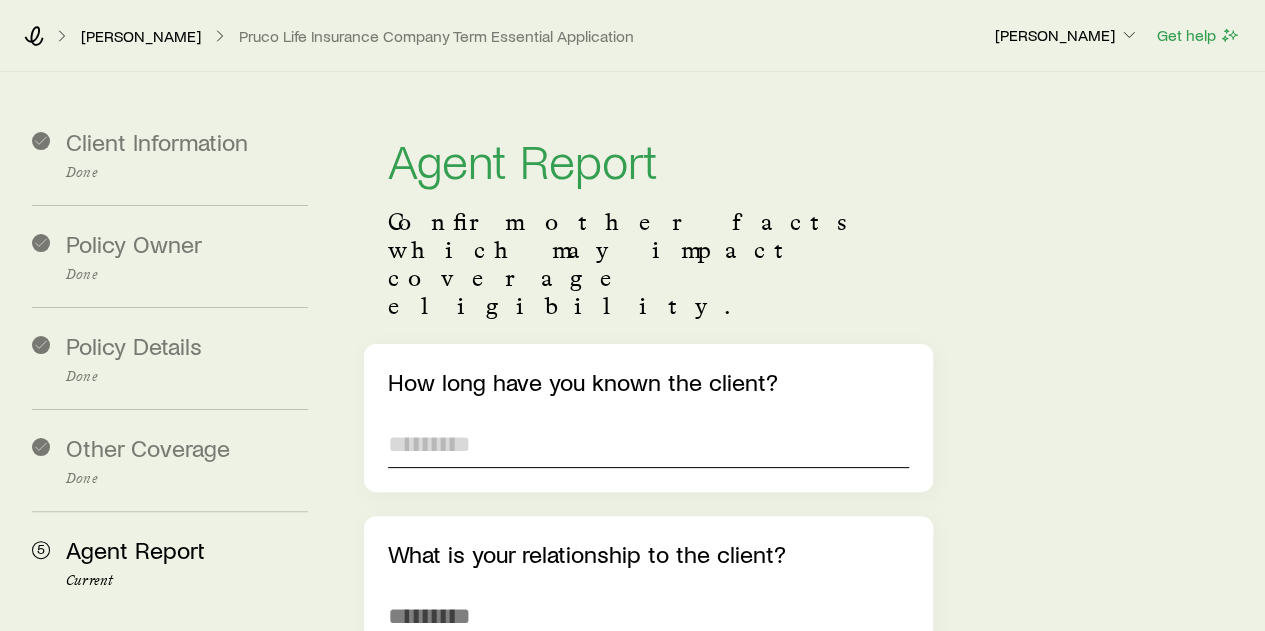 click at bounding box center [648, 444] 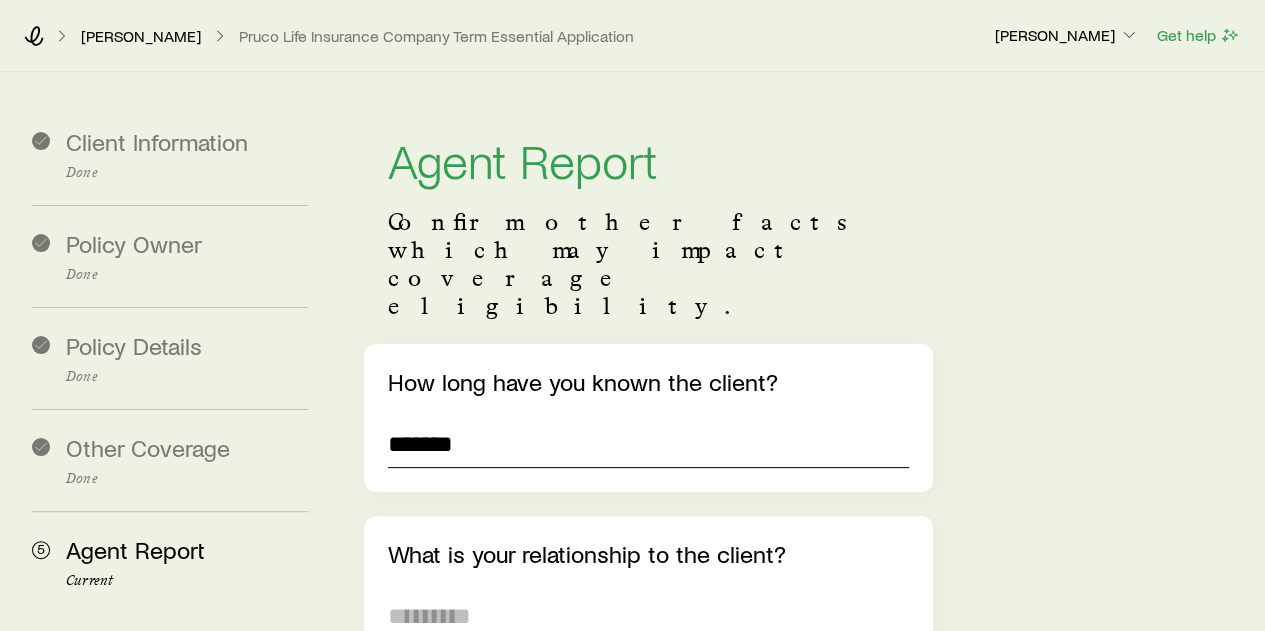 type on "*******" 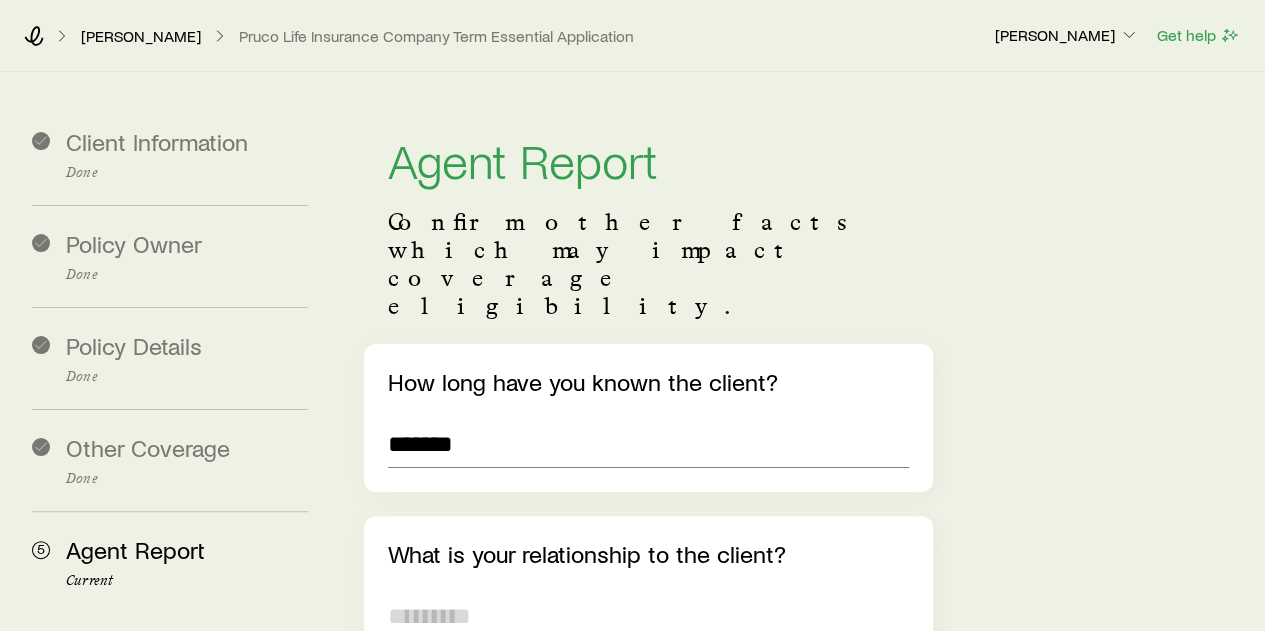 click at bounding box center [648, 616] 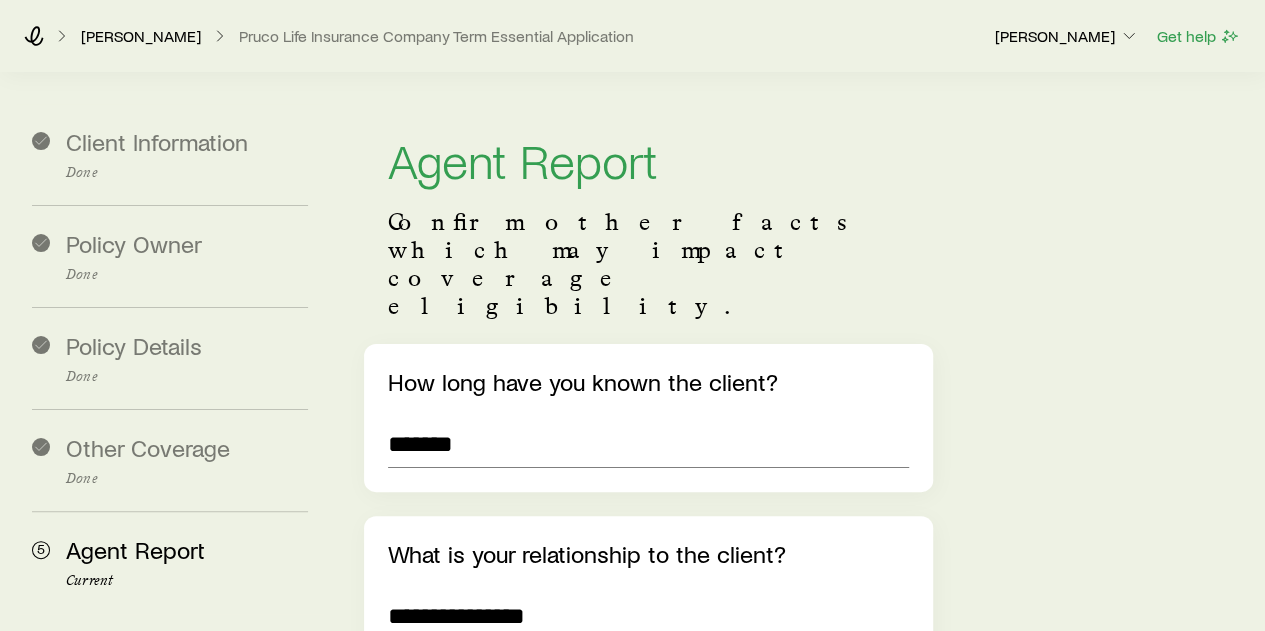 scroll, scrollTop: 234, scrollLeft: 0, axis: vertical 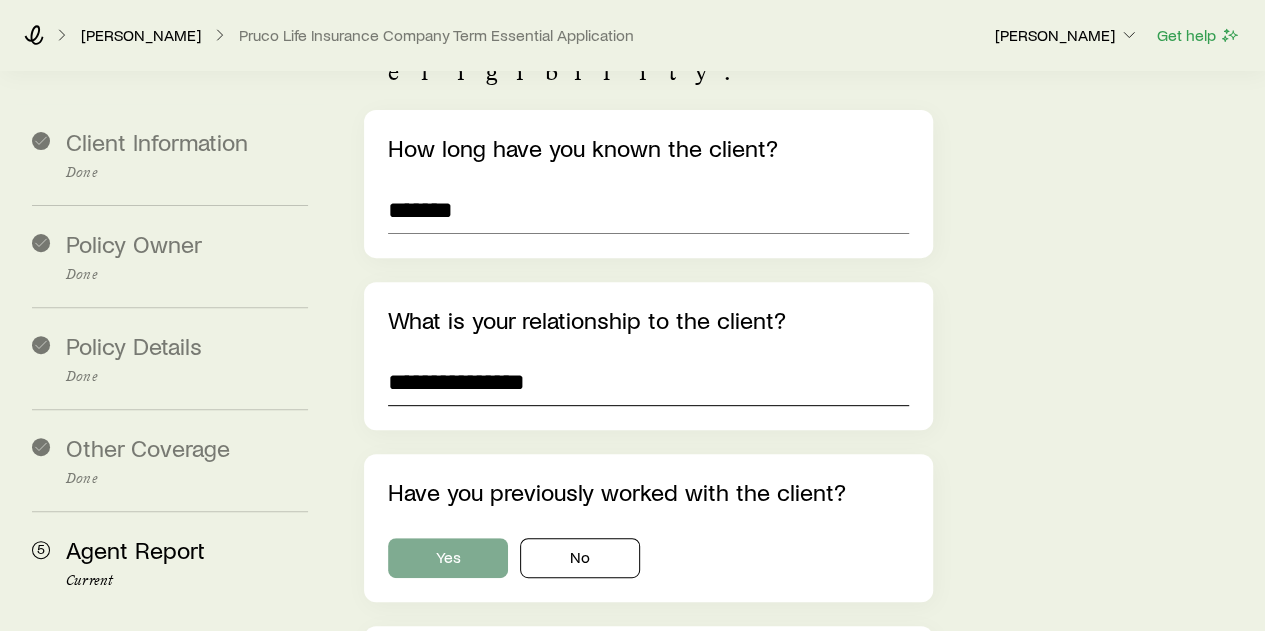 type on "**********" 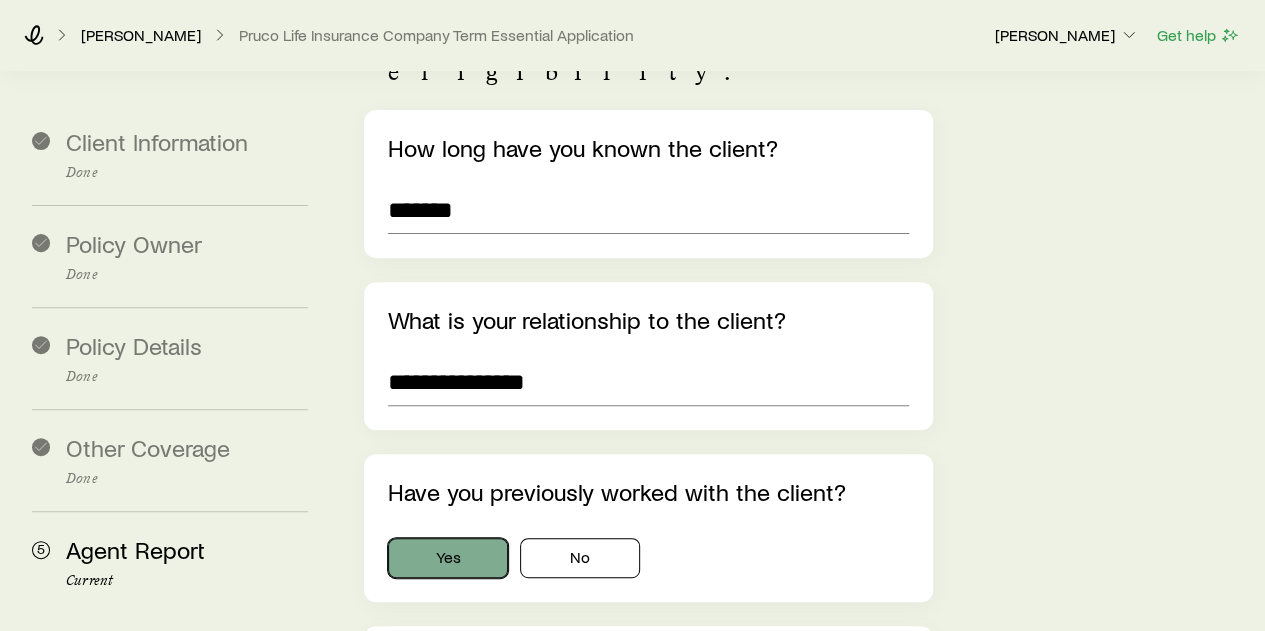 click on "Yes" at bounding box center [448, 558] 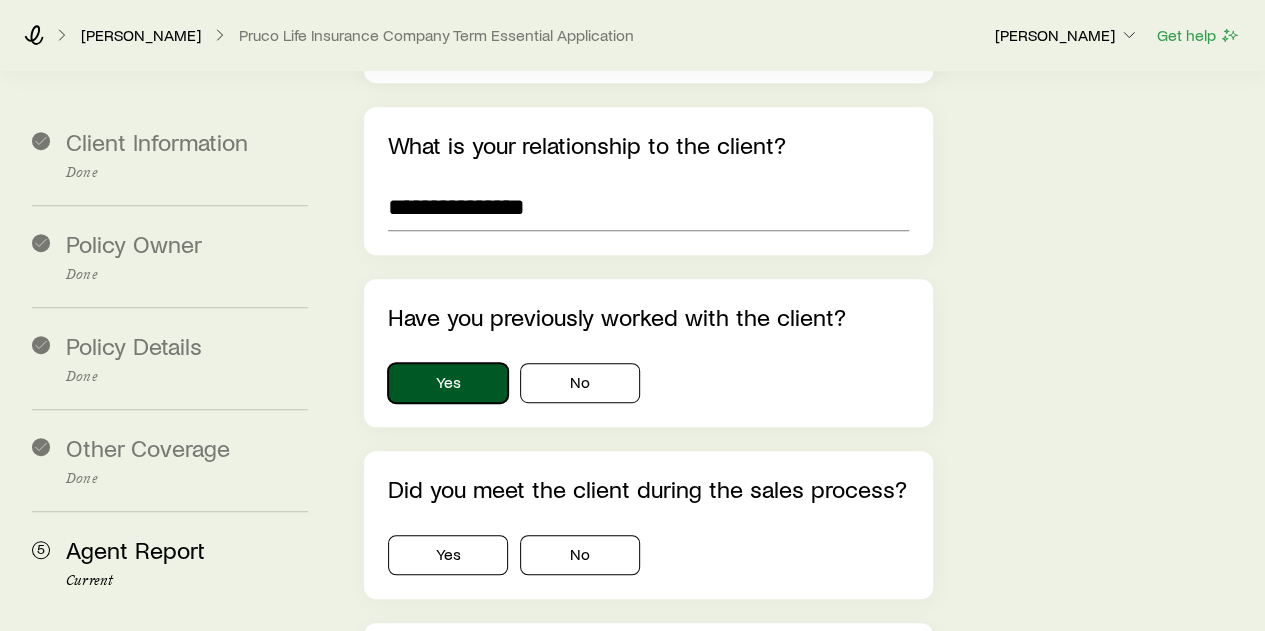 scroll, scrollTop: 418, scrollLeft: 0, axis: vertical 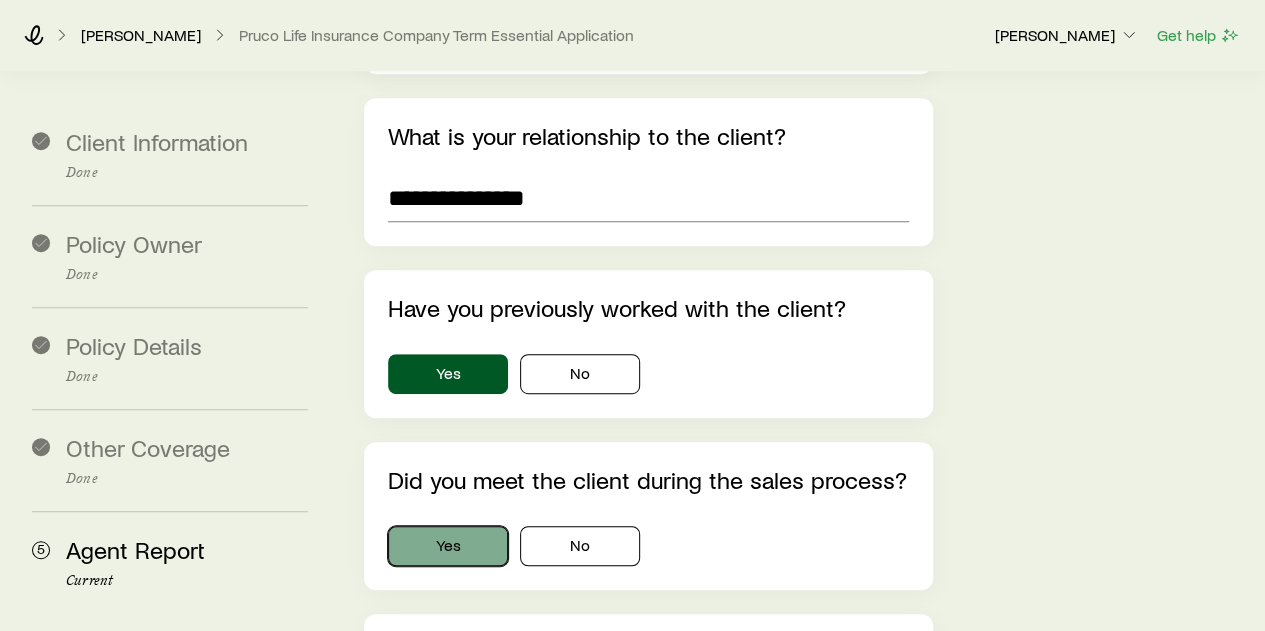 click on "Yes" at bounding box center (448, 546) 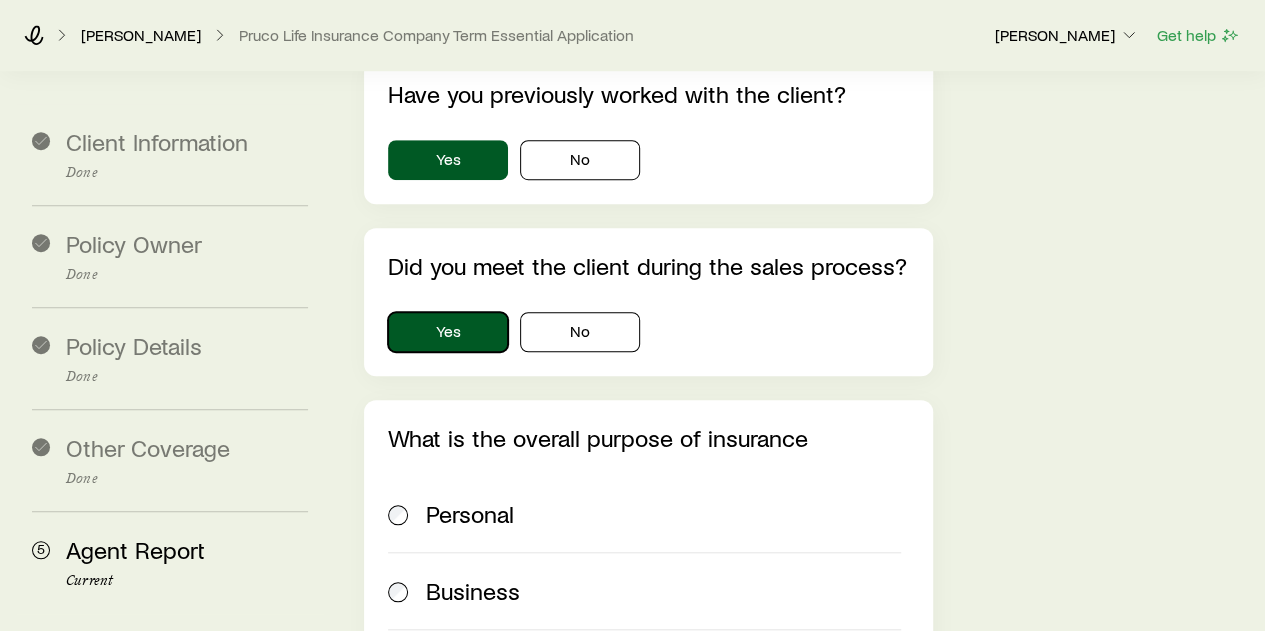 scroll, scrollTop: 644, scrollLeft: 0, axis: vertical 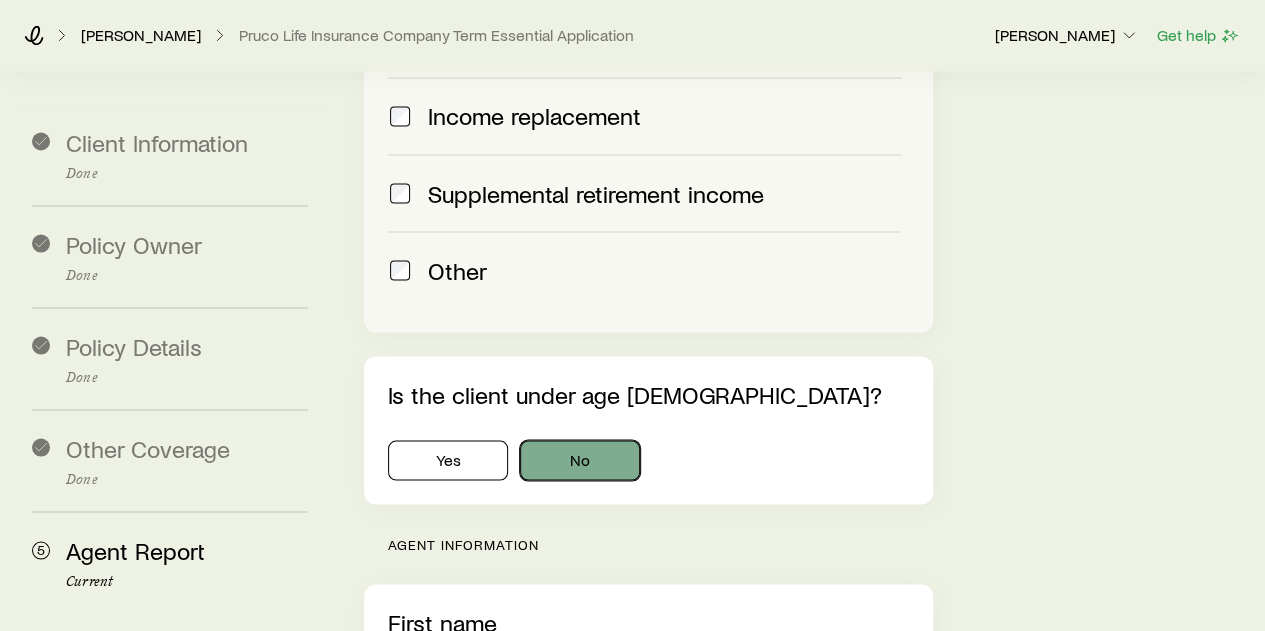 click on "No" at bounding box center [580, 460] 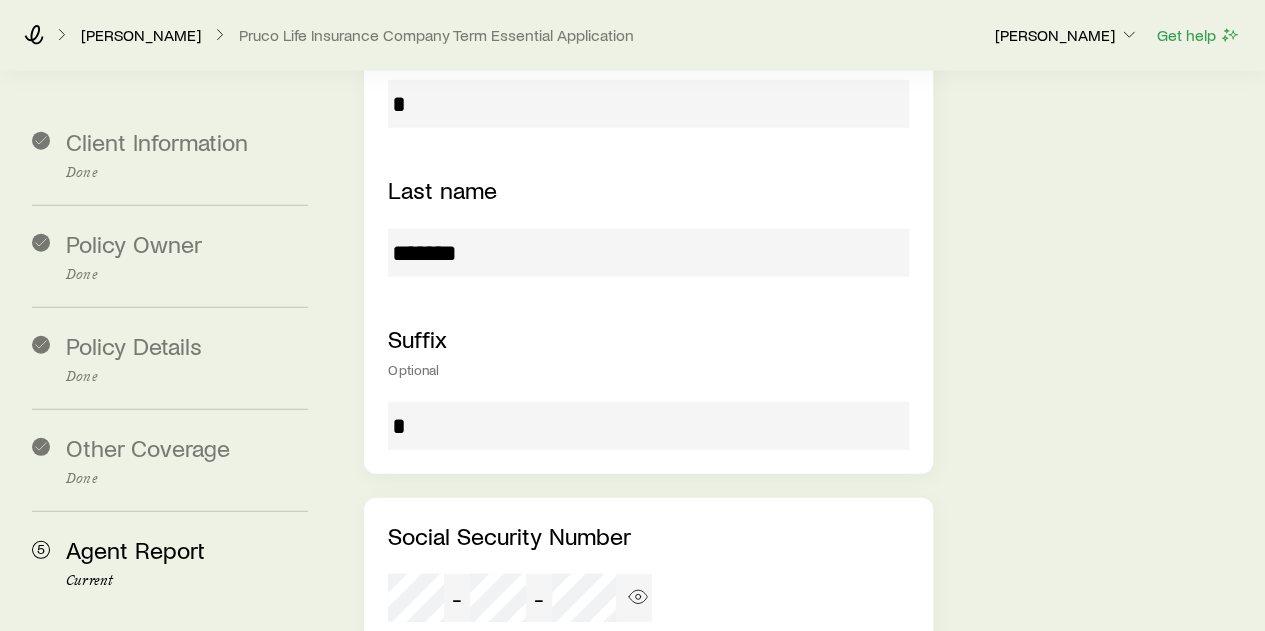 scroll, scrollTop: 2630, scrollLeft: 0, axis: vertical 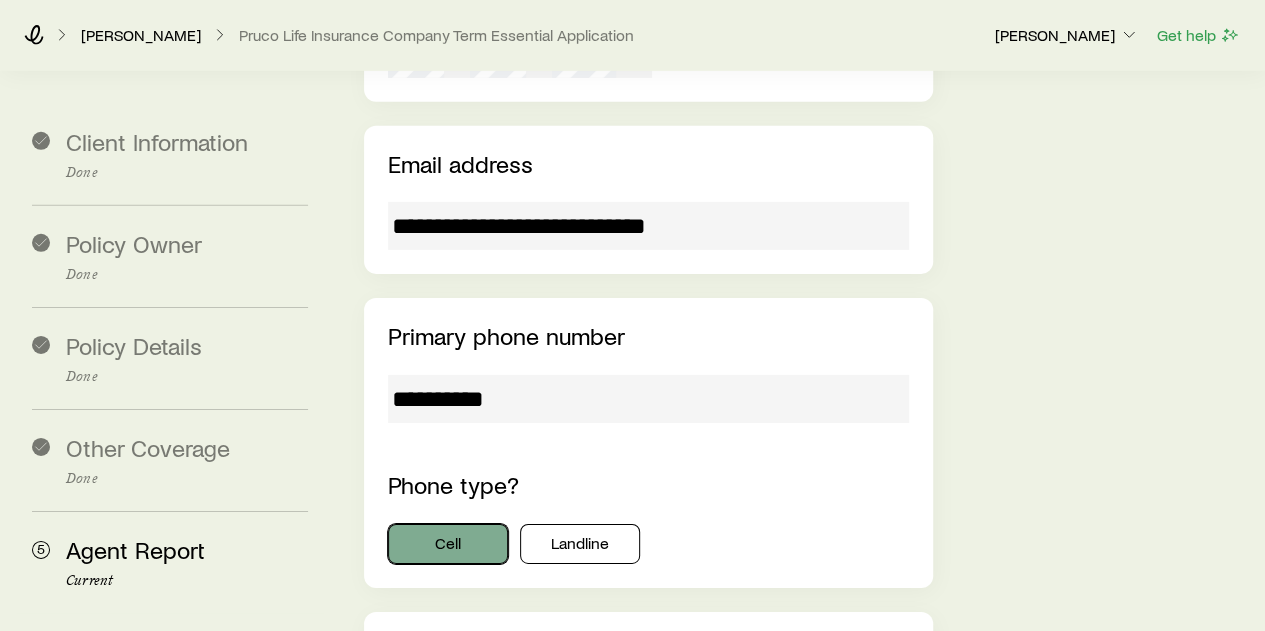 click on "Cell" at bounding box center [448, 544] 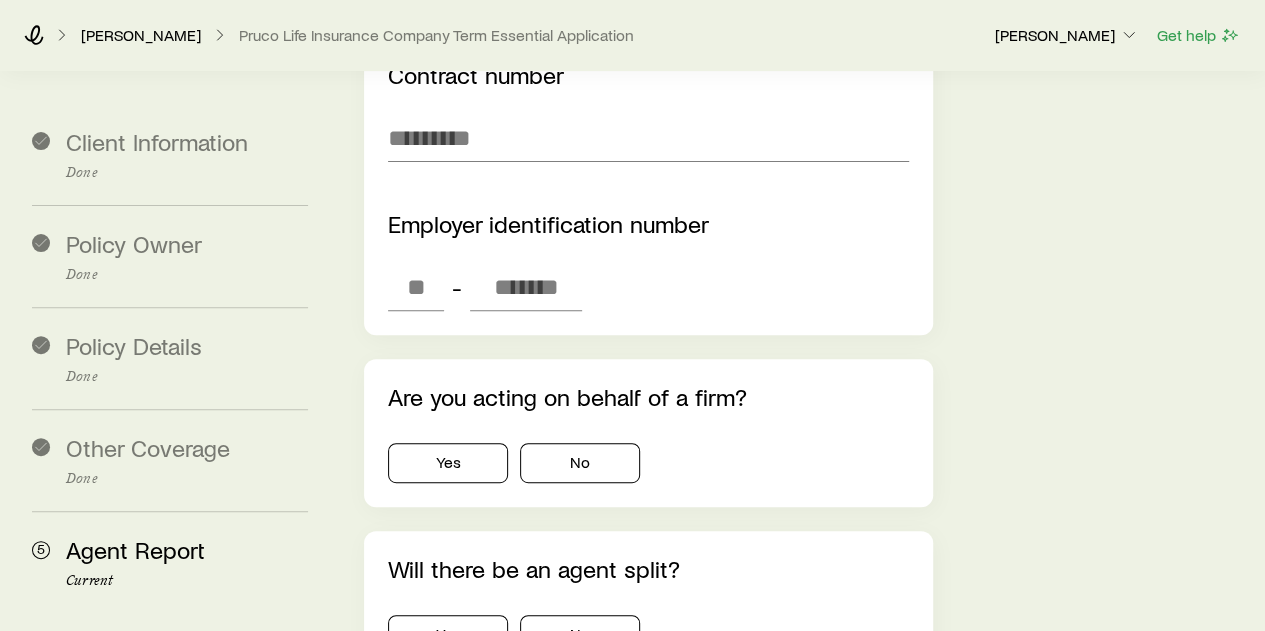 scroll, scrollTop: 4013, scrollLeft: 0, axis: vertical 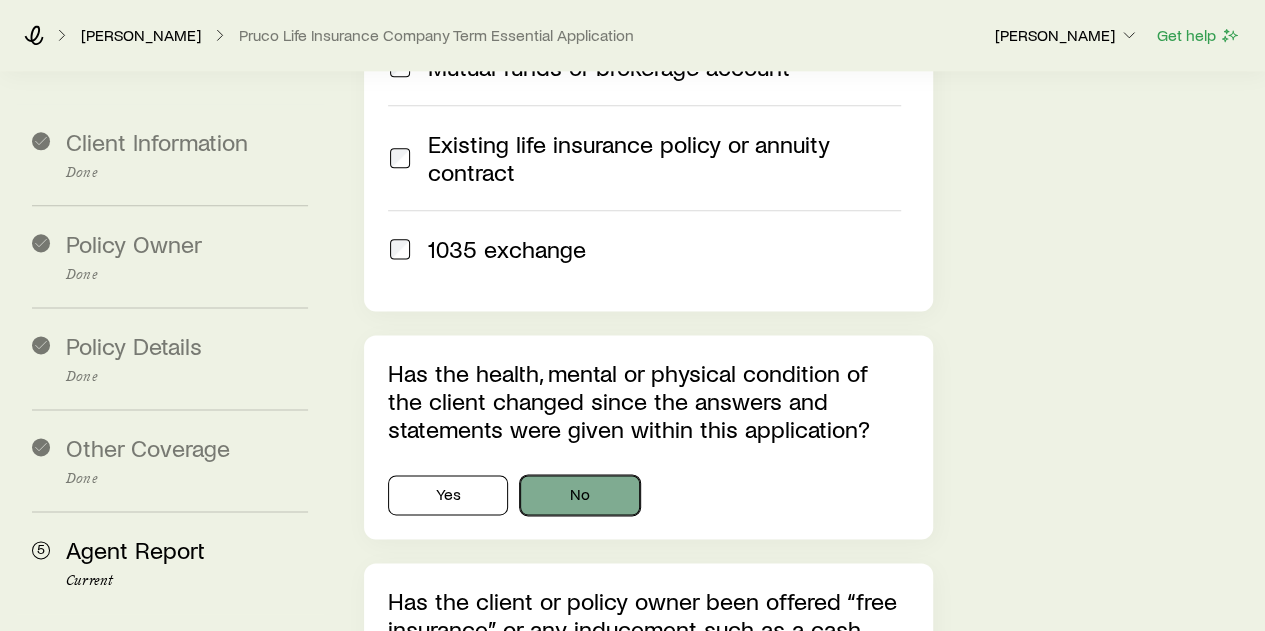 click on "No" at bounding box center [580, 495] 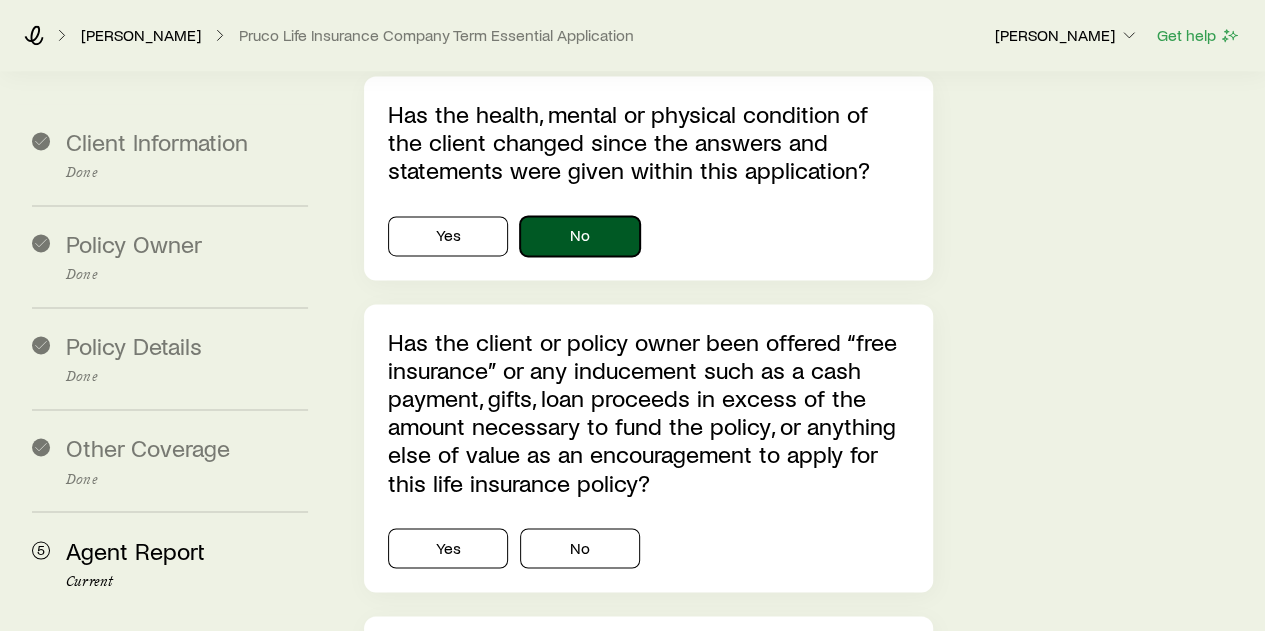 scroll, scrollTop: 5226, scrollLeft: 0, axis: vertical 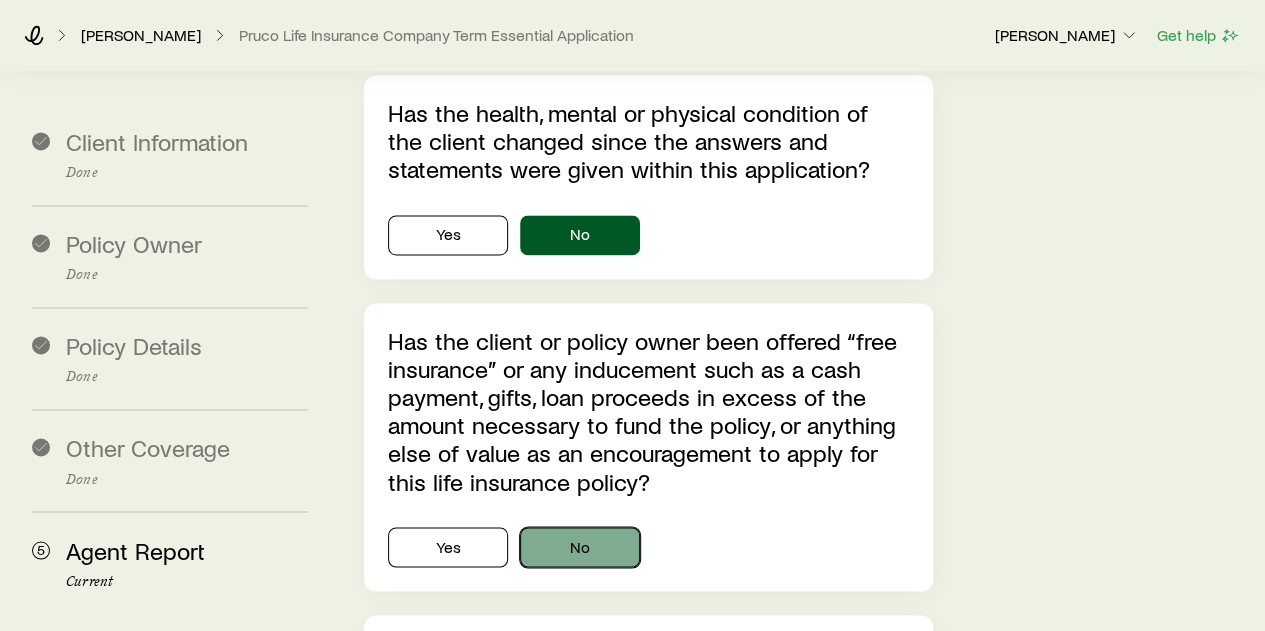 click on "No" at bounding box center [580, 547] 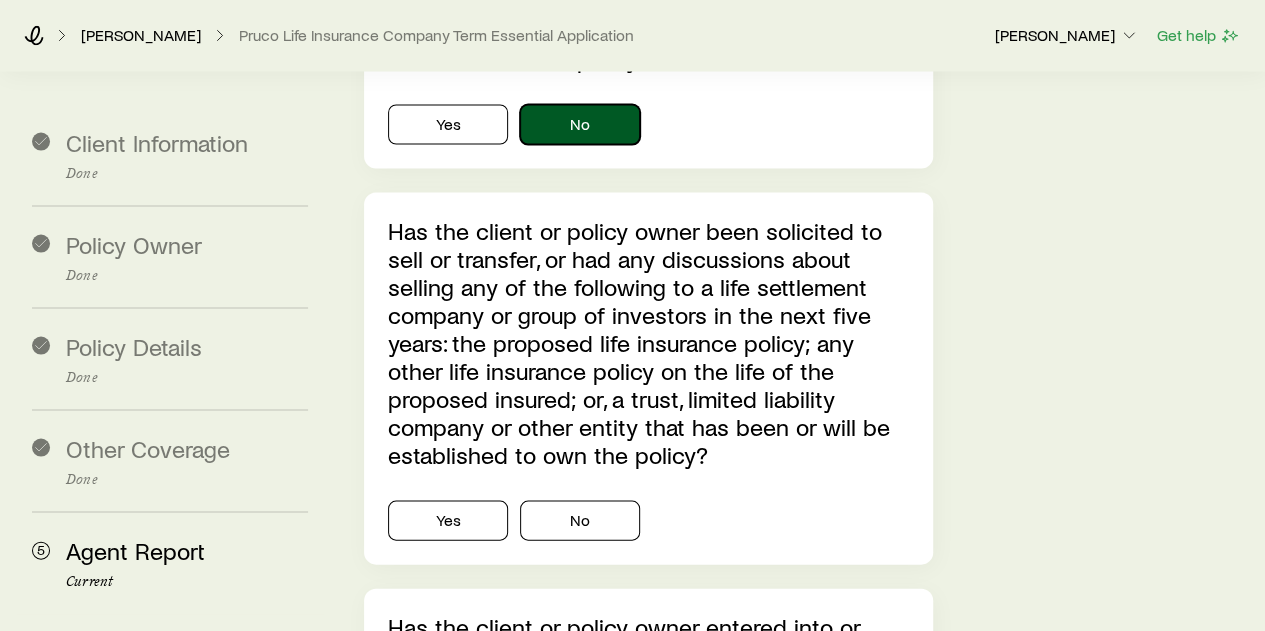 scroll, scrollTop: 5650, scrollLeft: 0, axis: vertical 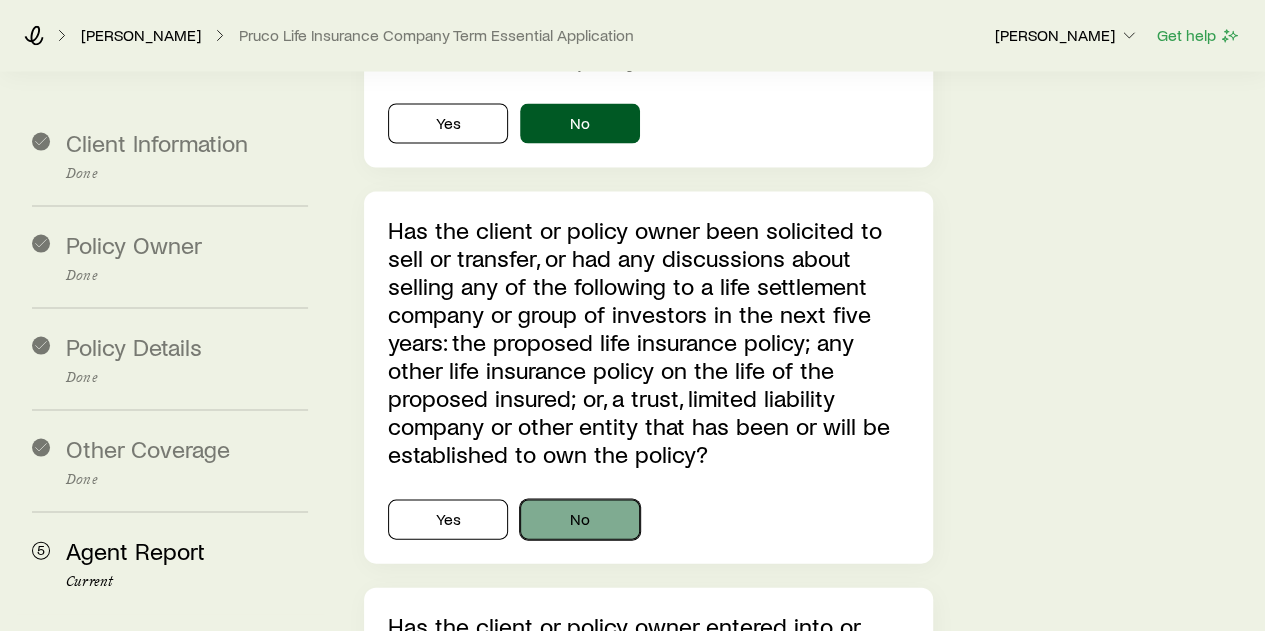 click on "No" at bounding box center (580, 519) 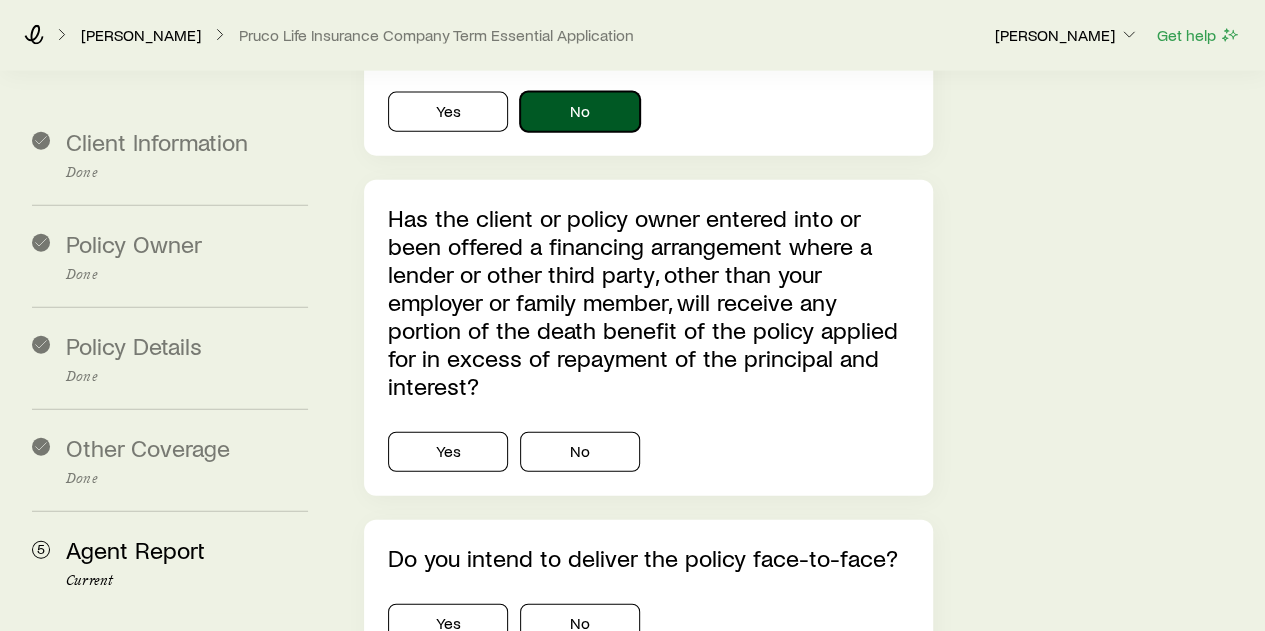 scroll, scrollTop: 6053, scrollLeft: 0, axis: vertical 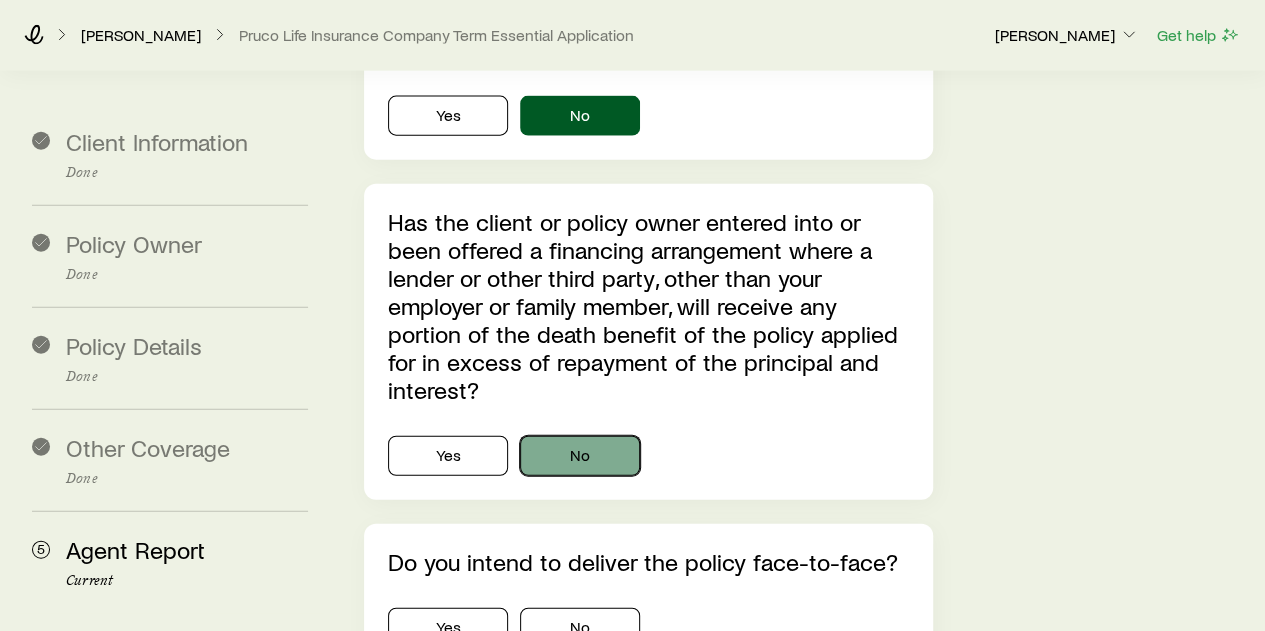 click on "No" at bounding box center (580, 456) 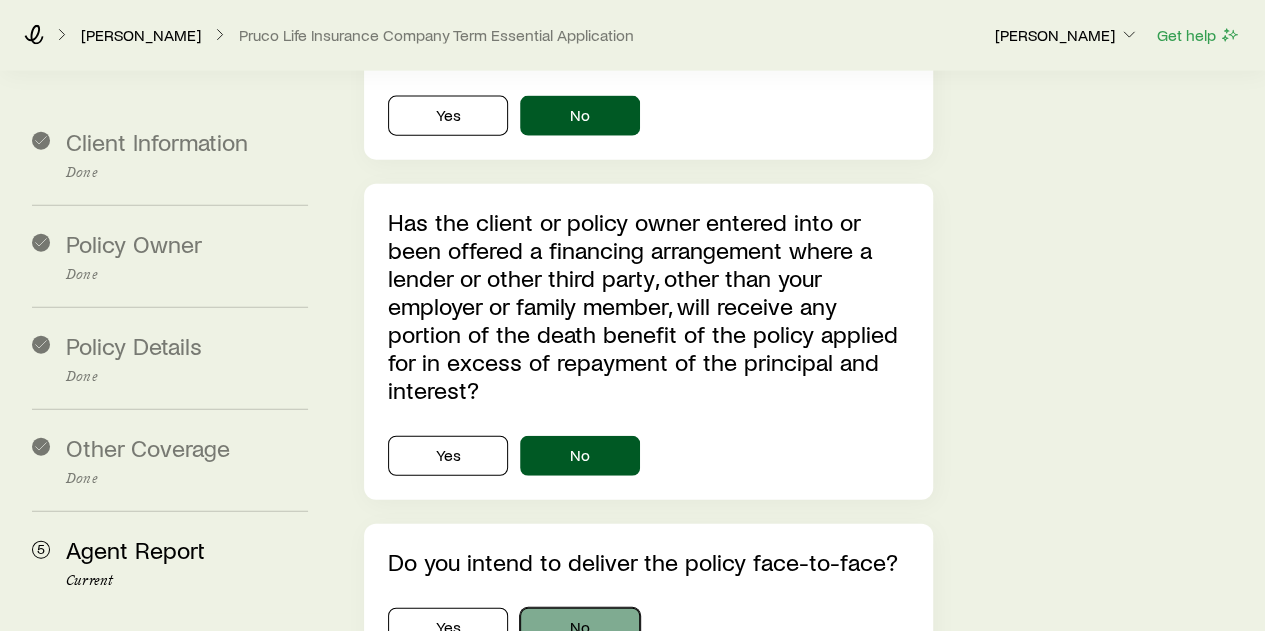 click on "No" at bounding box center [580, 628] 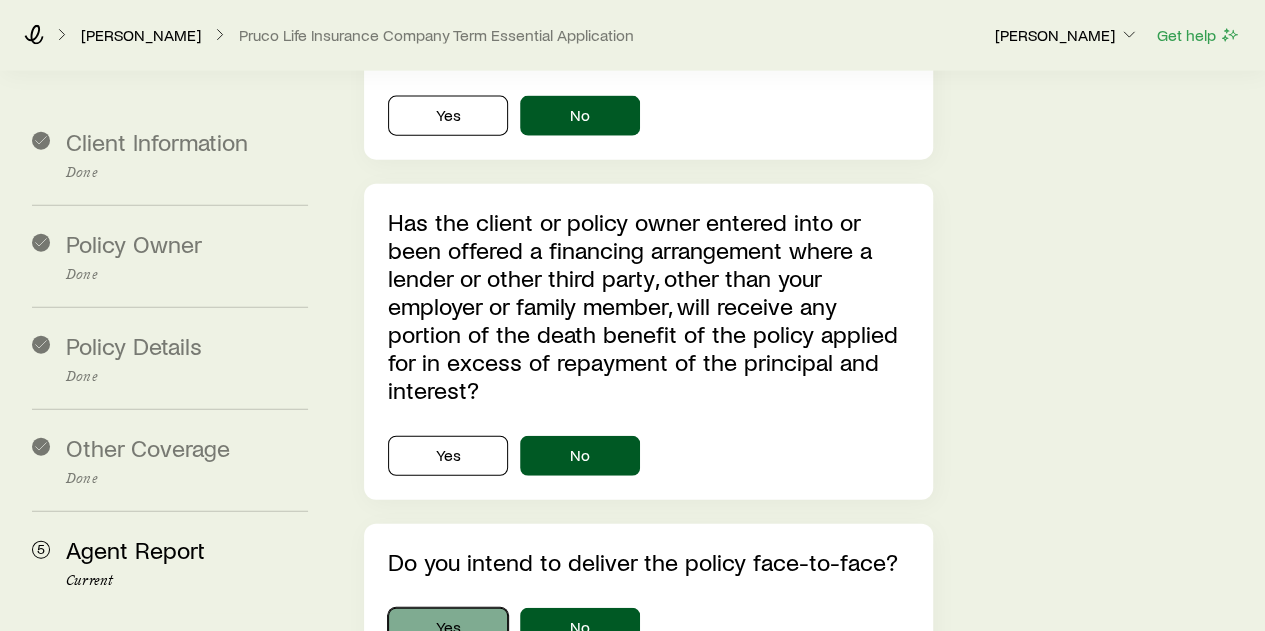 click on "Yes" at bounding box center (448, 628) 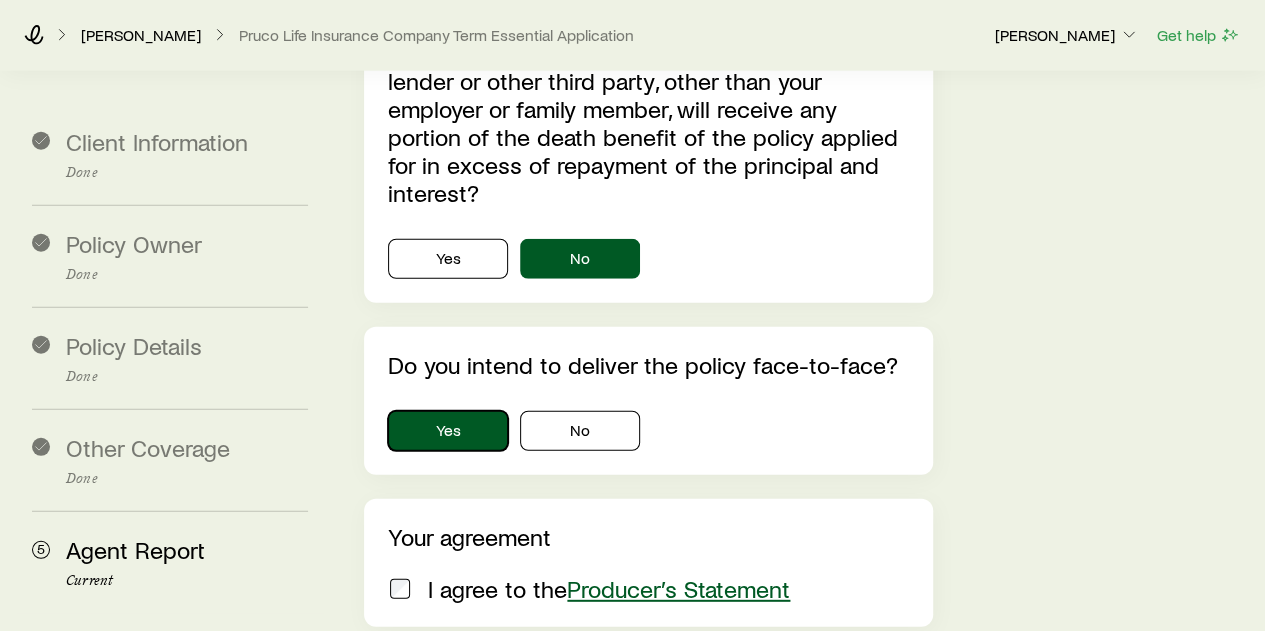 scroll, scrollTop: 6271, scrollLeft: 0, axis: vertical 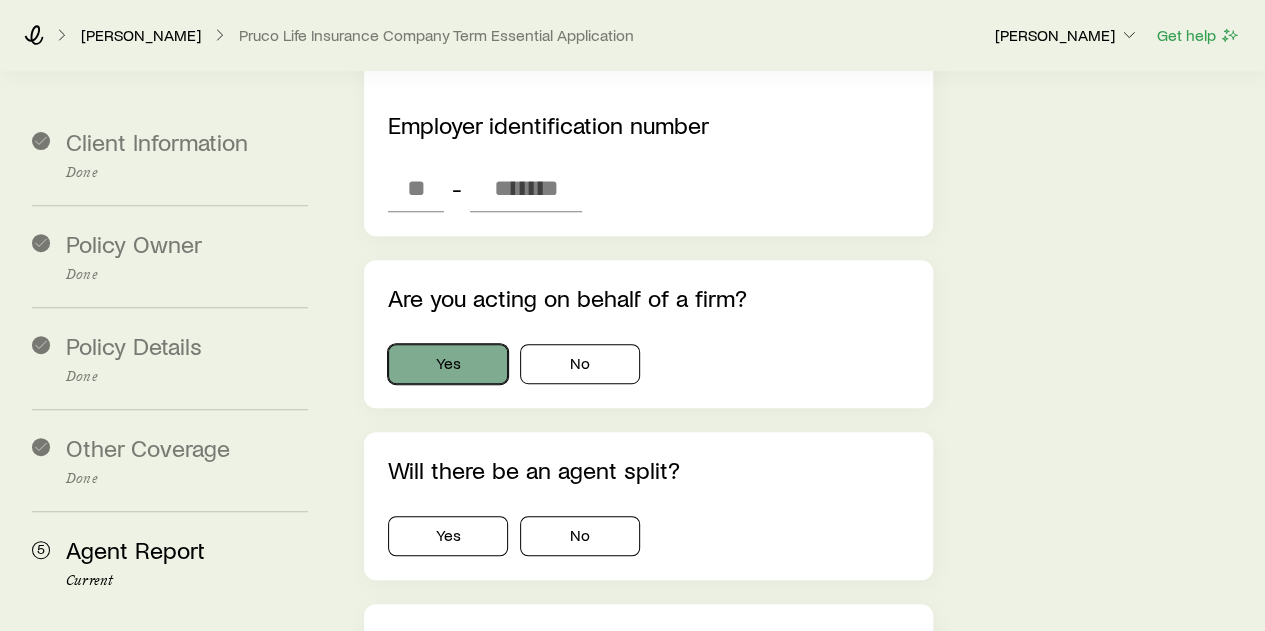click on "Yes" at bounding box center [448, 364] 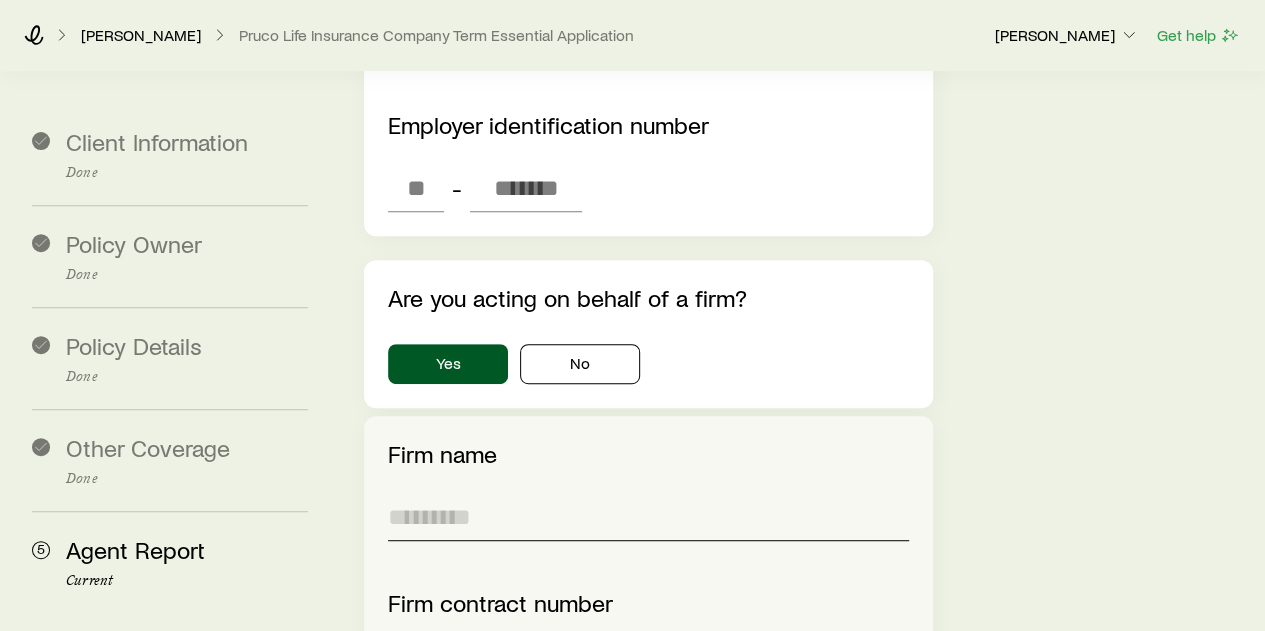 click at bounding box center [648, 517] 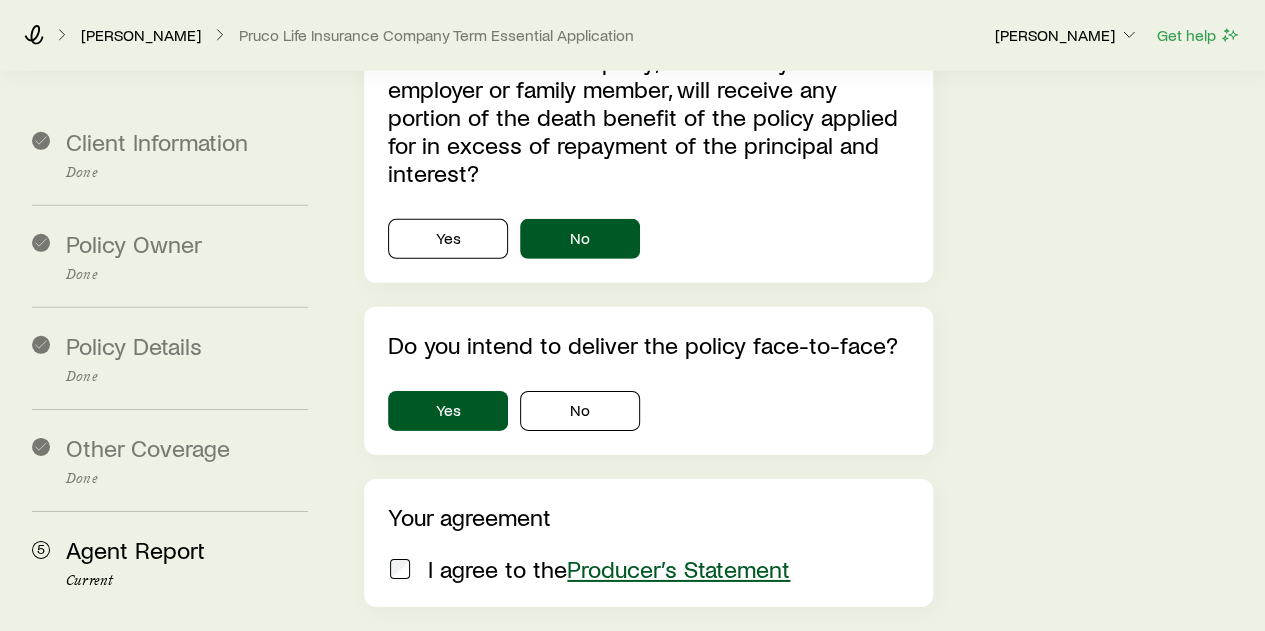 scroll, scrollTop: 6949, scrollLeft: 0, axis: vertical 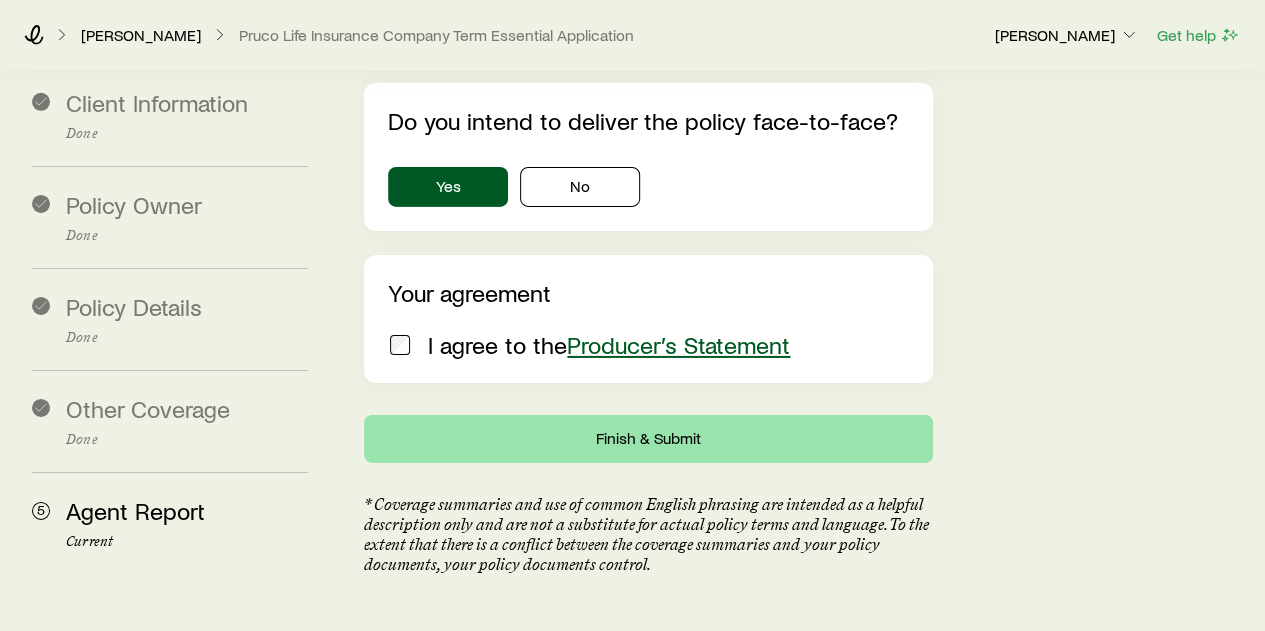 type on "**********" 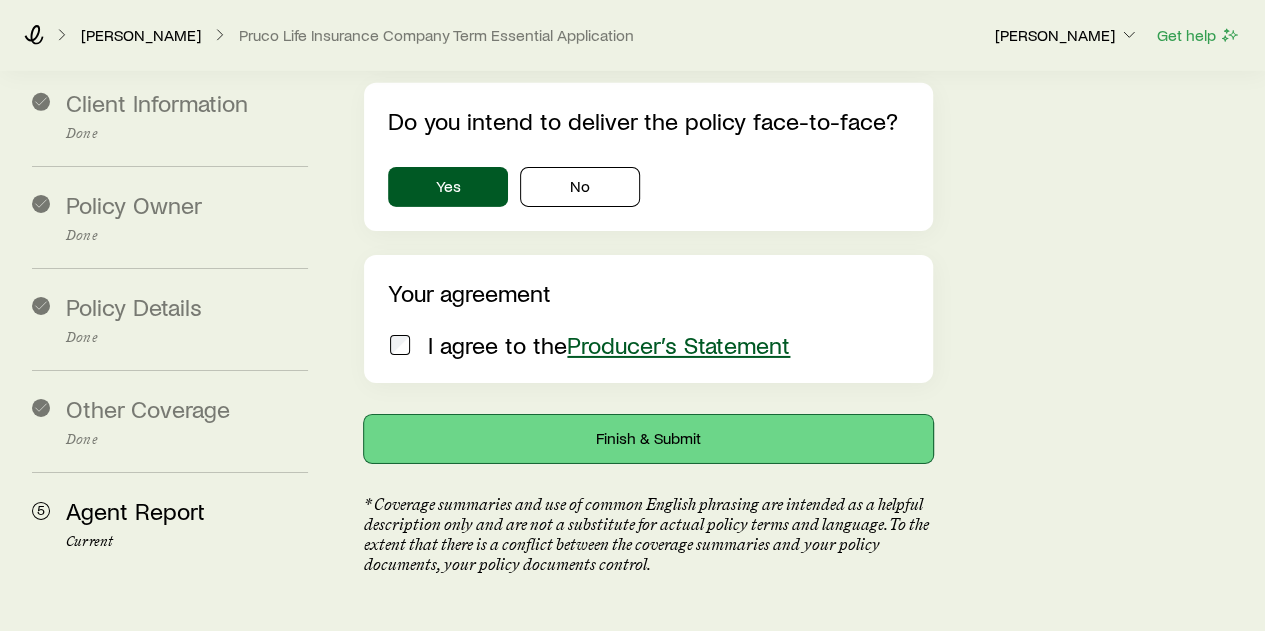 click on "Finish & Submit" at bounding box center [648, 439] 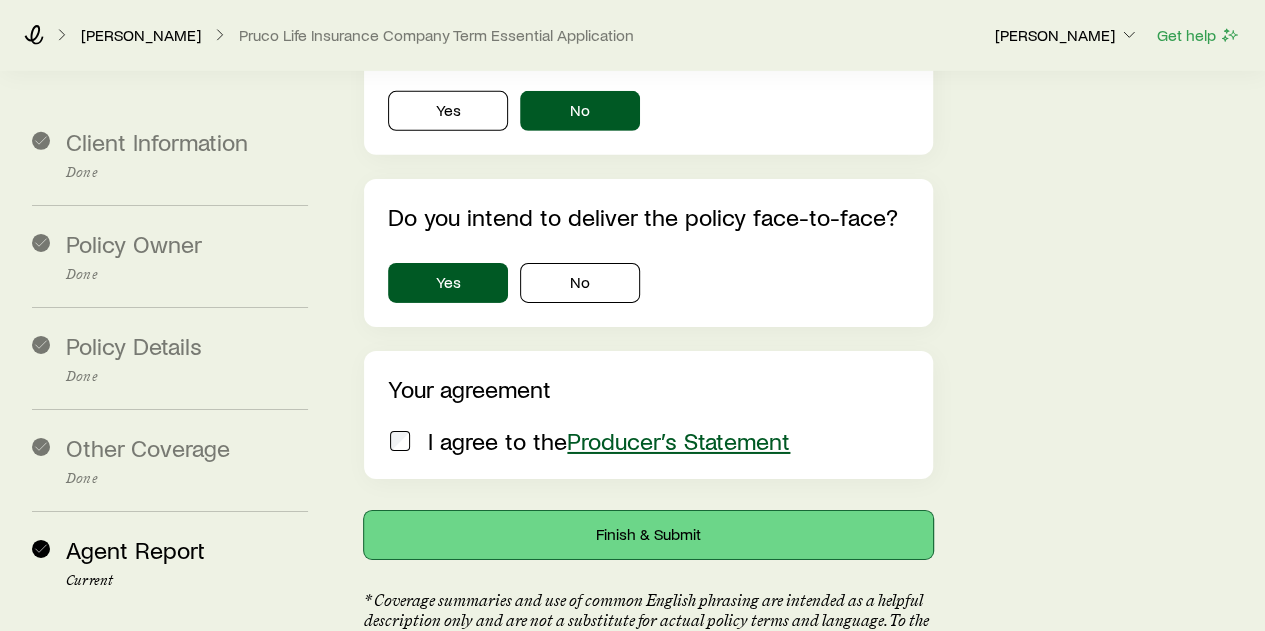 click on "Finish & Submit" at bounding box center (648, 535) 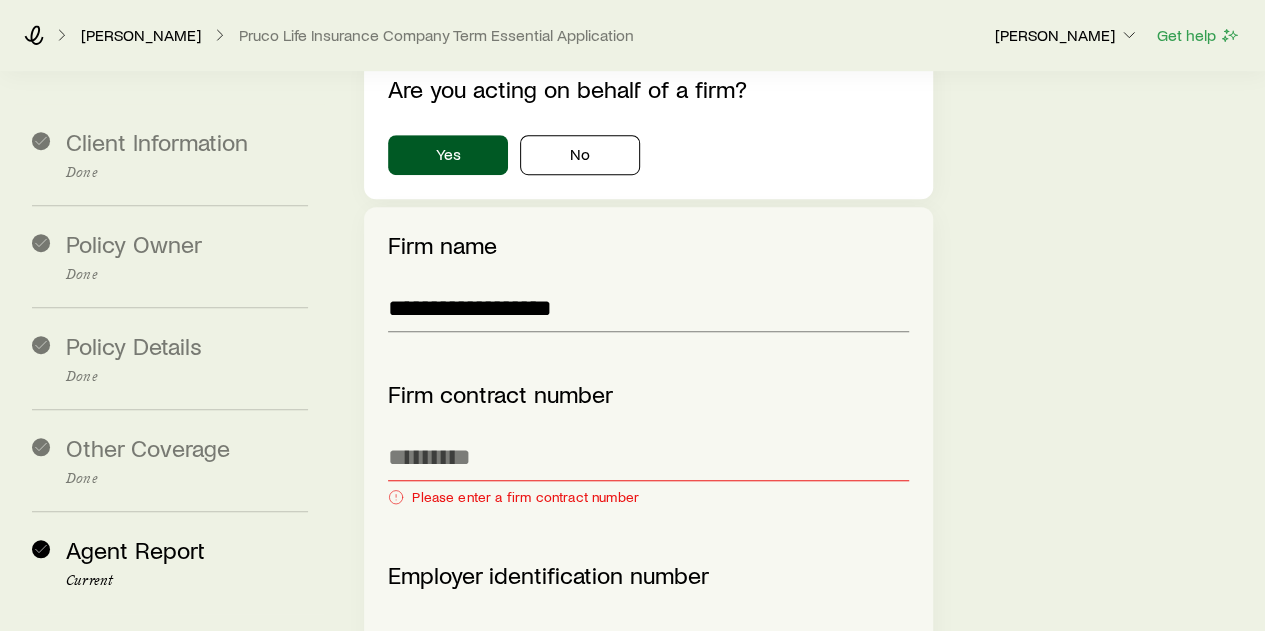 scroll, scrollTop: 4349, scrollLeft: 0, axis: vertical 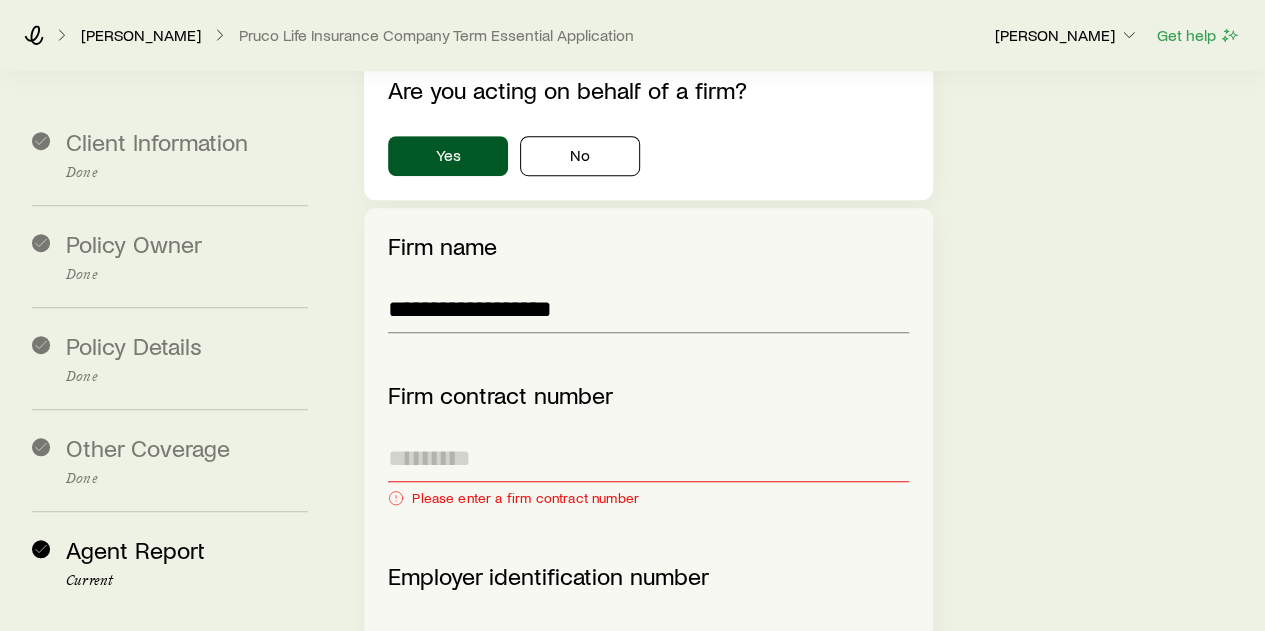 click at bounding box center [648, 458] 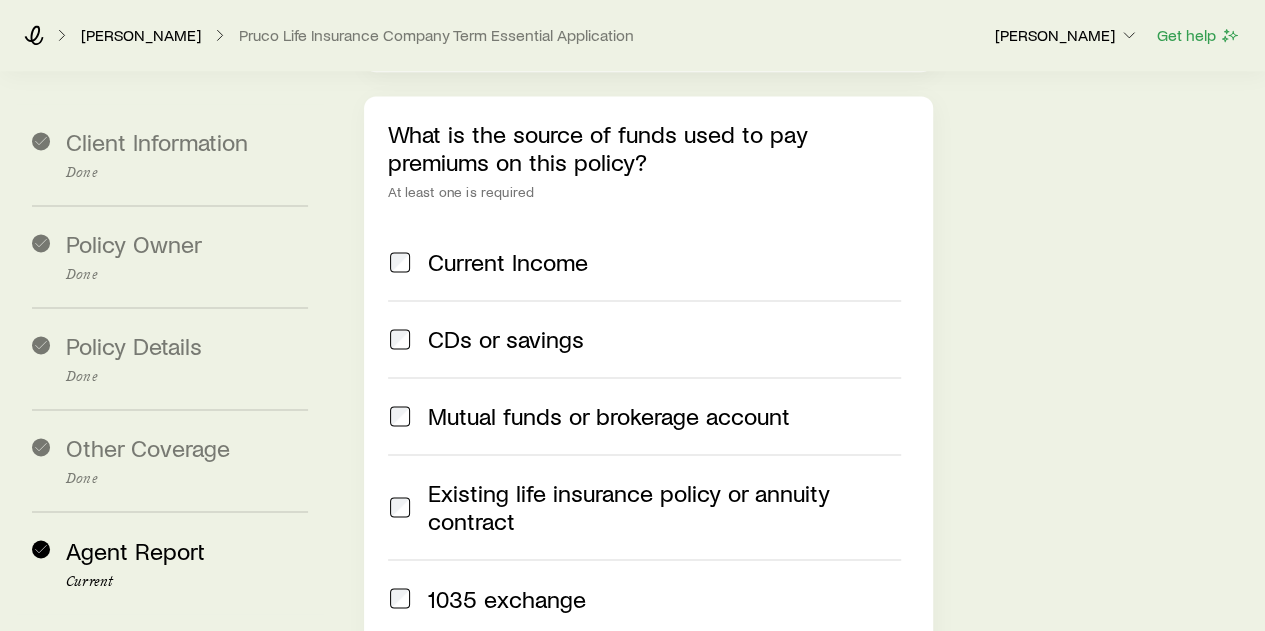 scroll, scrollTop: 5137, scrollLeft: 0, axis: vertical 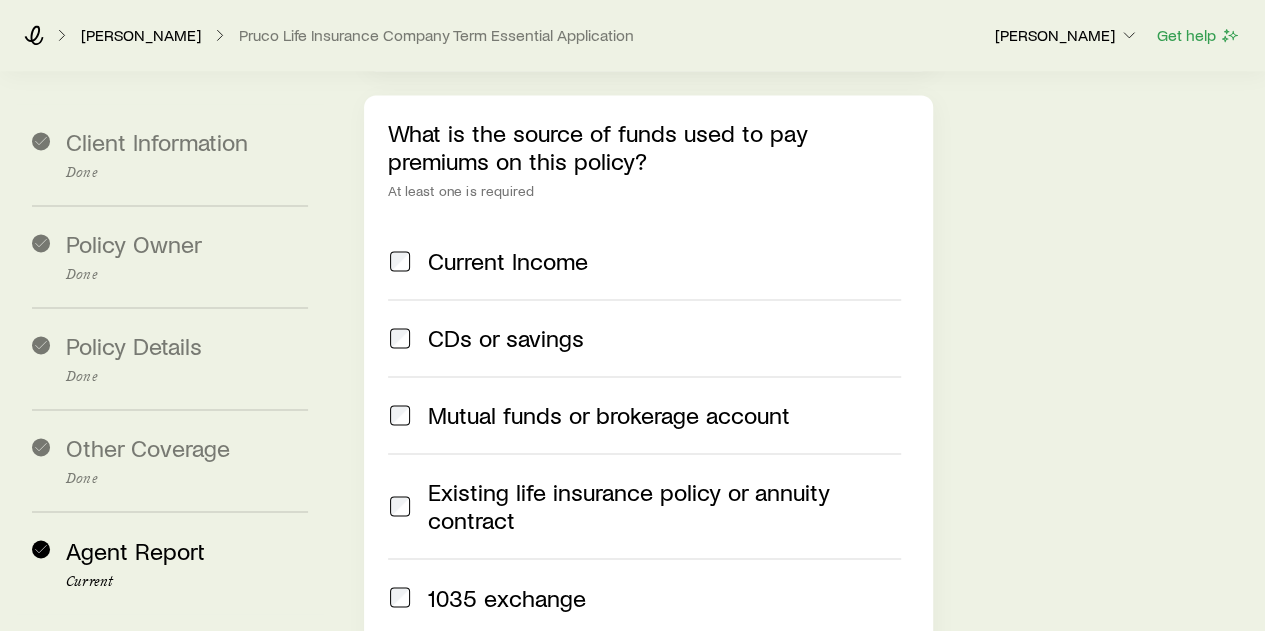 type on "******" 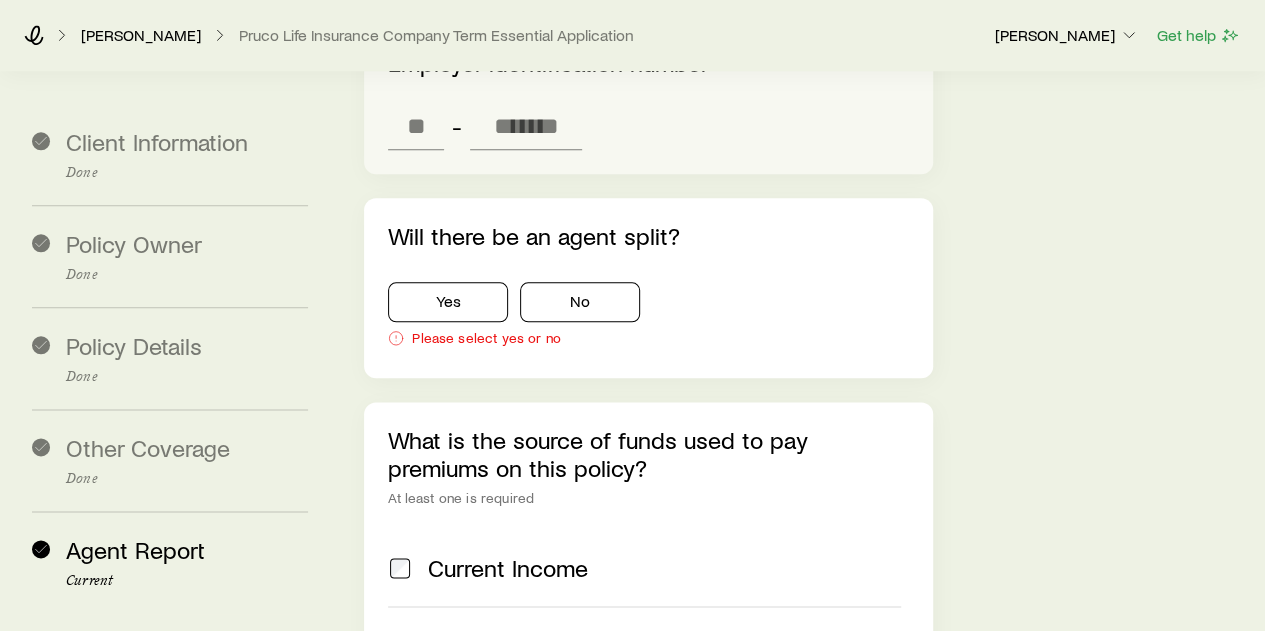 scroll, scrollTop: 4752, scrollLeft: 0, axis: vertical 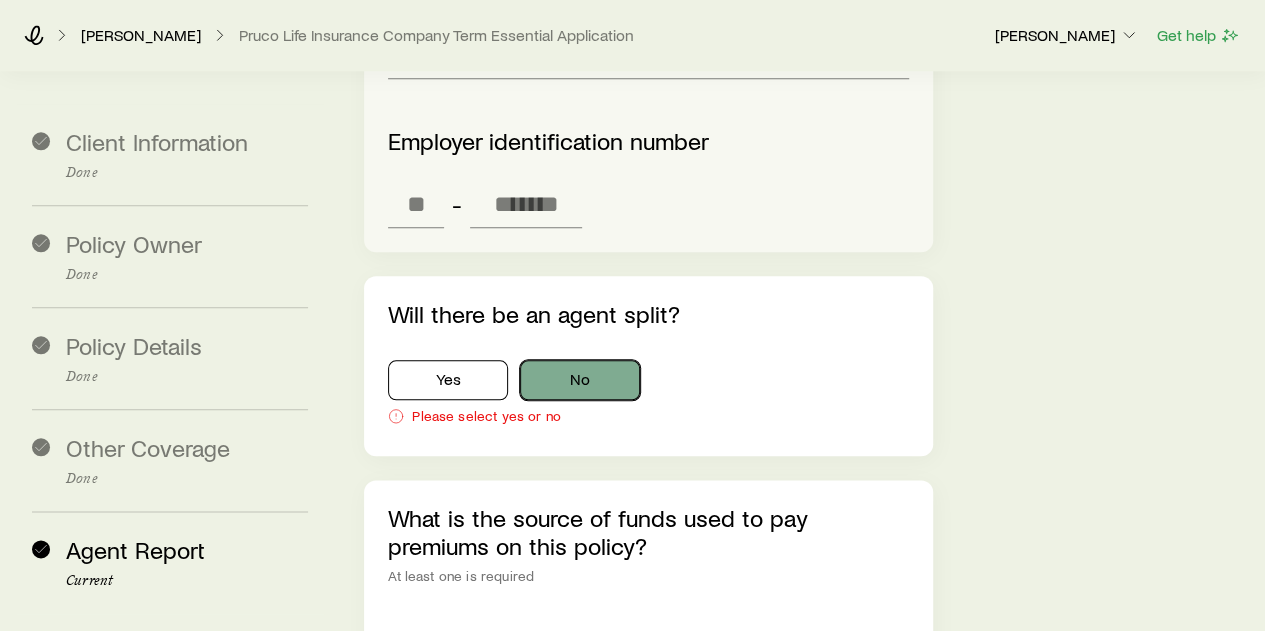 click on "No" at bounding box center [580, 380] 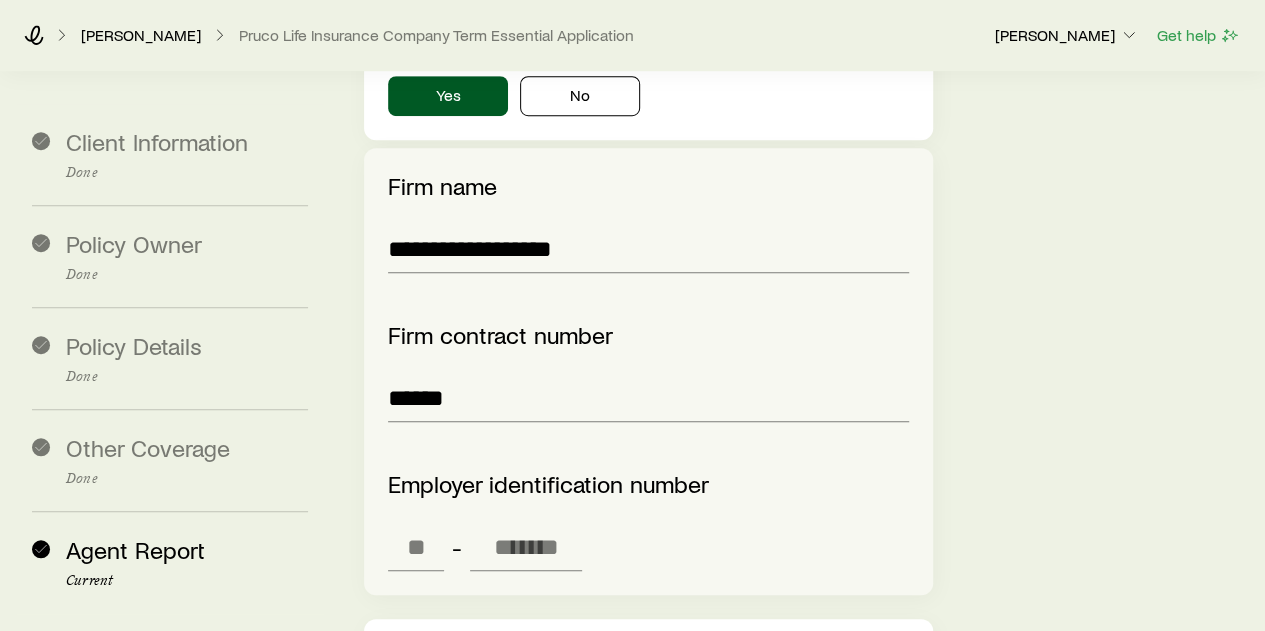 scroll, scrollTop: 4408, scrollLeft: 0, axis: vertical 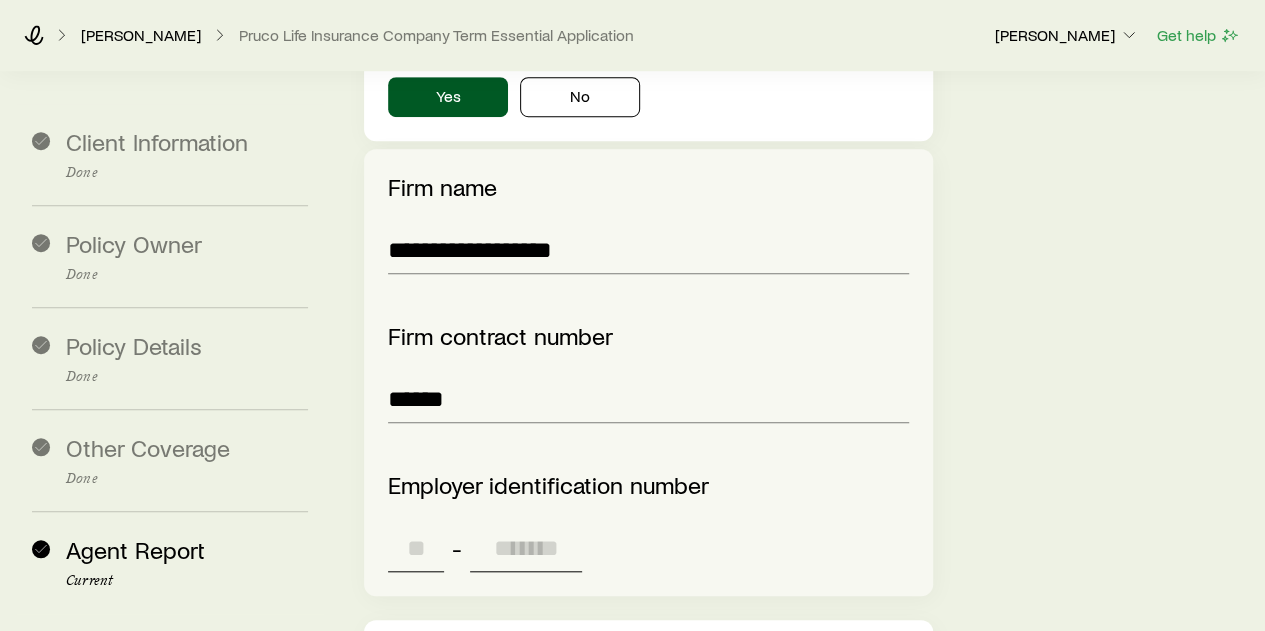 click at bounding box center (416, 548) 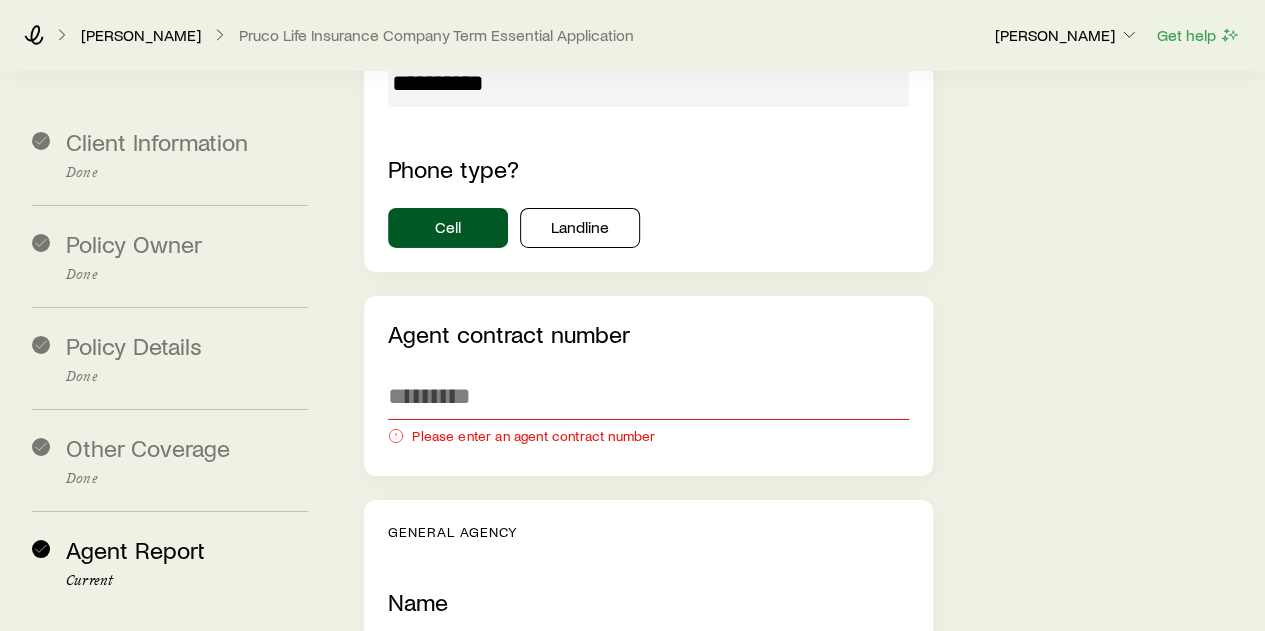 scroll, scrollTop: 3364, scrollLeft: 0, axis: vertical 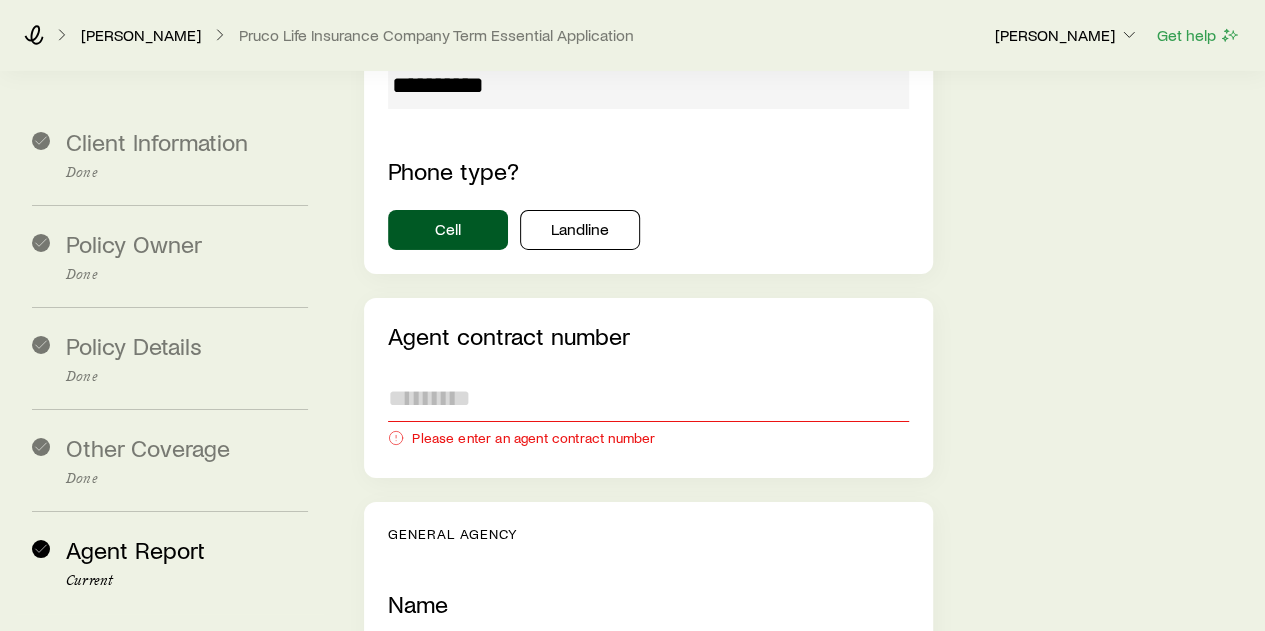 click at bounding box center [648, 398] 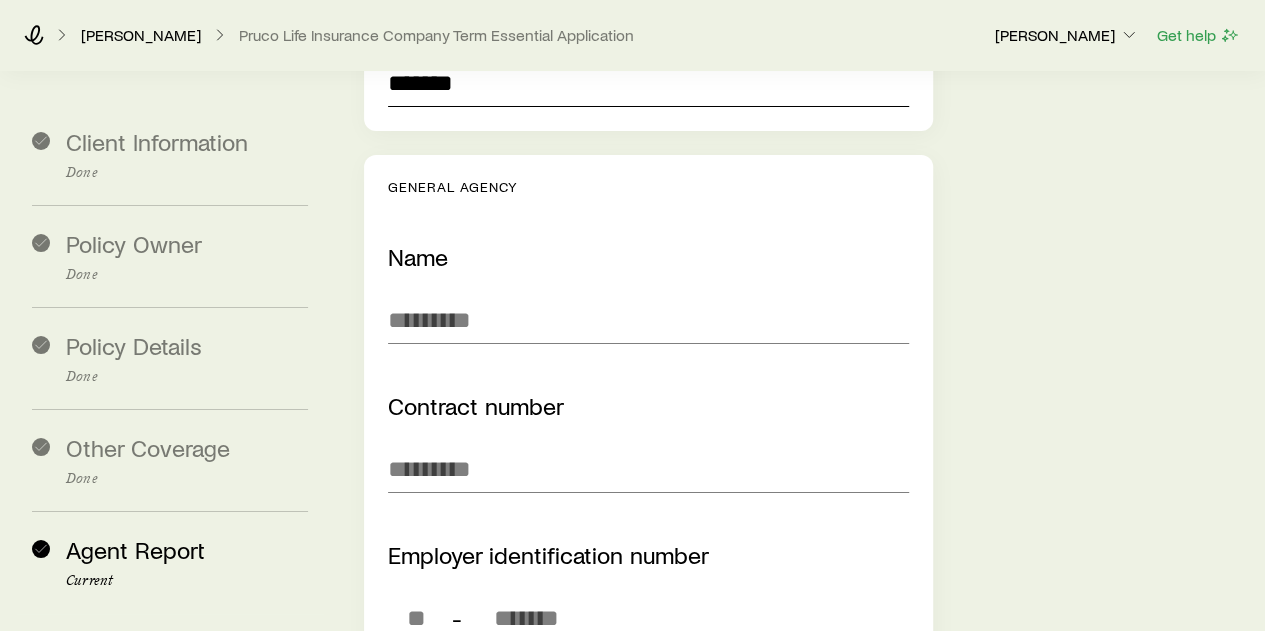 scroll, scrollTop: 3681, scrollLeft: 0, axis: vertical 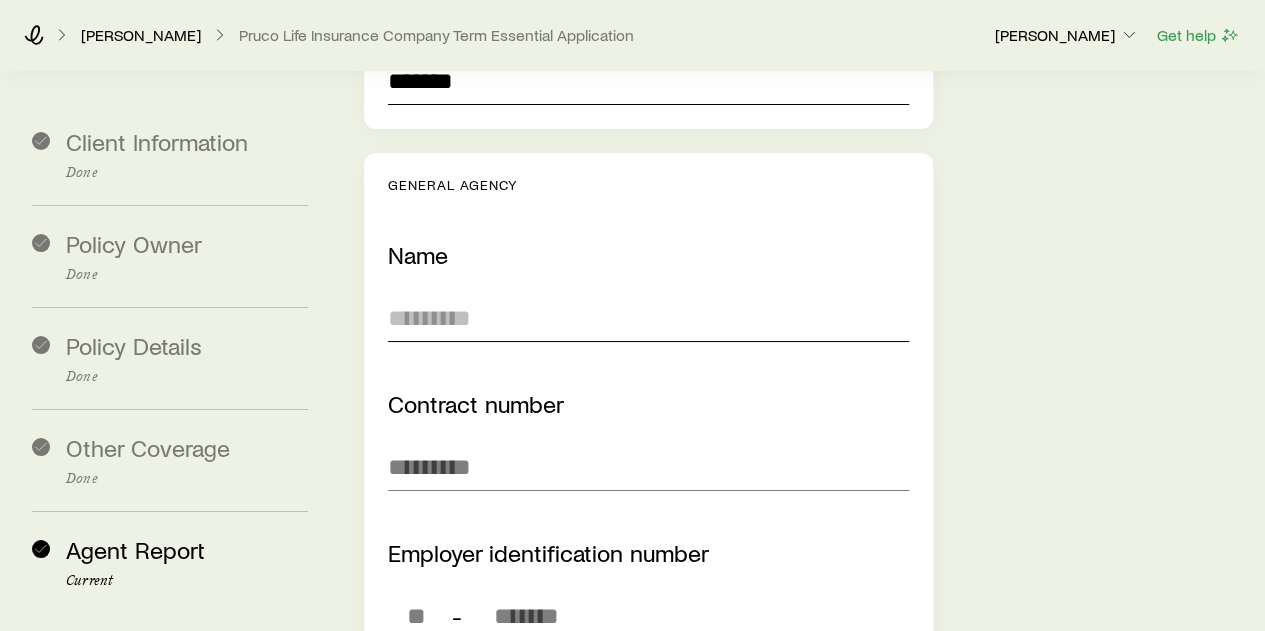 type on "*******" 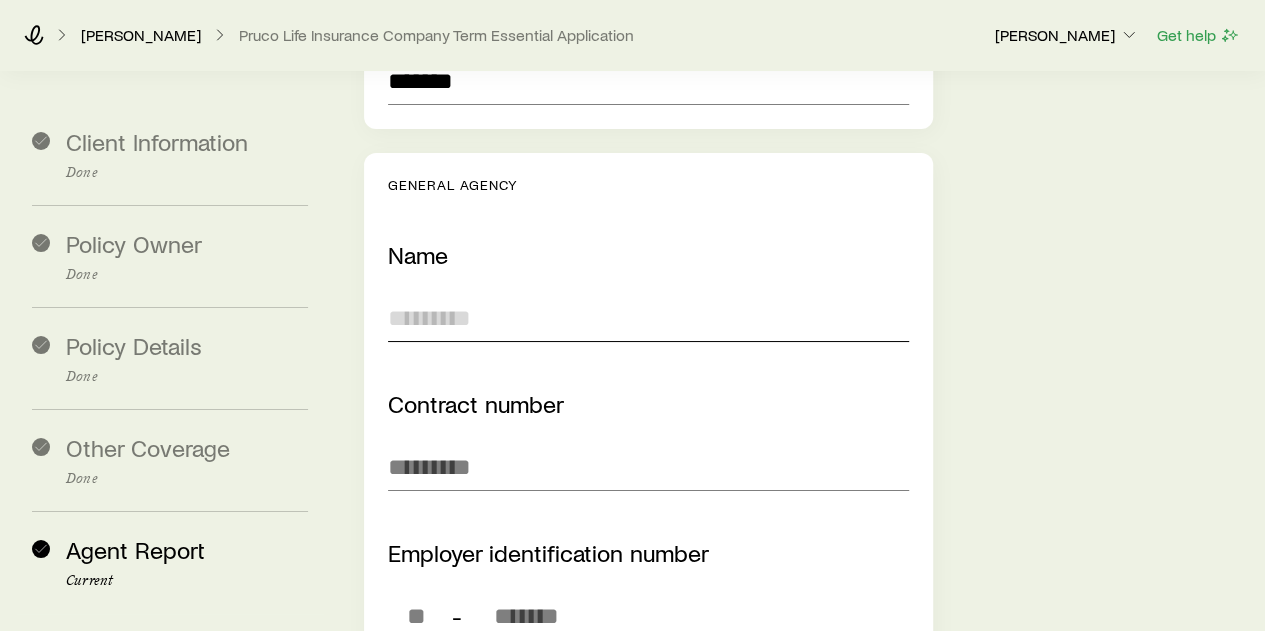 click at bounding box center (648, 318) 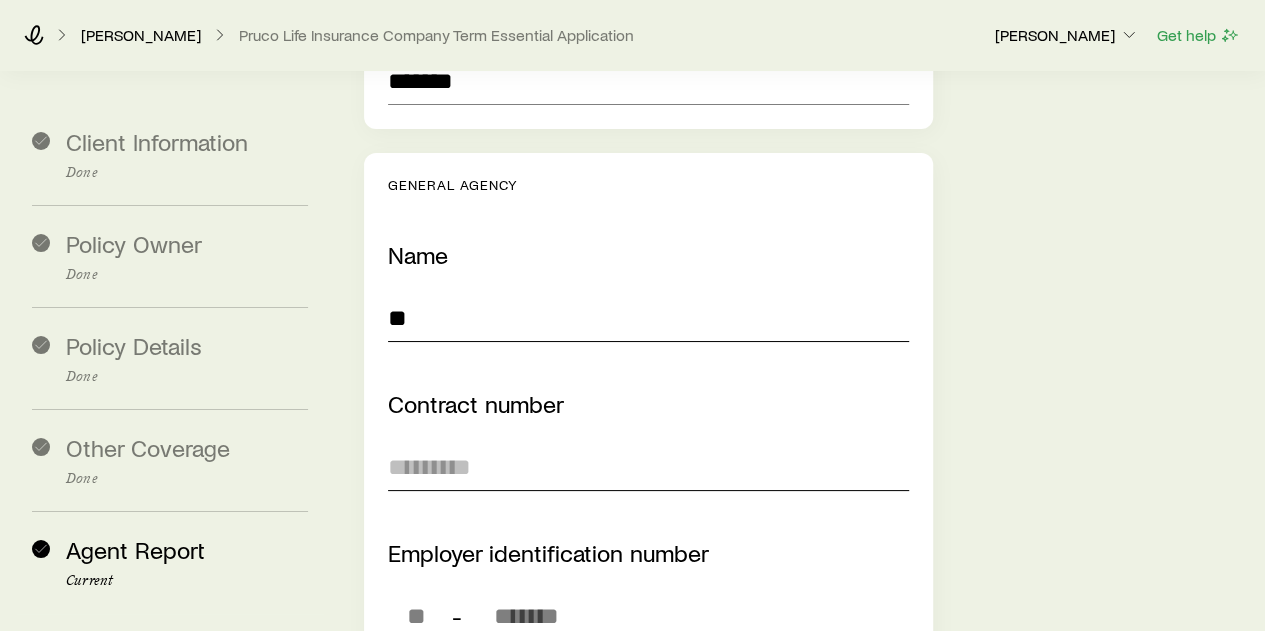 type on "**" 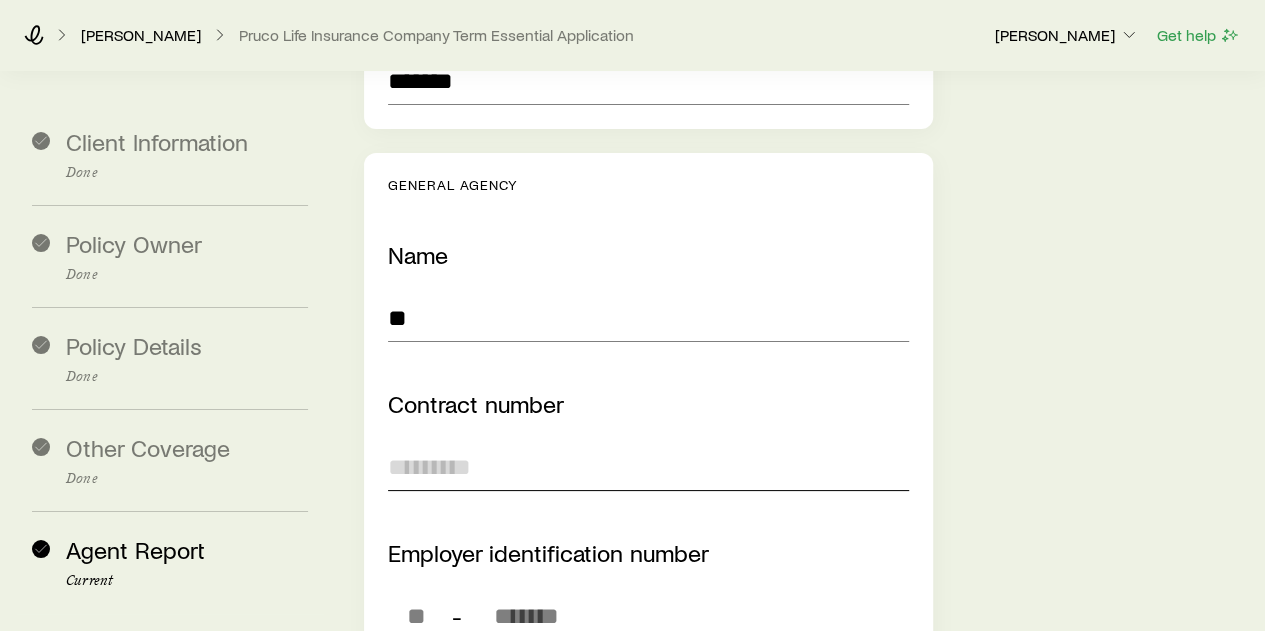 click at bounding box center (648, 467) 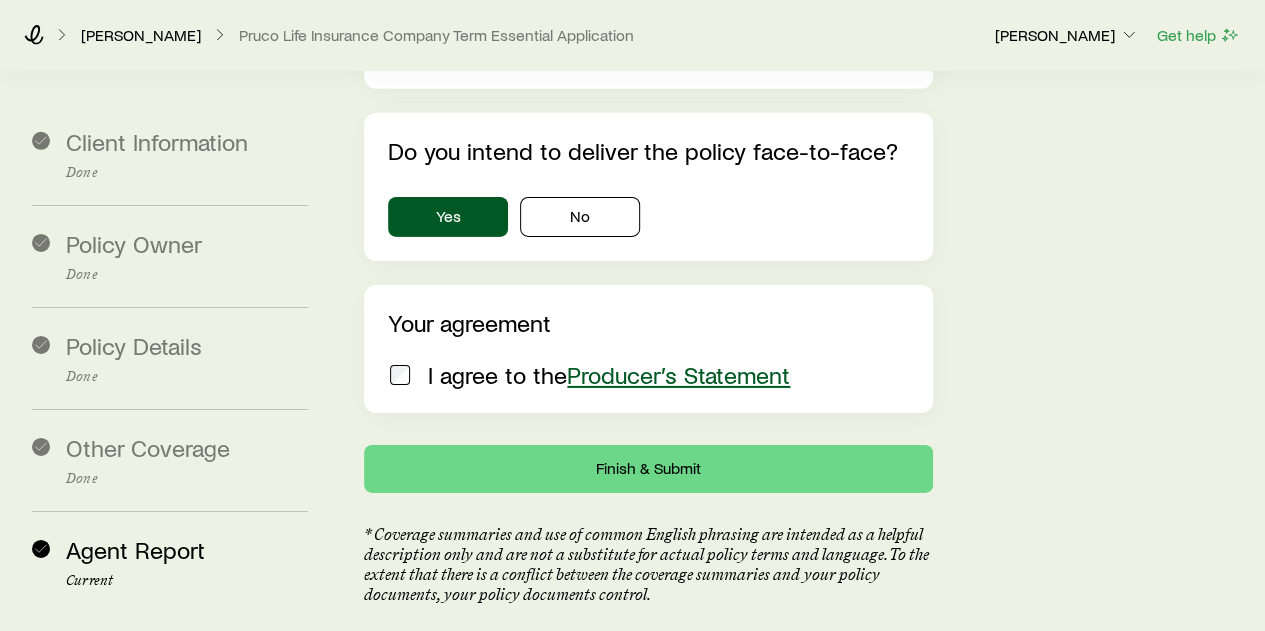 scroll, scrollTop: 7005, scrollLeft: 0, axis: vertical 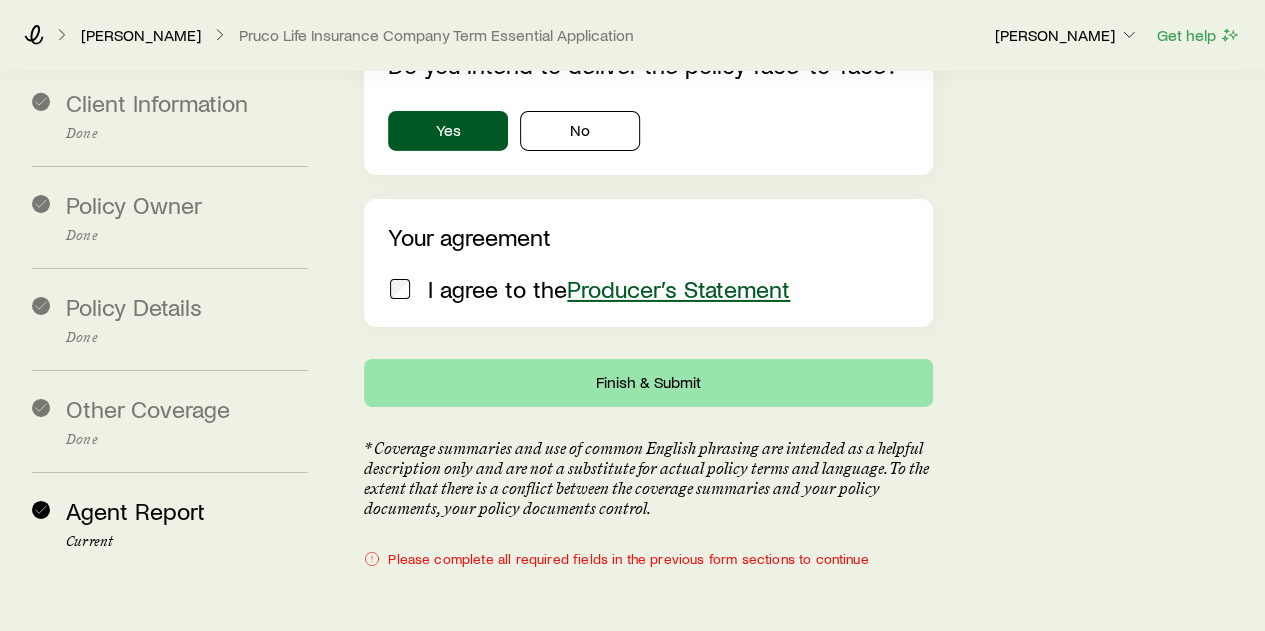 type on "**" 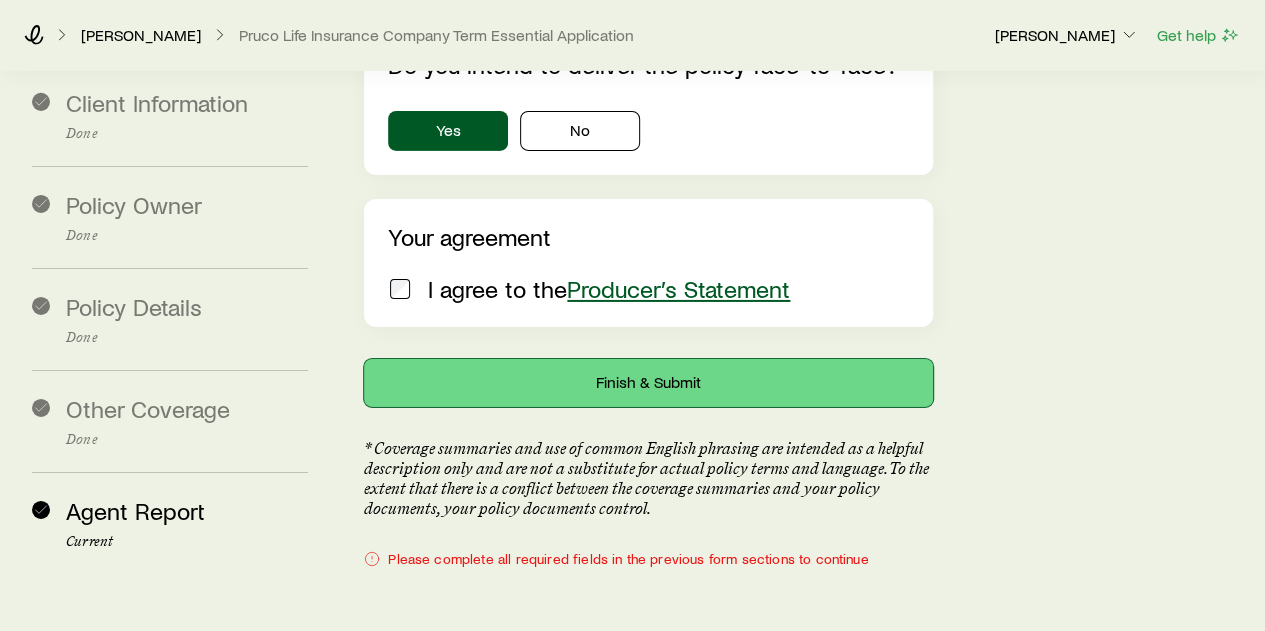 click on "Finish & Submit" at bounding box center [648, 383] 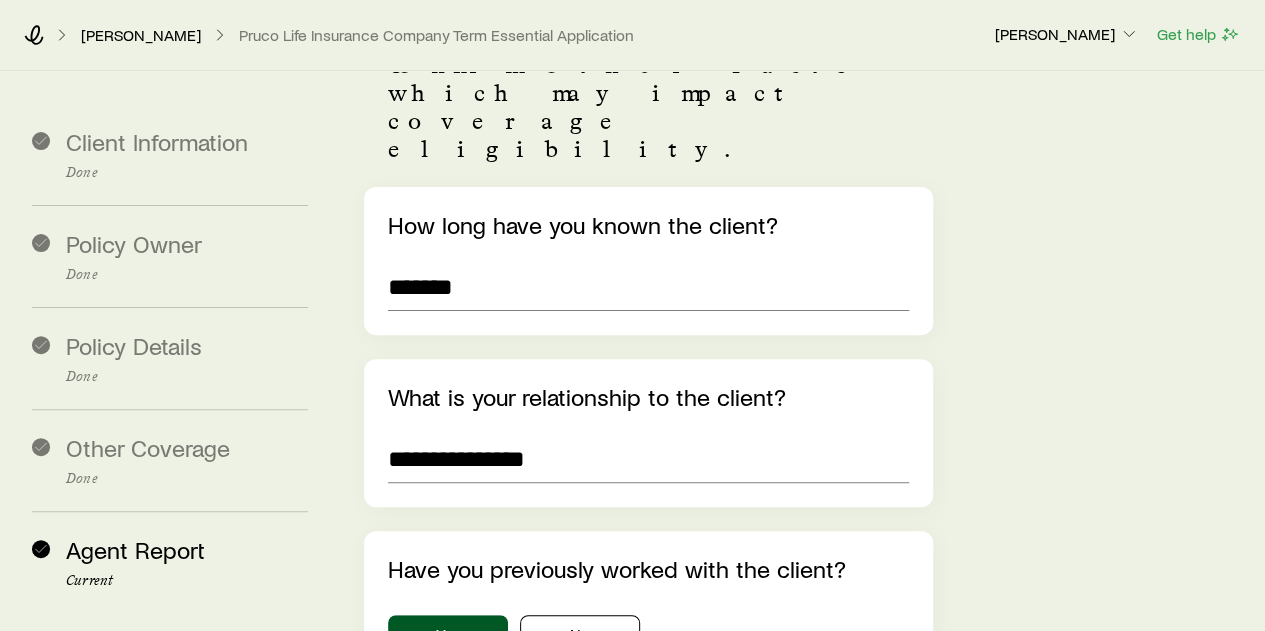 scroll, scrollTop: 0, scrollLeft: 0, axis: both 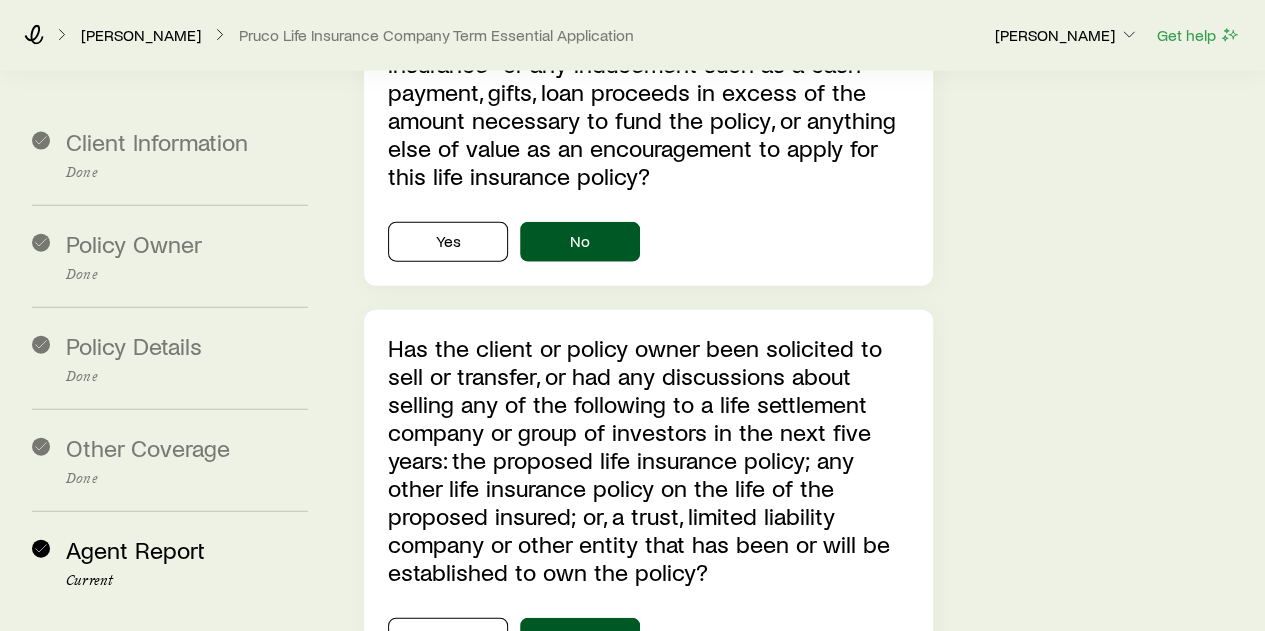 click on "Has the client or policy owner been solicited to sell or transfer, or had any discussions about selling any of the following to a life settlement company or group of investors in the next five years: the proposed life insurance policy; any other life insurance policy on the life of the proposed insured; or, a trust, limited liability company or other entity that has been or will be established to own the policy?" at bounding box center [648, 460] 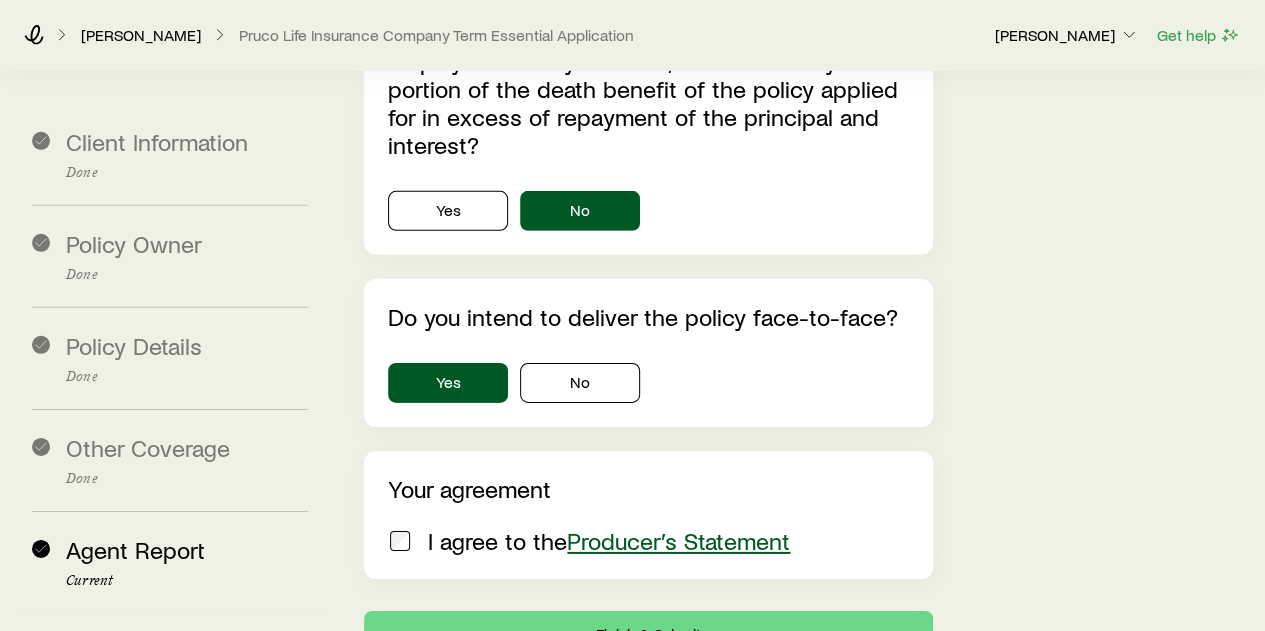scroll, scrollTop: 7005, scrollLeft: 0, axis: vertical 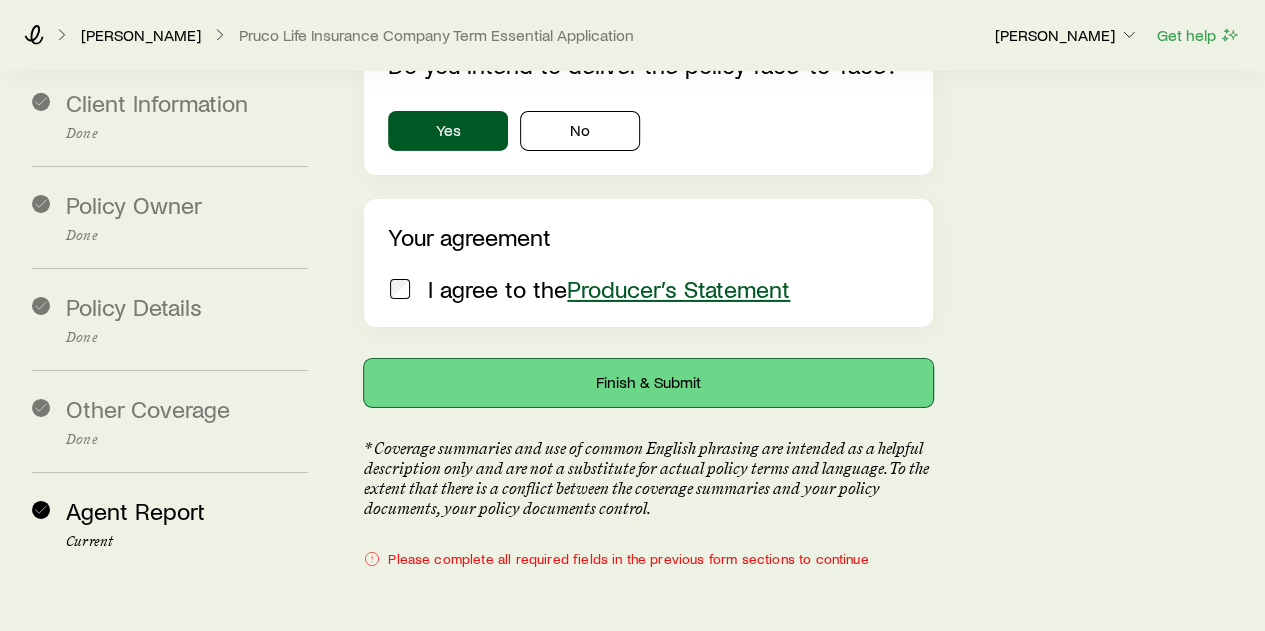 click on "Finish & Submit" at bounding box center (648, 383) 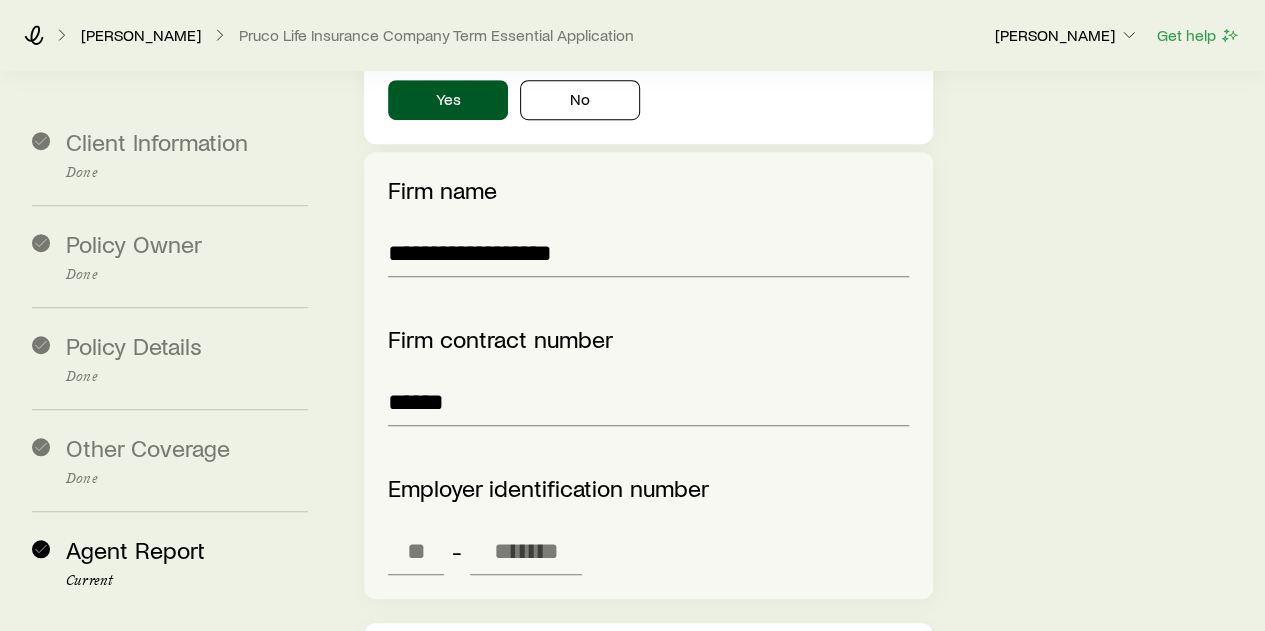 scroll, scrollTop: 4370, scrollLeft: 0, axis: vertical 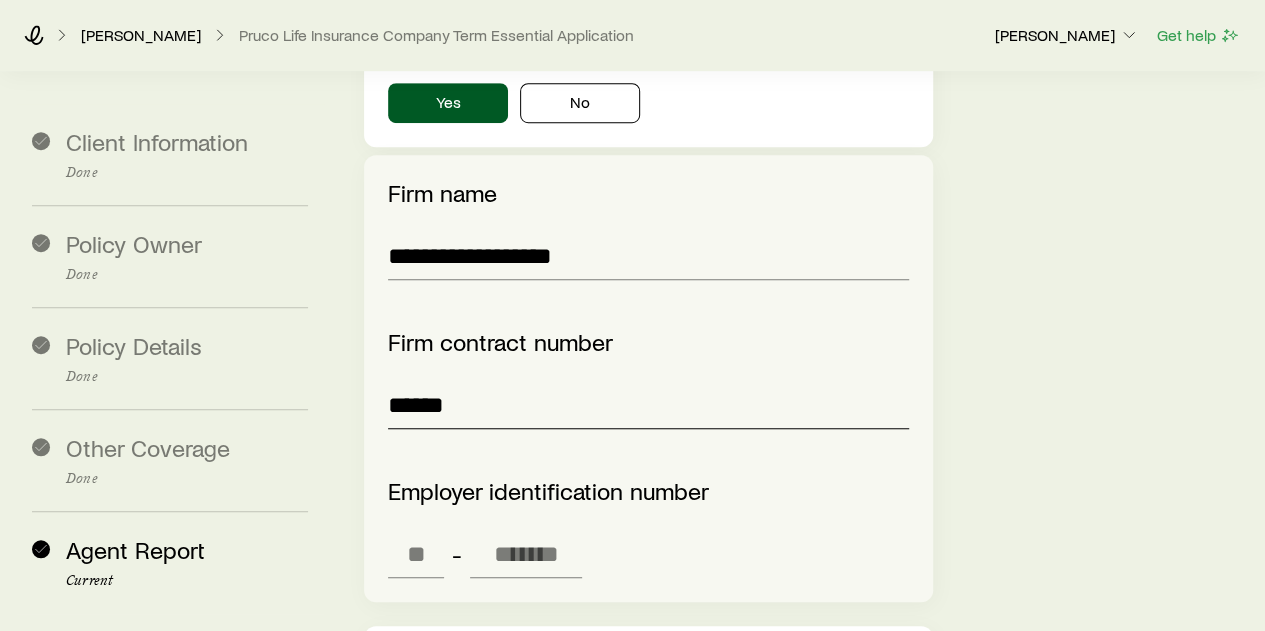 click on "******" at bounding box center [648, 405] 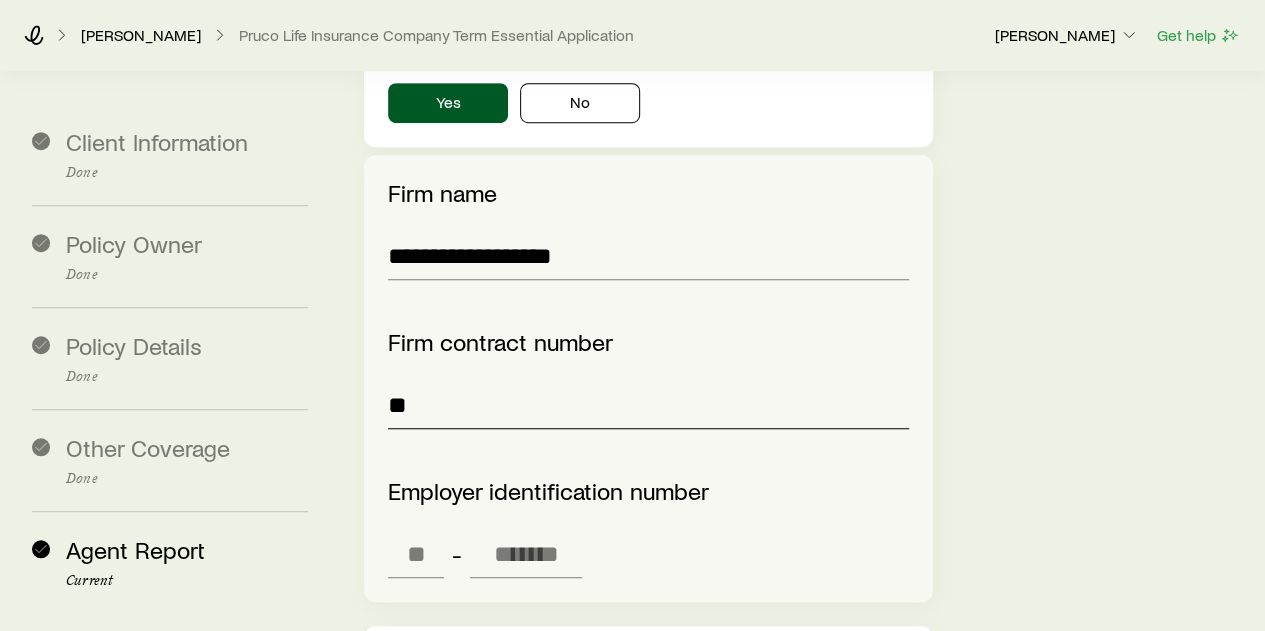 type on "*" 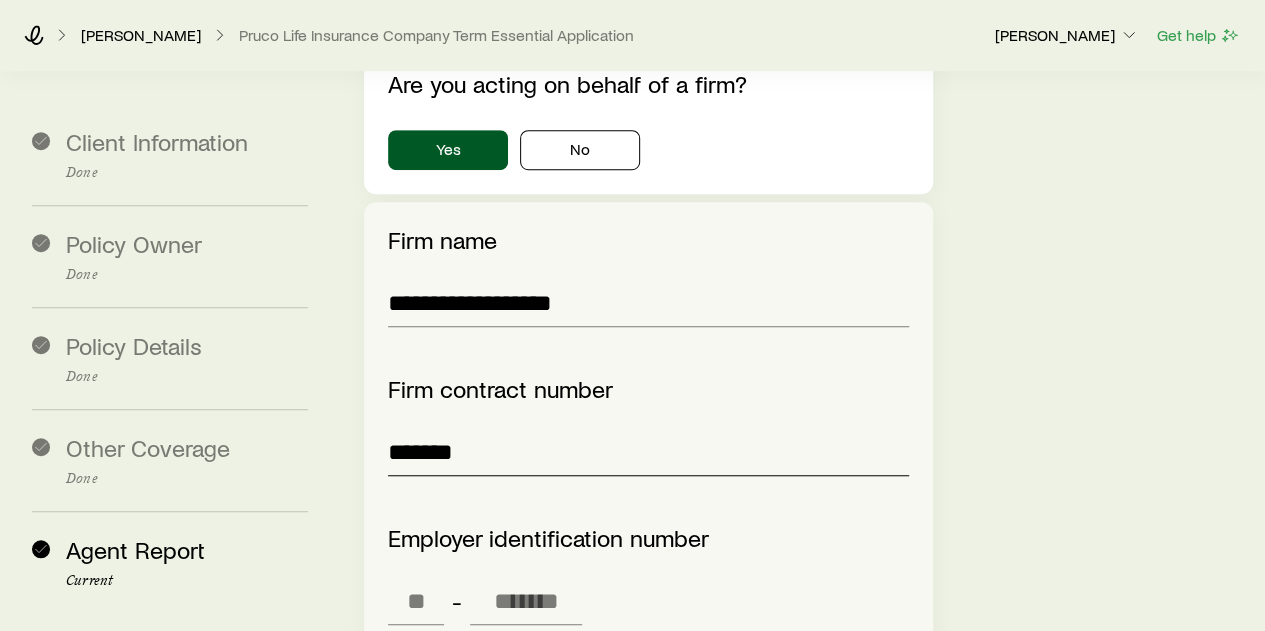scroll, scrollTop: 4318, scrollLeft: 0, axis: vertical 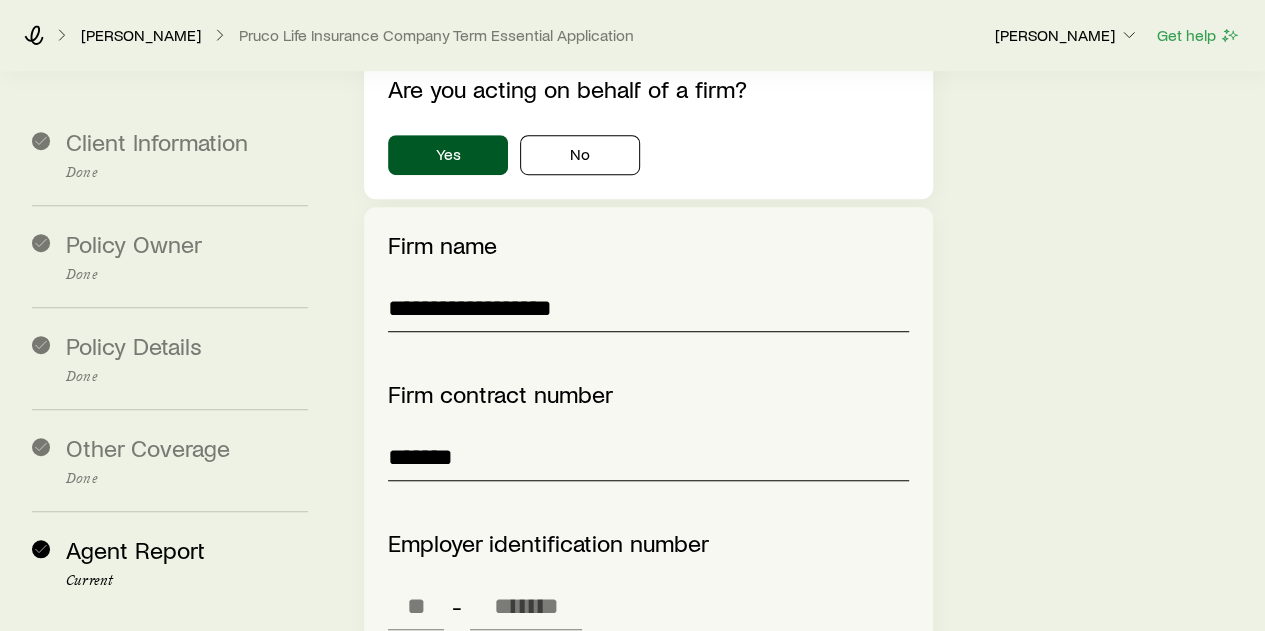 type on "*******" 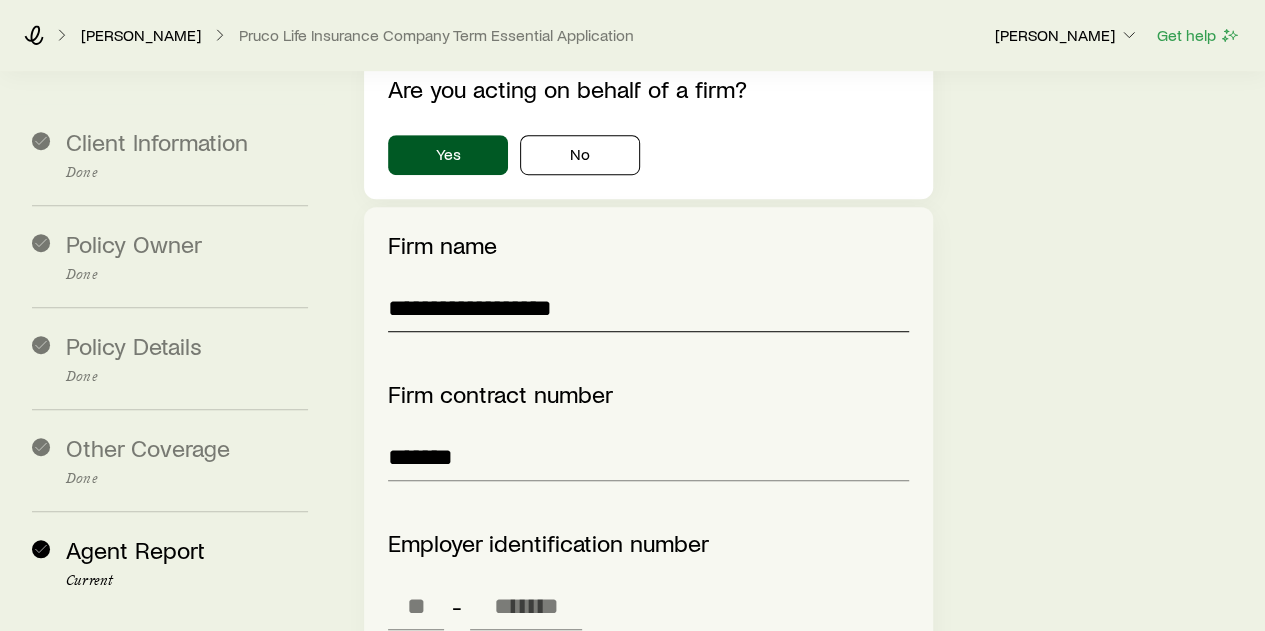 click on "**********" at bounding box center [648, 308] 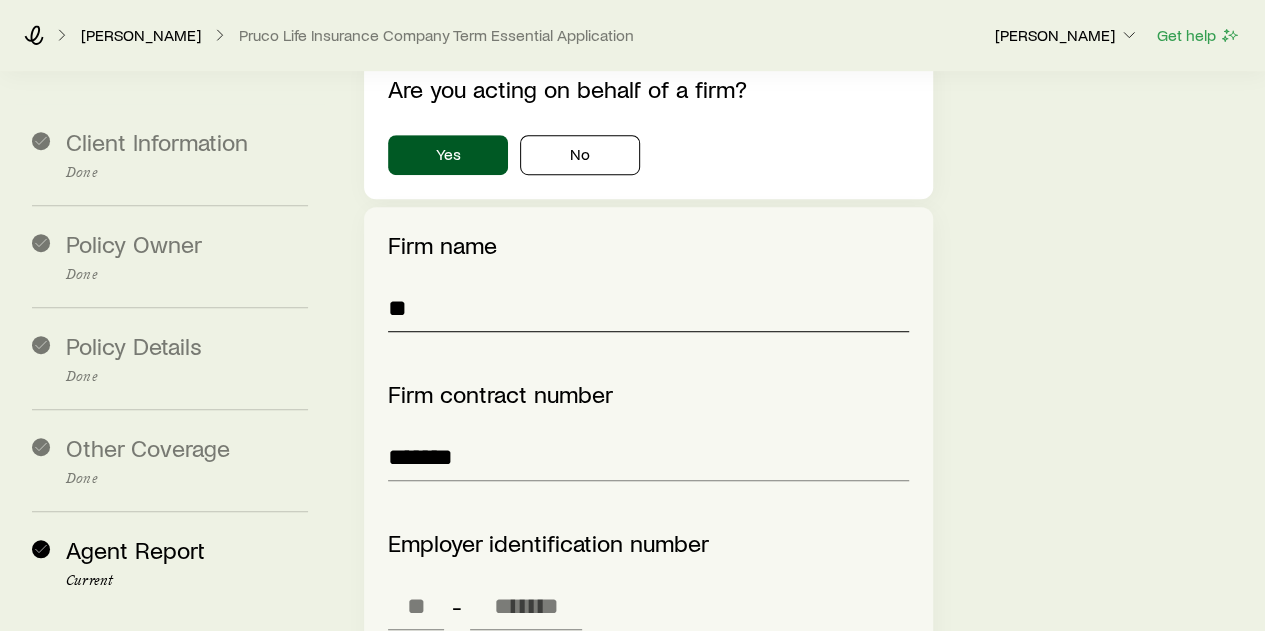 type on "*" 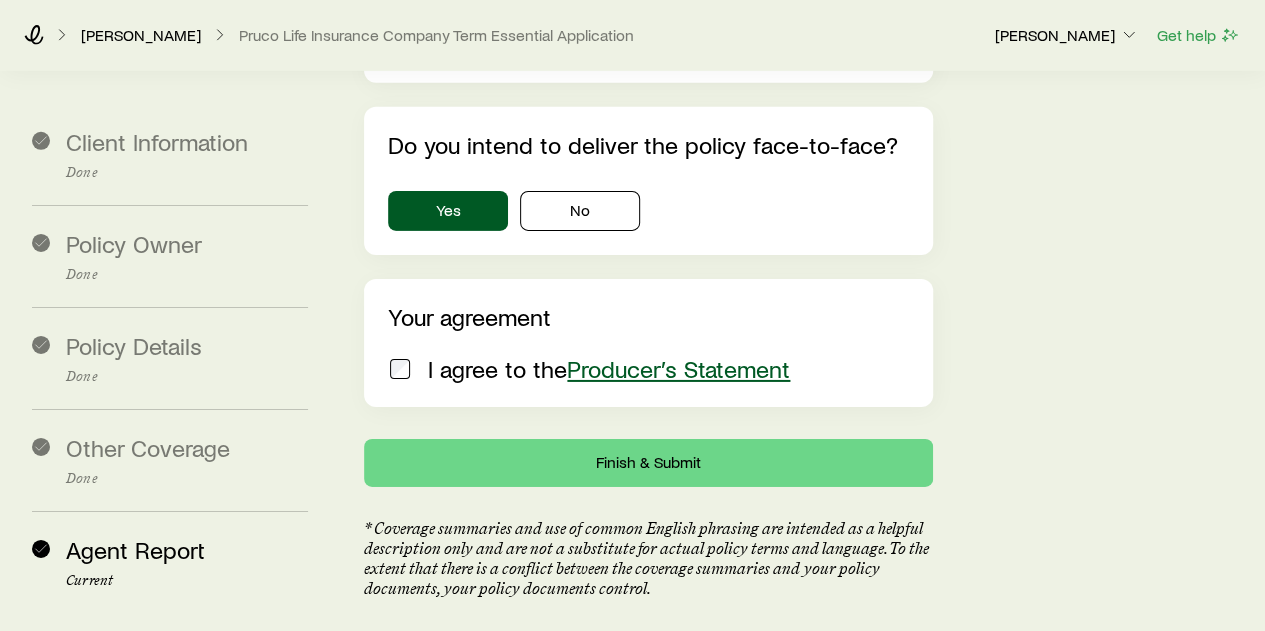 scroll, scrollTop: 7005, scrollLeft: 0, axis: vertical 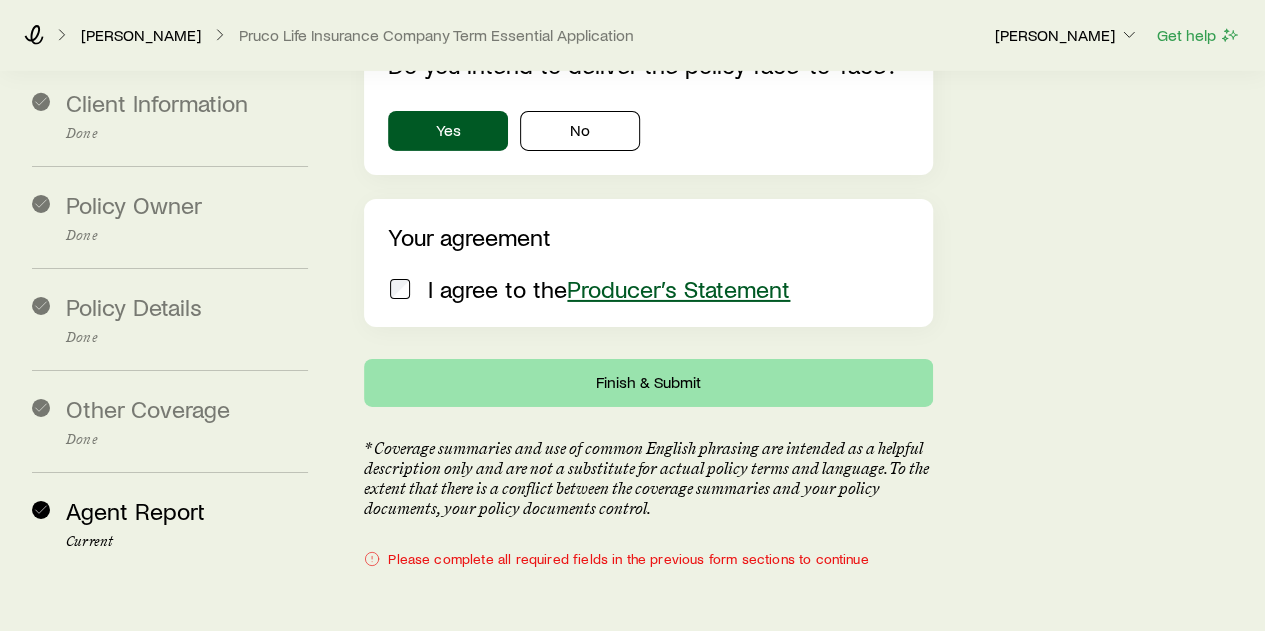 type on "*******" 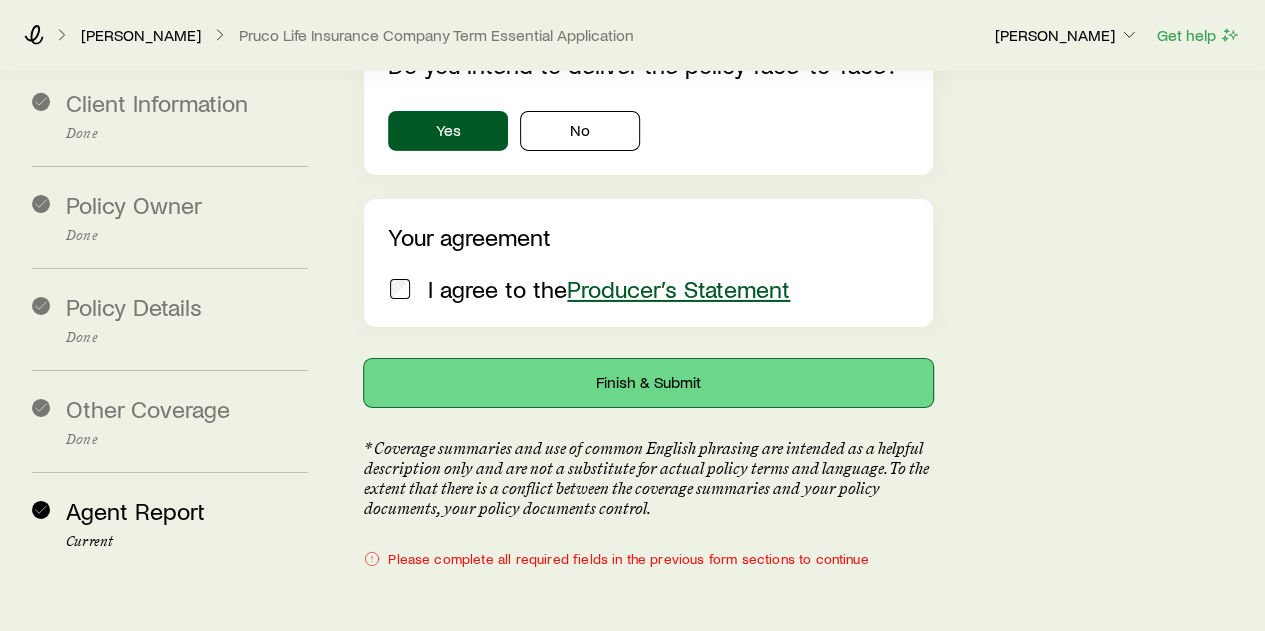 click on "Finish & Submit" at bounding box center (648, 383) 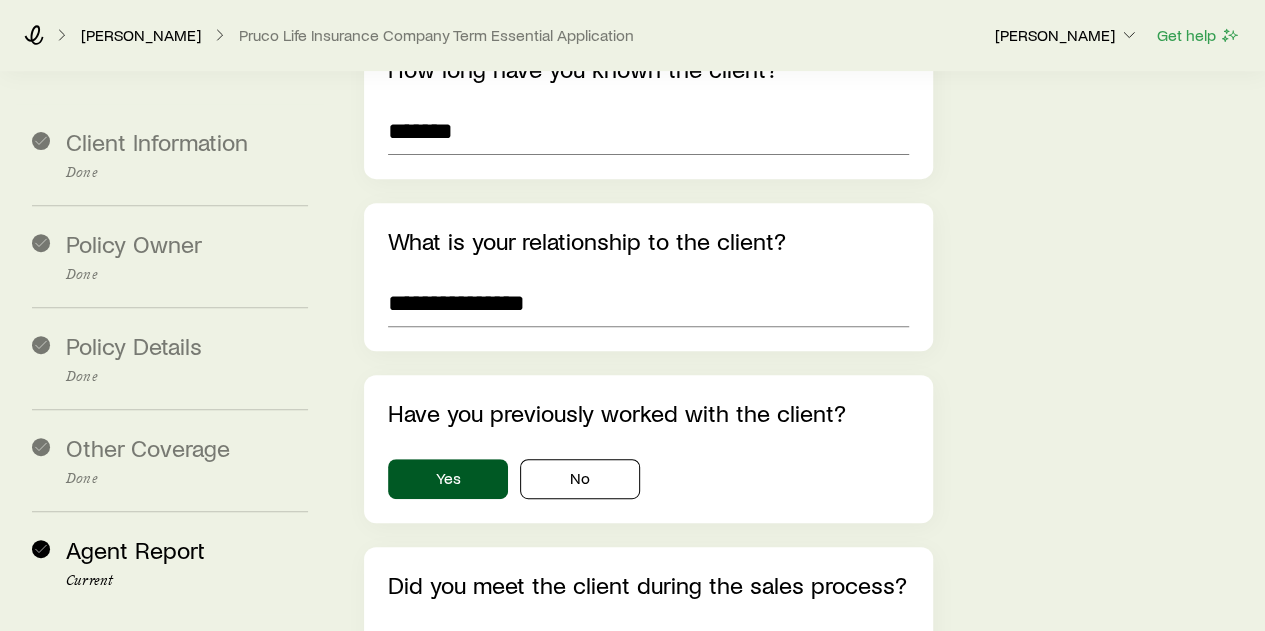 scroll, scrollTop: 0, scrollLeft: 0, axis: both 